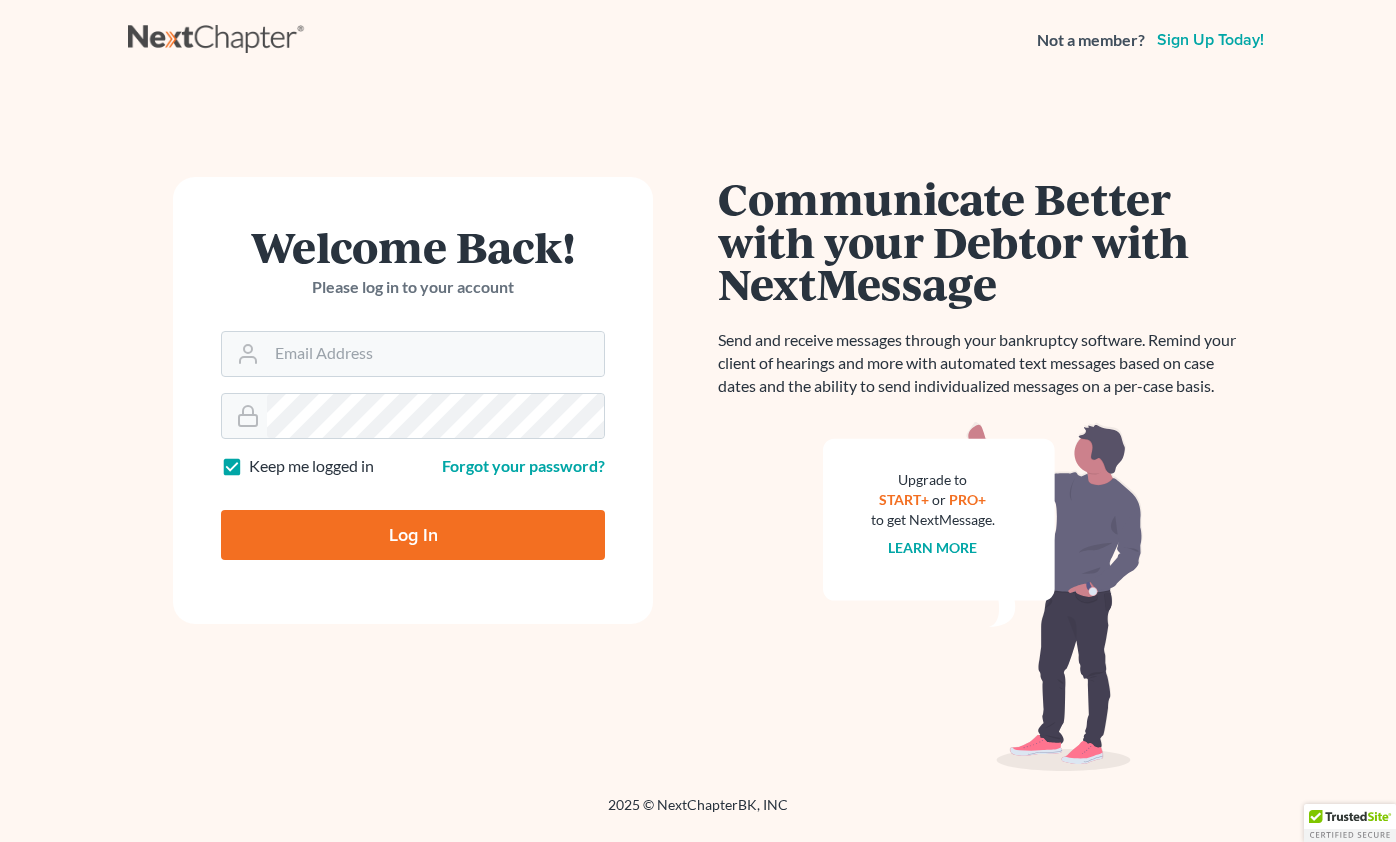 scroll, scrollTop: 0, scrollLeft: 0, axis: both 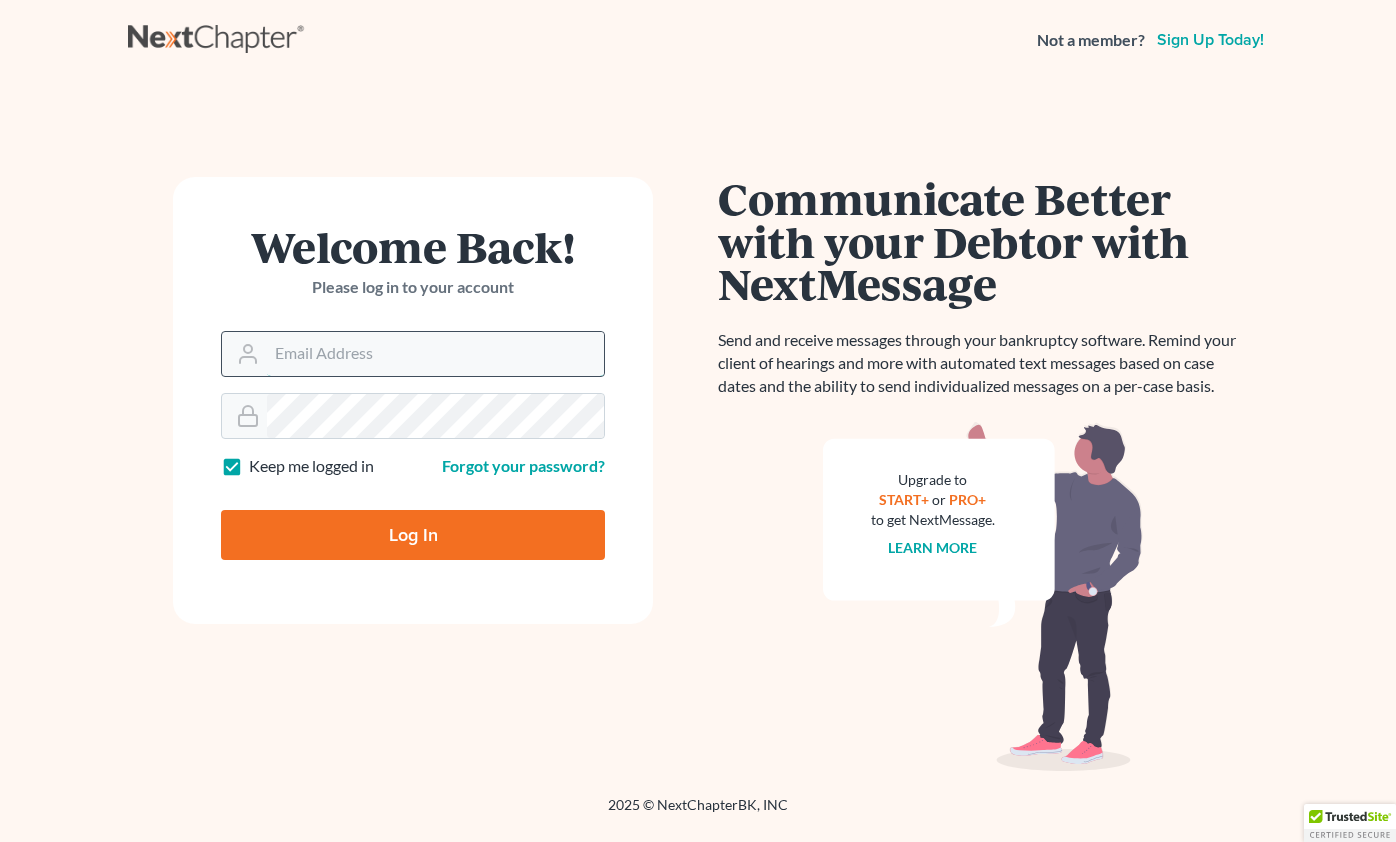 click on "Email Address" at bounding box center (435, 354) 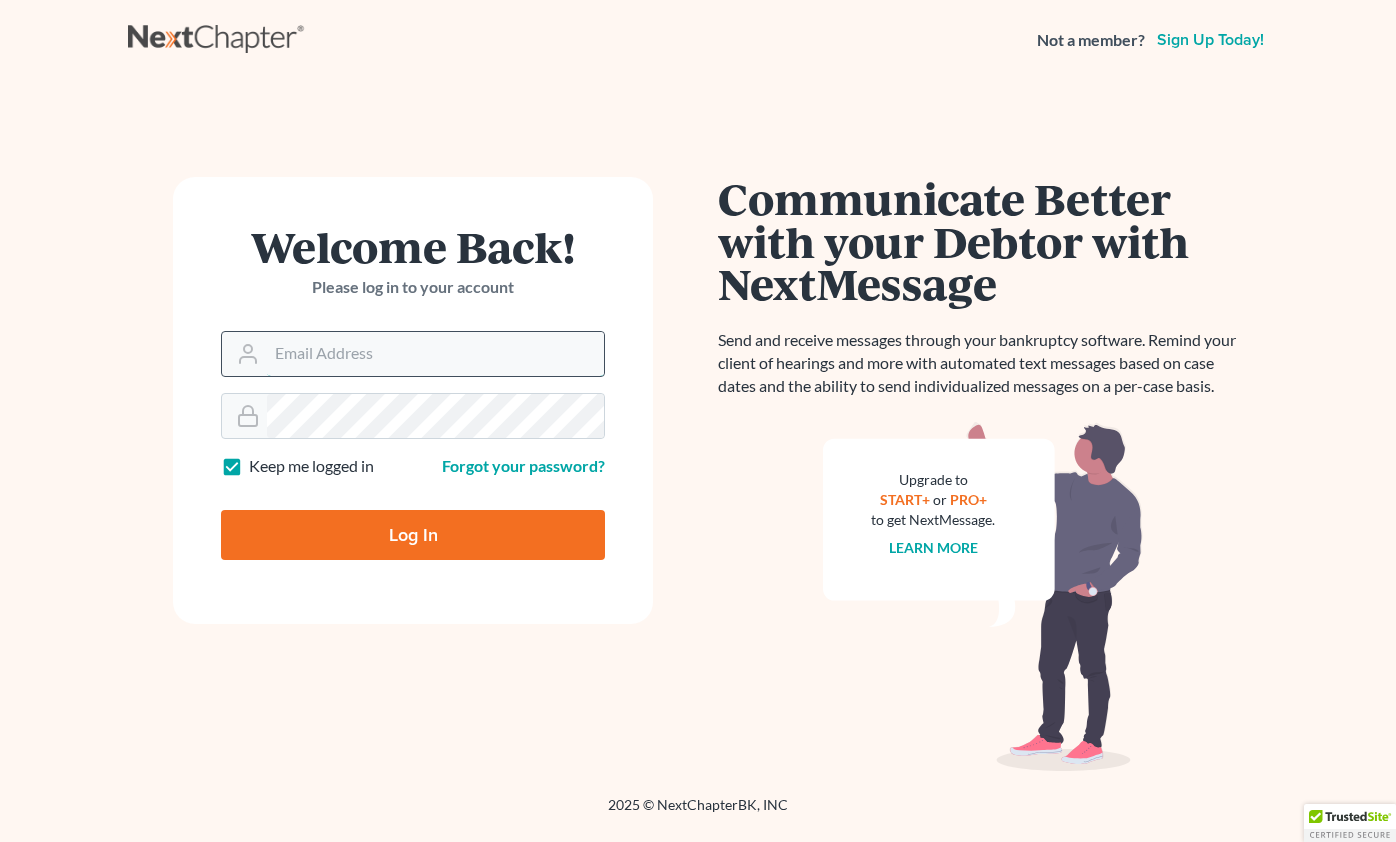 type on "[EMAIL]" 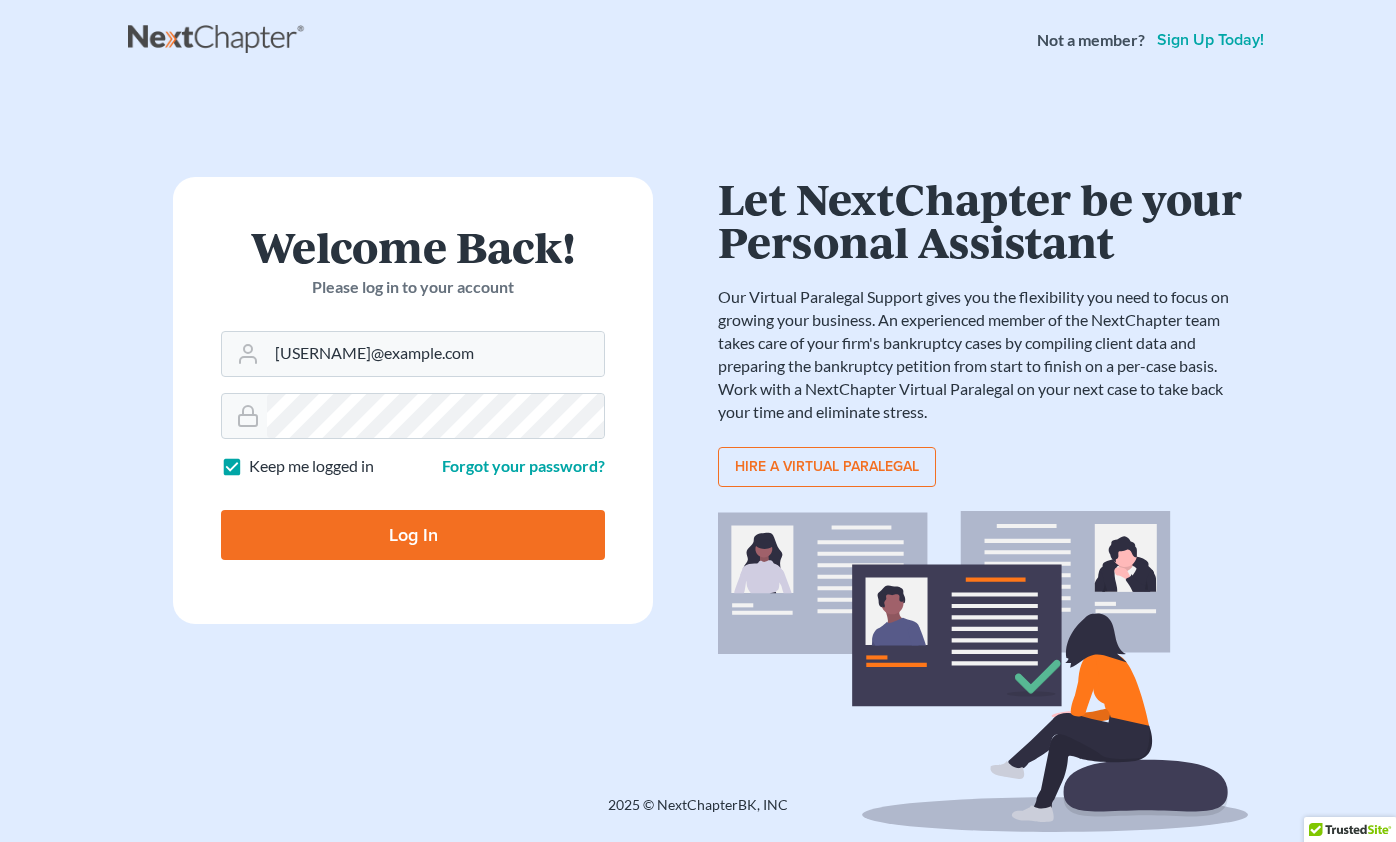 click on "Log In" at bounding box center [413, 535] 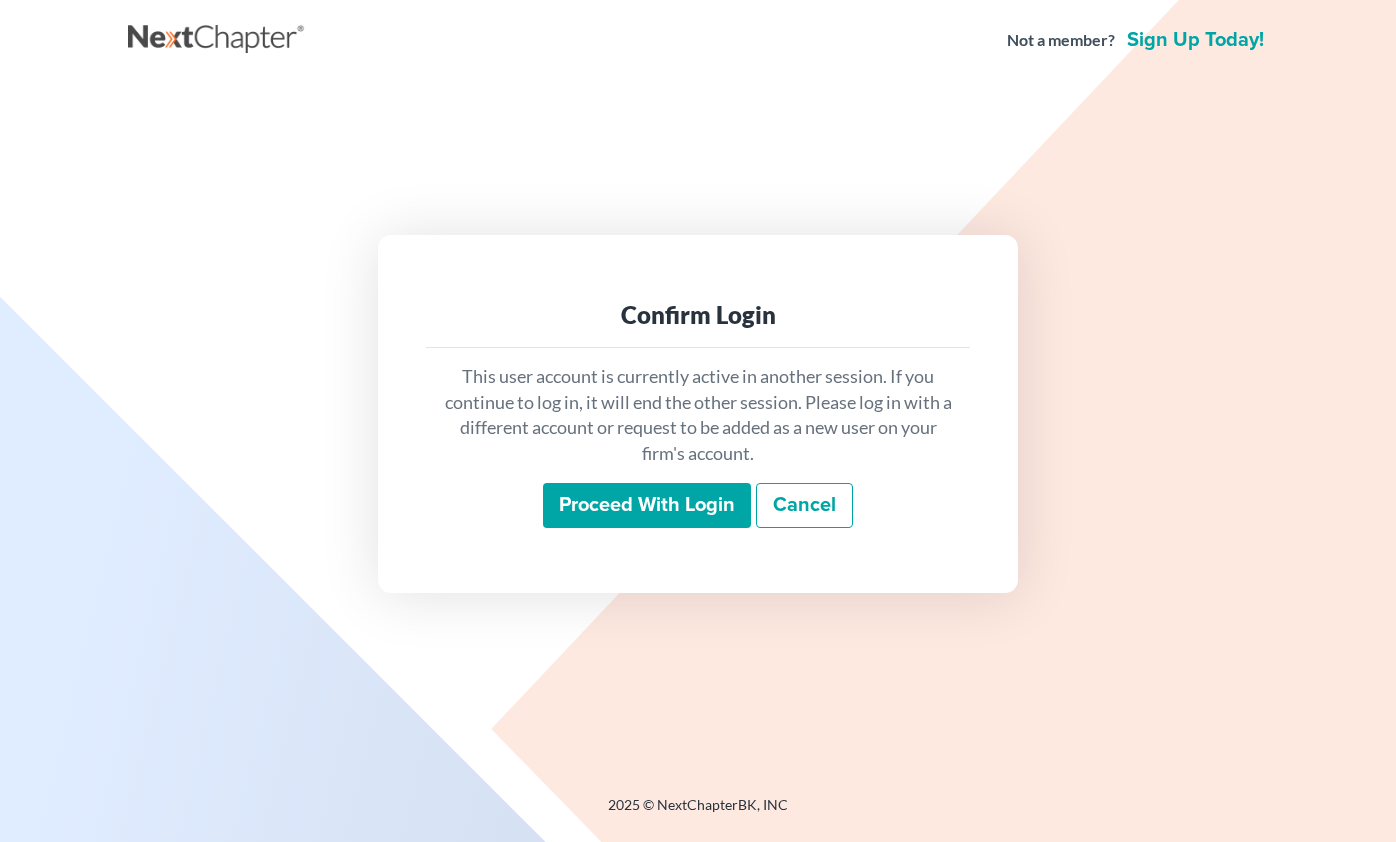 scroll, scrollTop: 0, scrollLeft: 0, axis: both 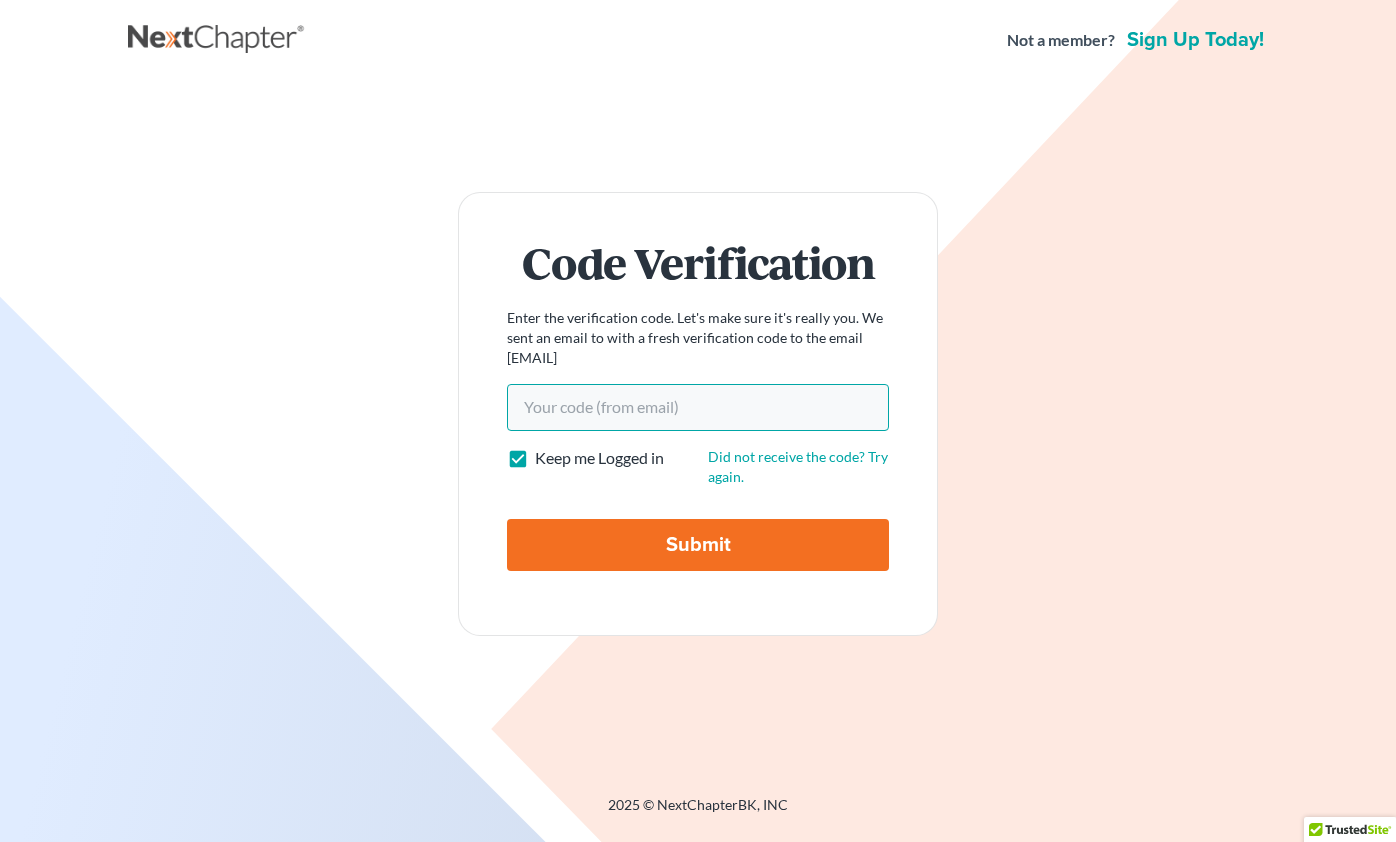 click on "Your code(from email)" at bounding box center [698, 407] 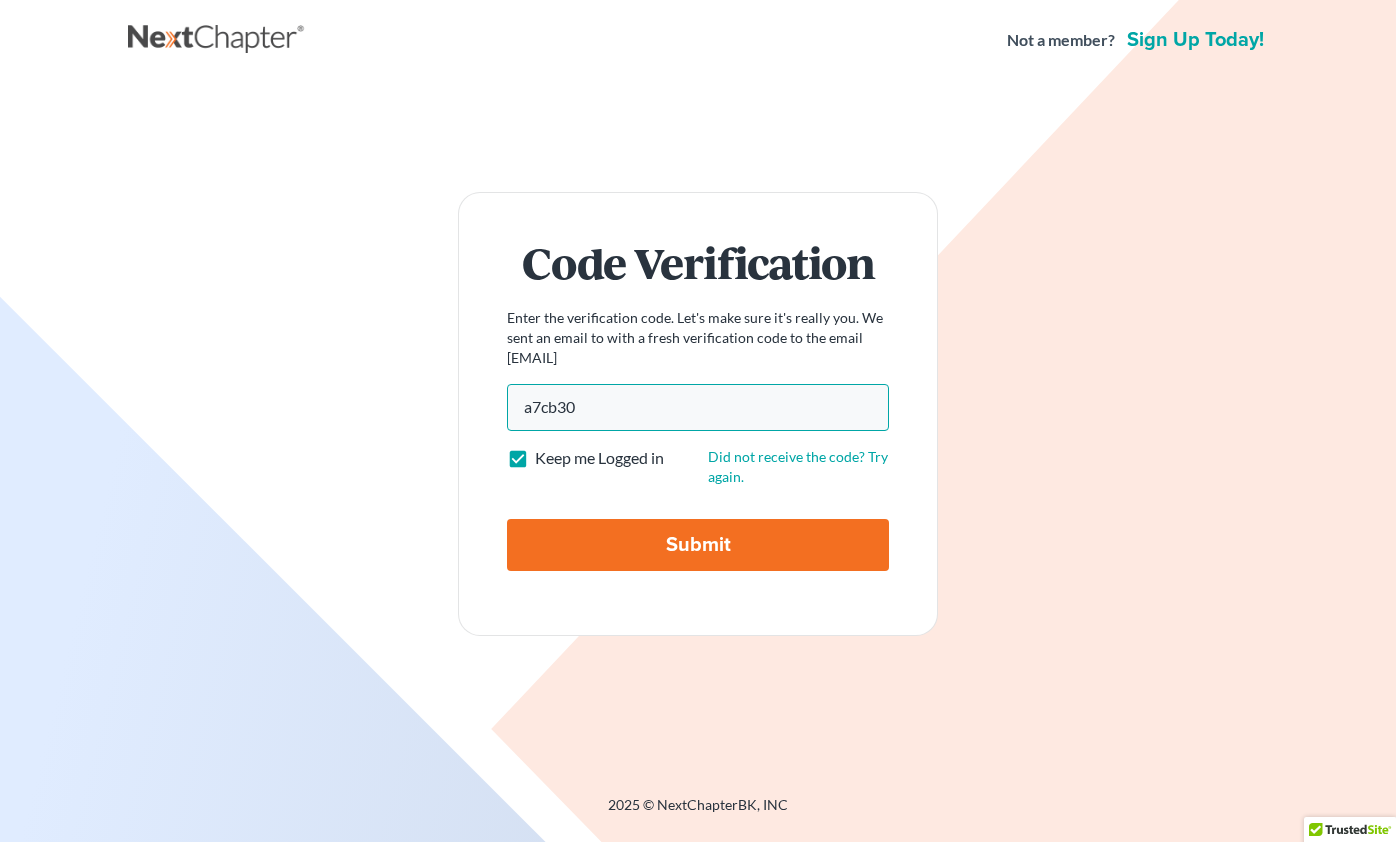 type on "a7cb30" 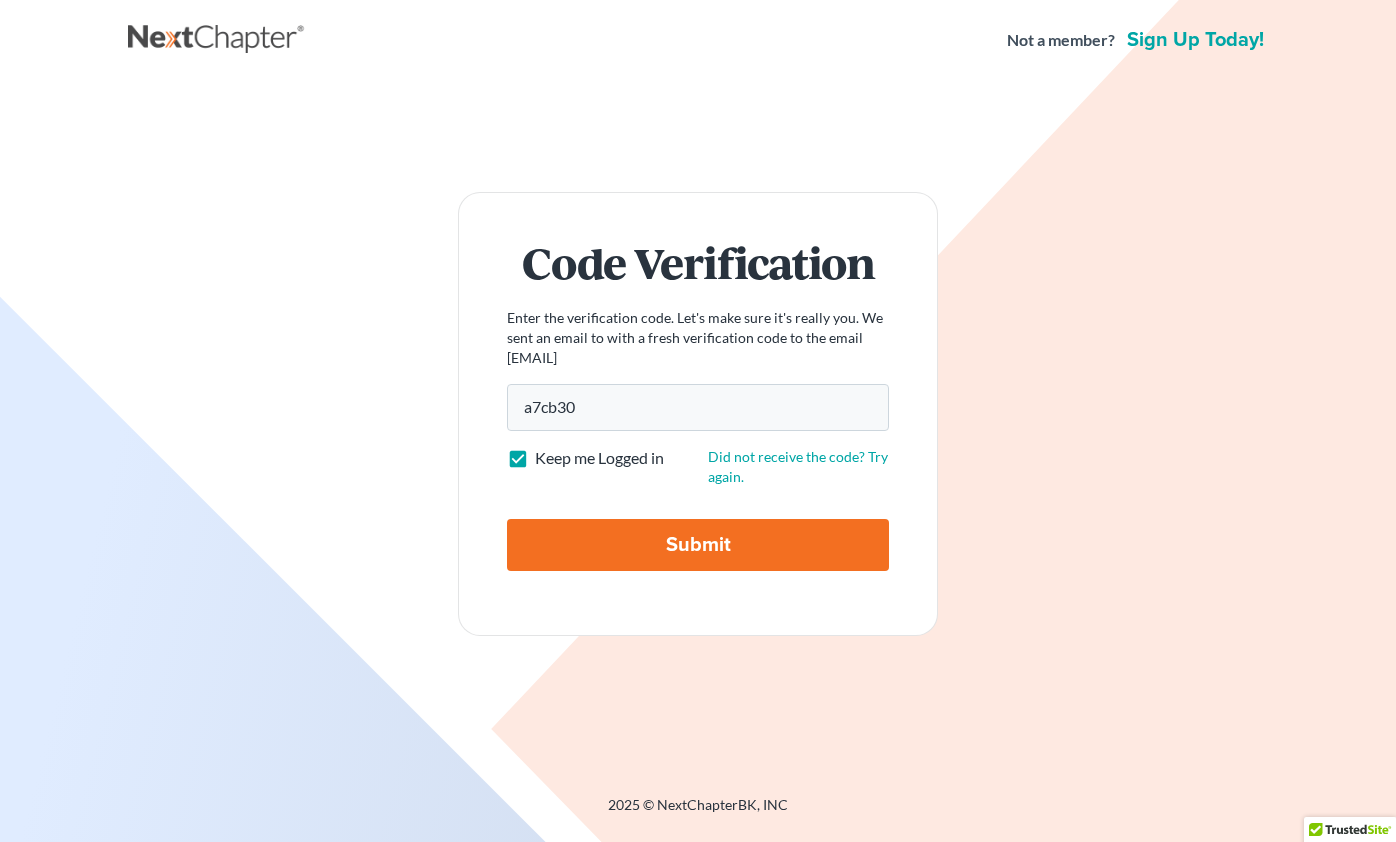 click on "Submit" at bounding box center [698, 545] 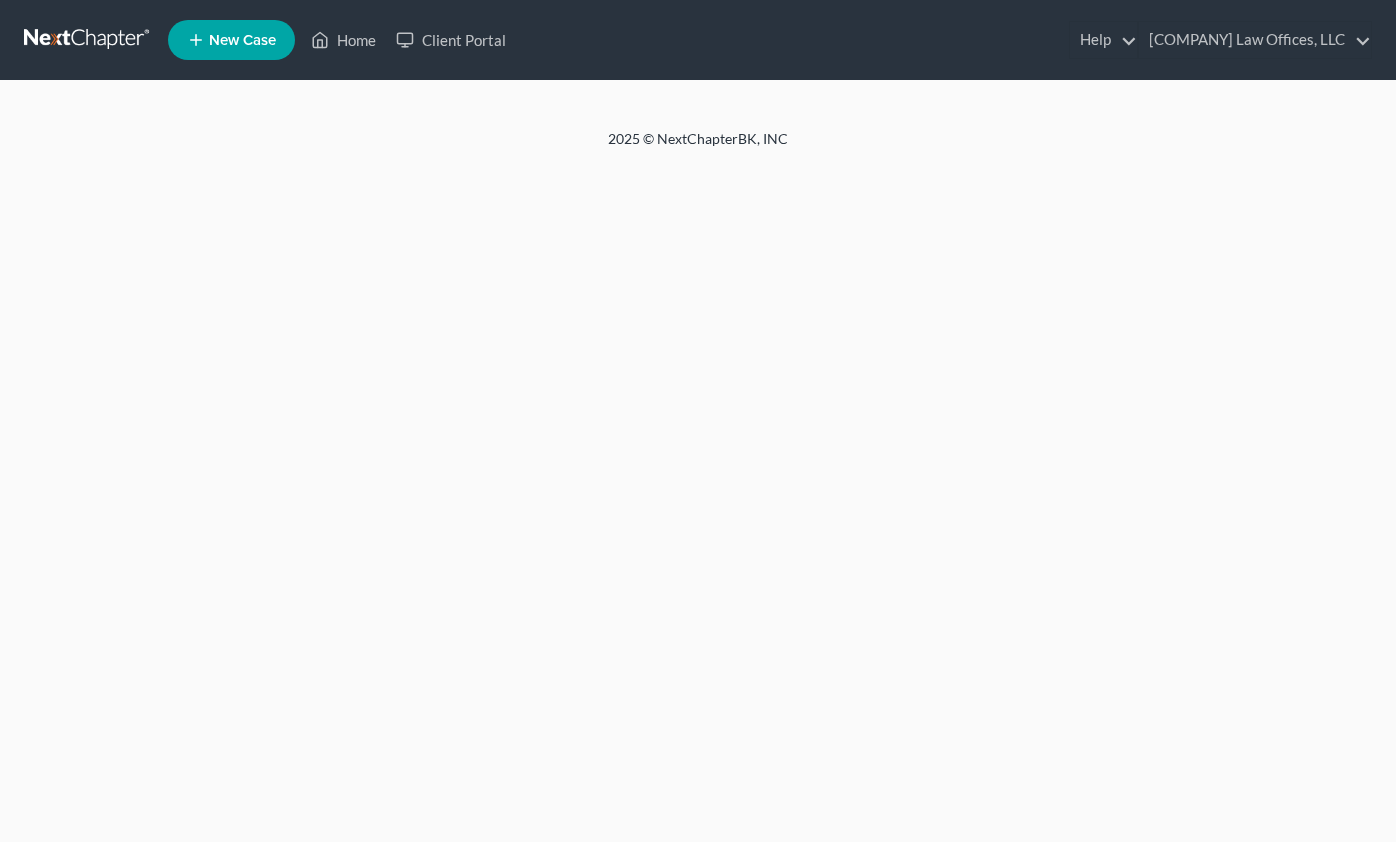 scroll, scrollTop: 0, scrollLeft: 0, axis: both 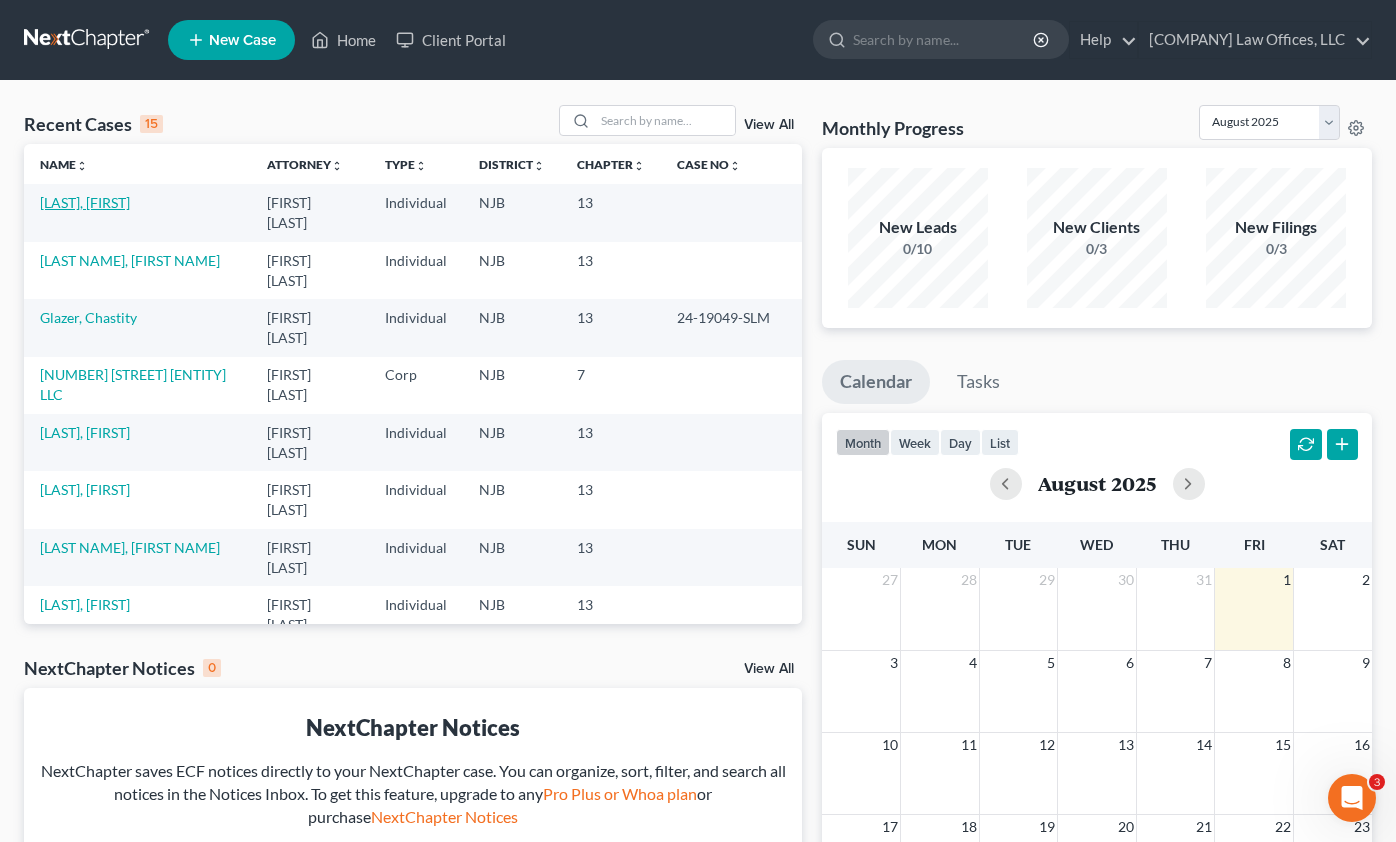 click on "[LAST], [FIRST]" at bounding box center (85, 202) 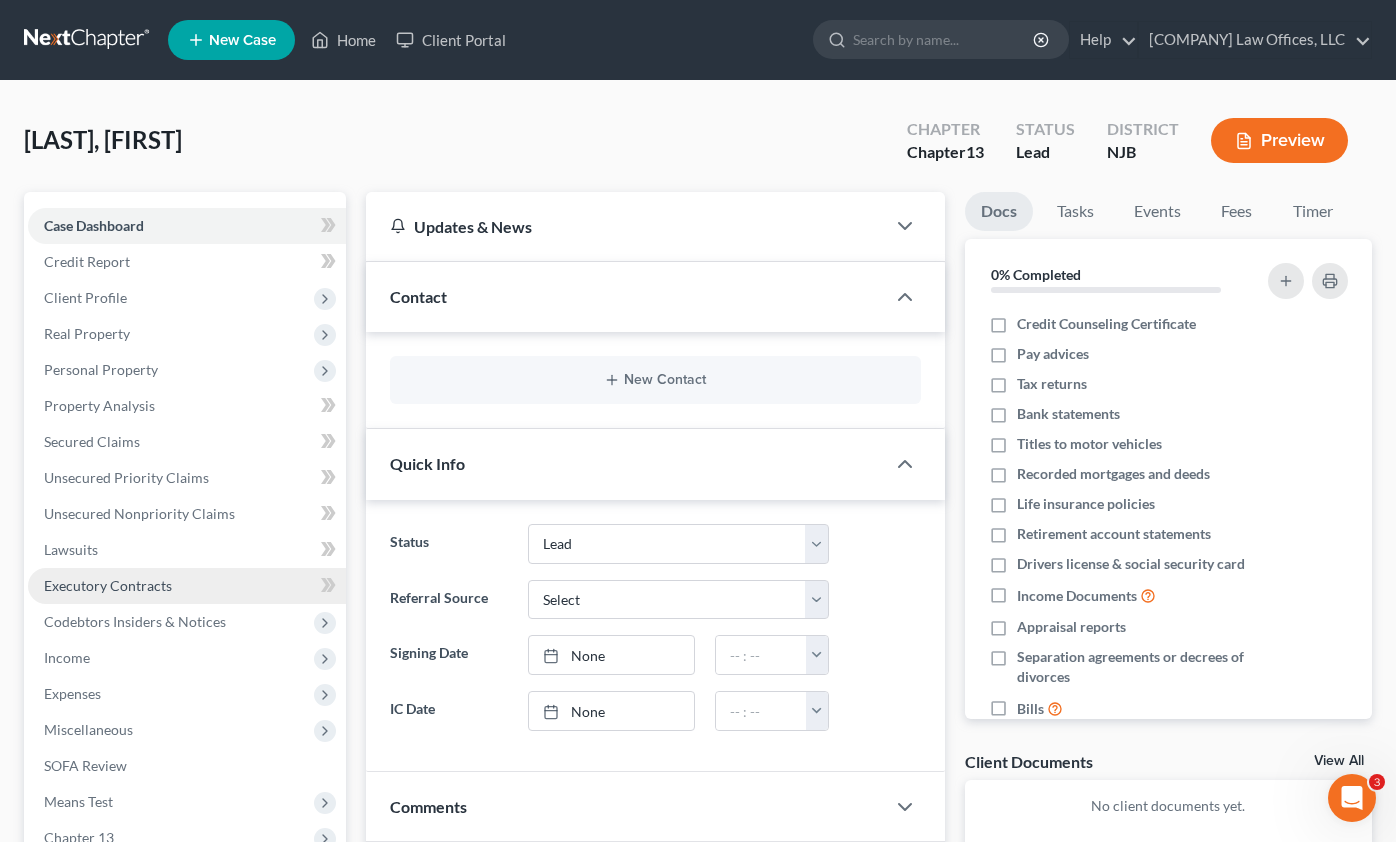 scroll, scrollTop: 286, scrollLeft: 0, axis: vertical 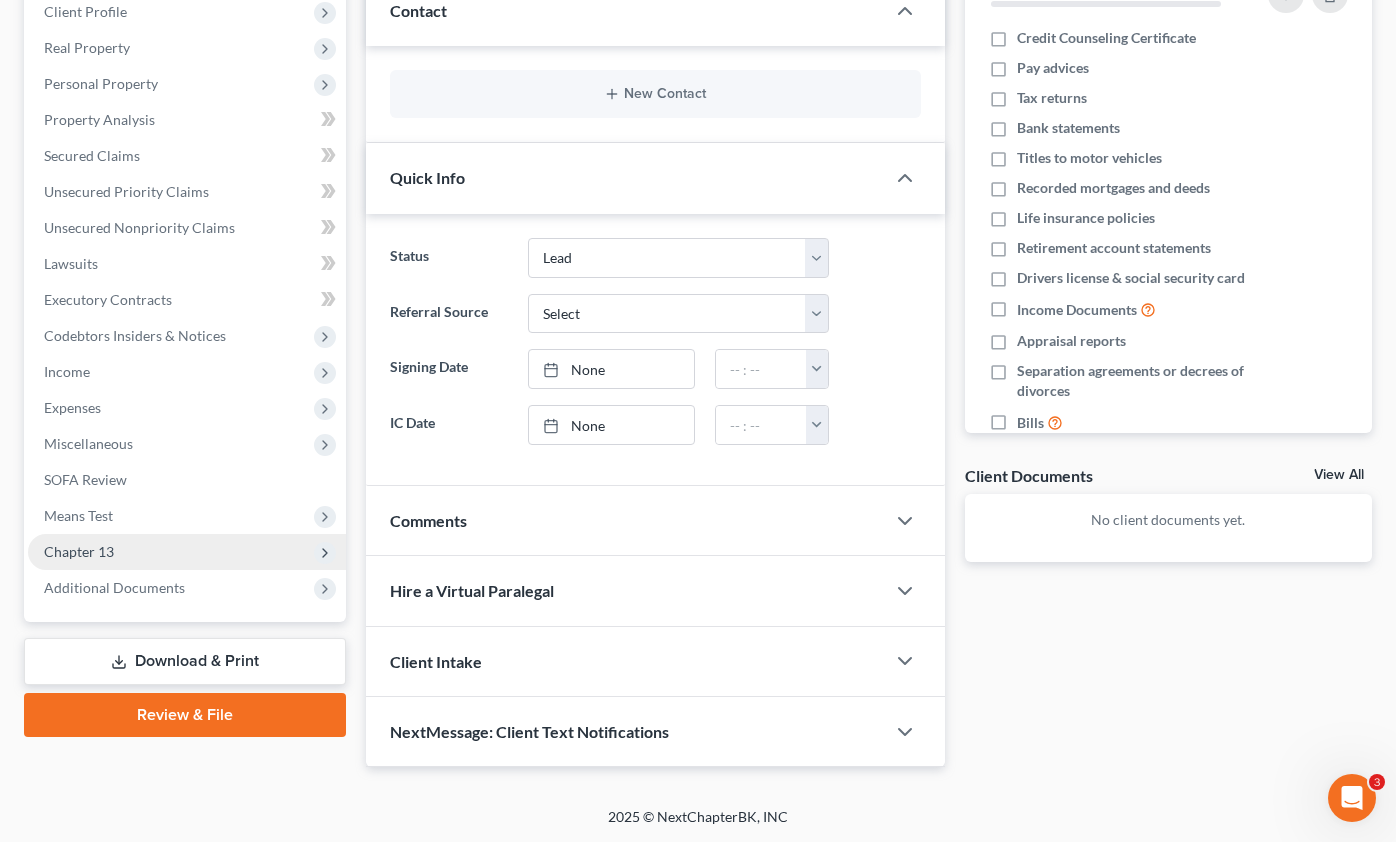 click on "Chapter 13" at bounding box center [187, 552] 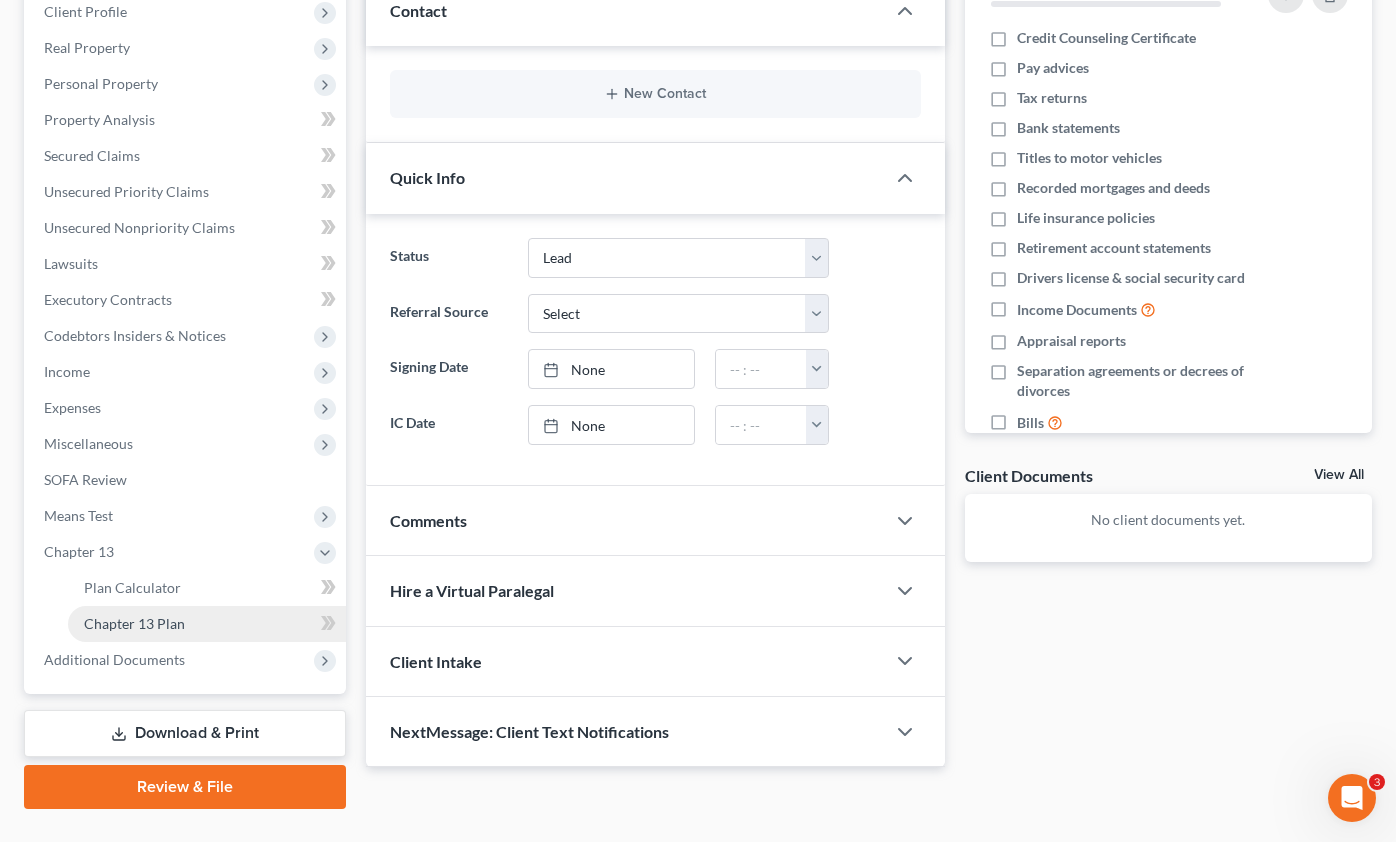 click on "Chapter 13 Plan" at bounding box center [134, 623] 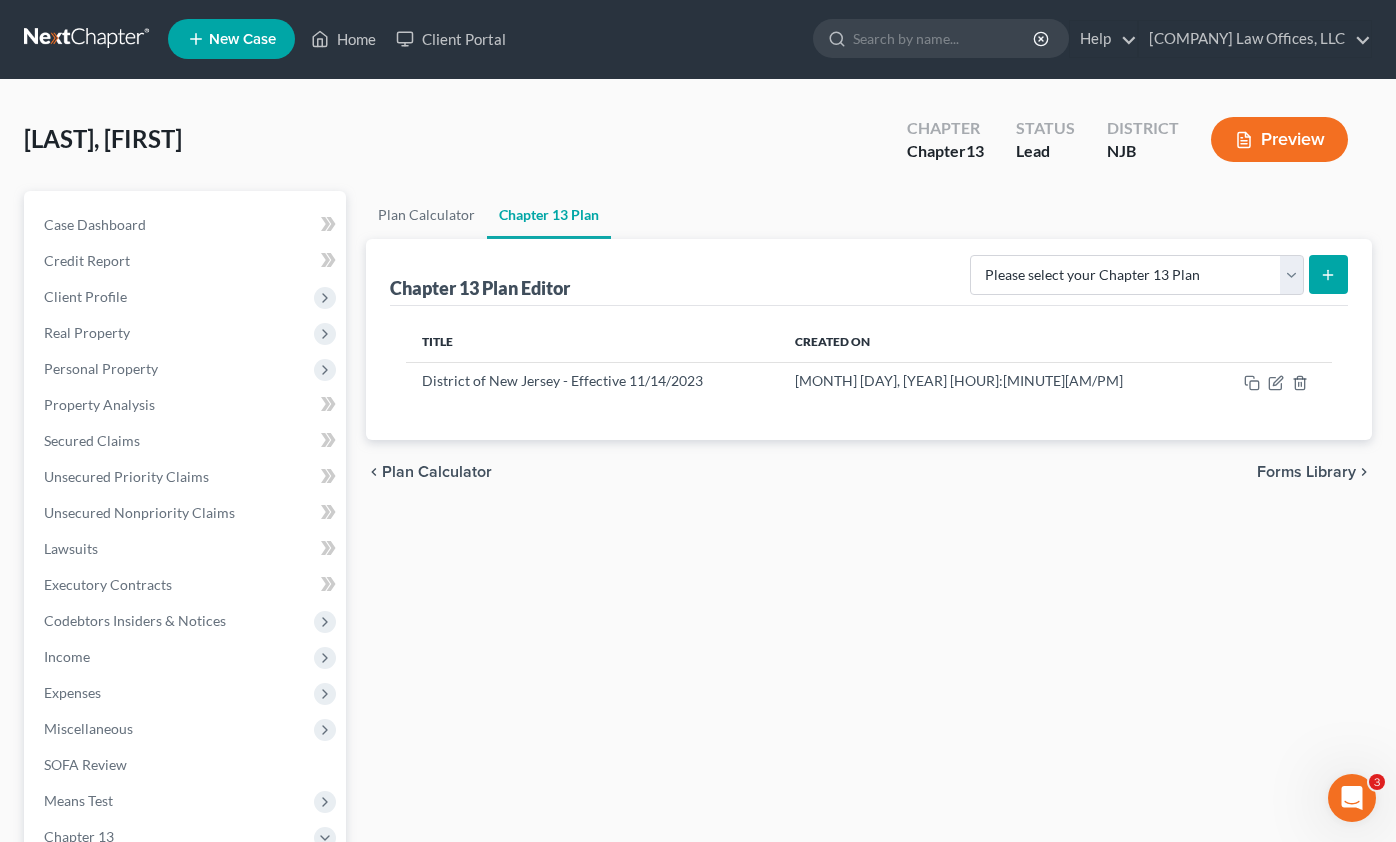 scroll, scrollTop: 0, scrollLeft: 0, axis: both 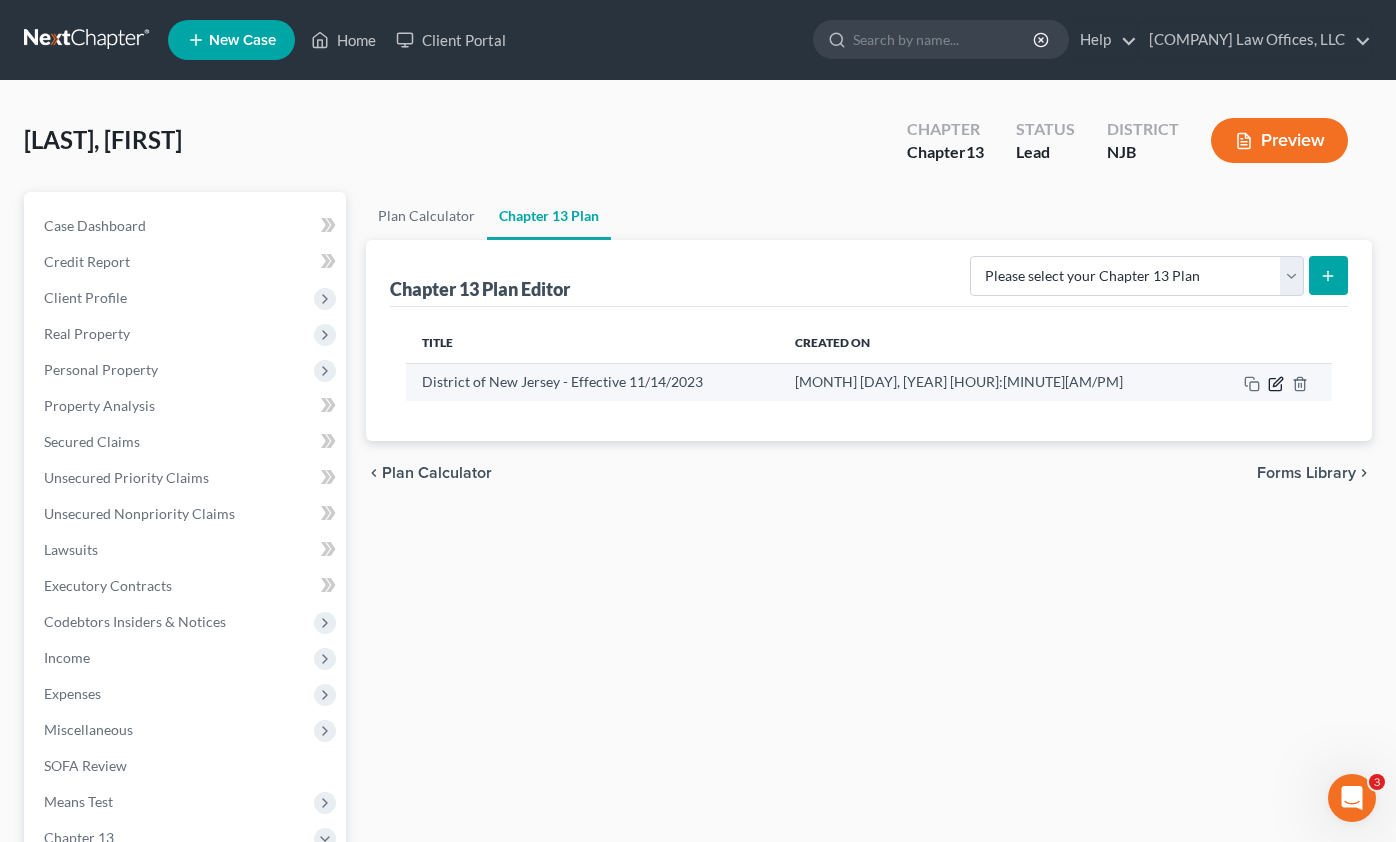 click 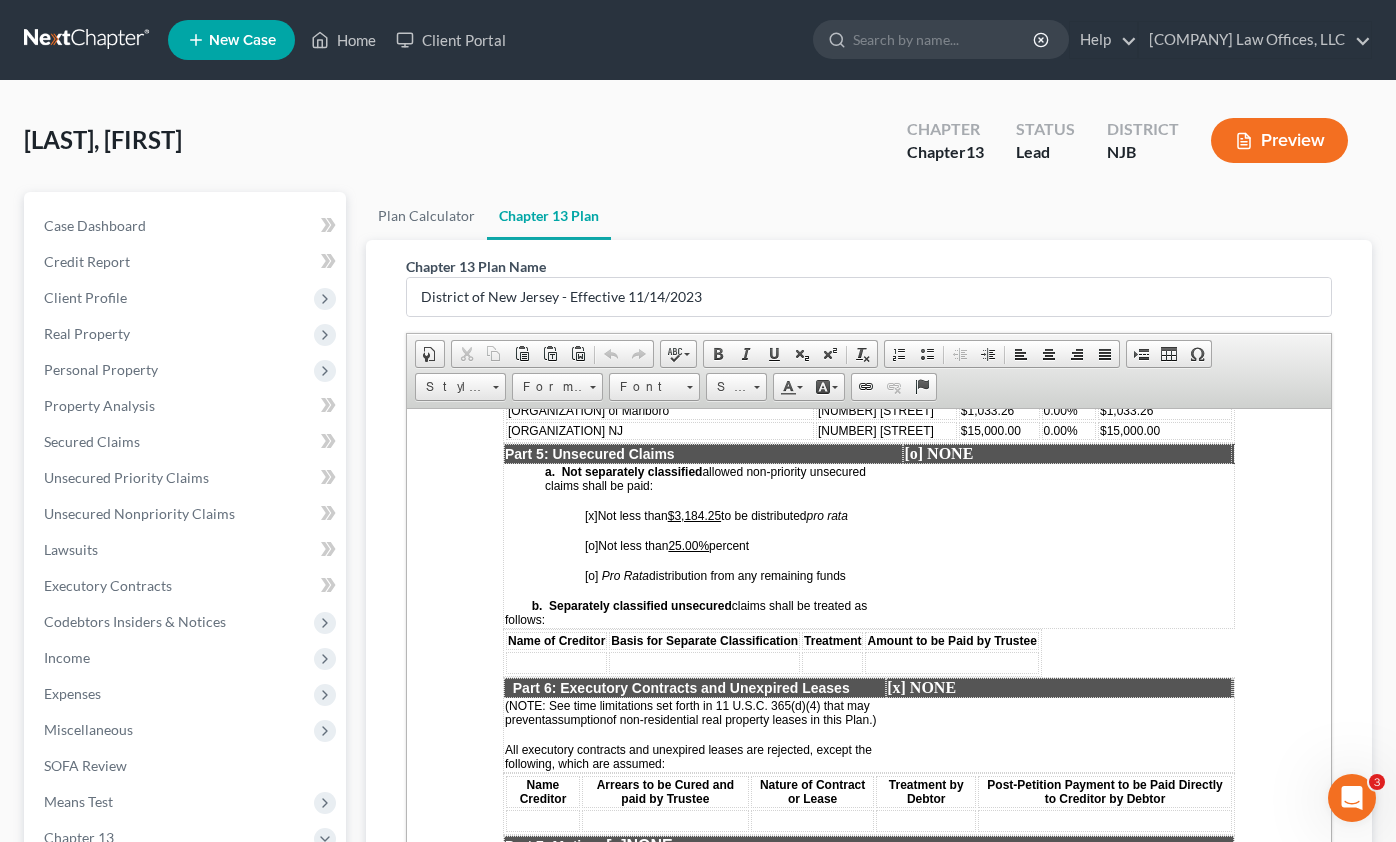 scroll, scrollTop: 3805, scrollLeft: 0, axis: vertical 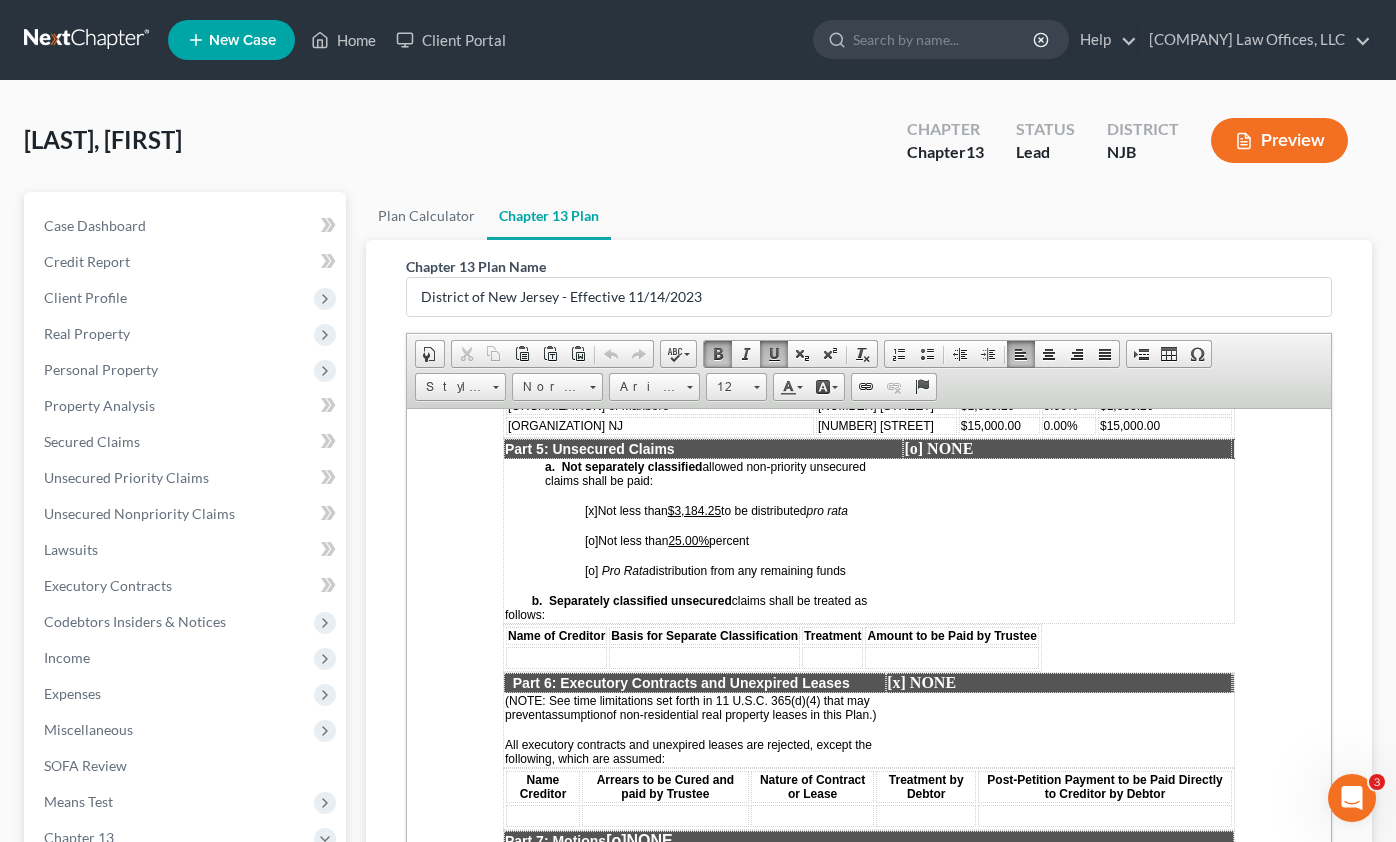 click at bounding box center (556, 657) 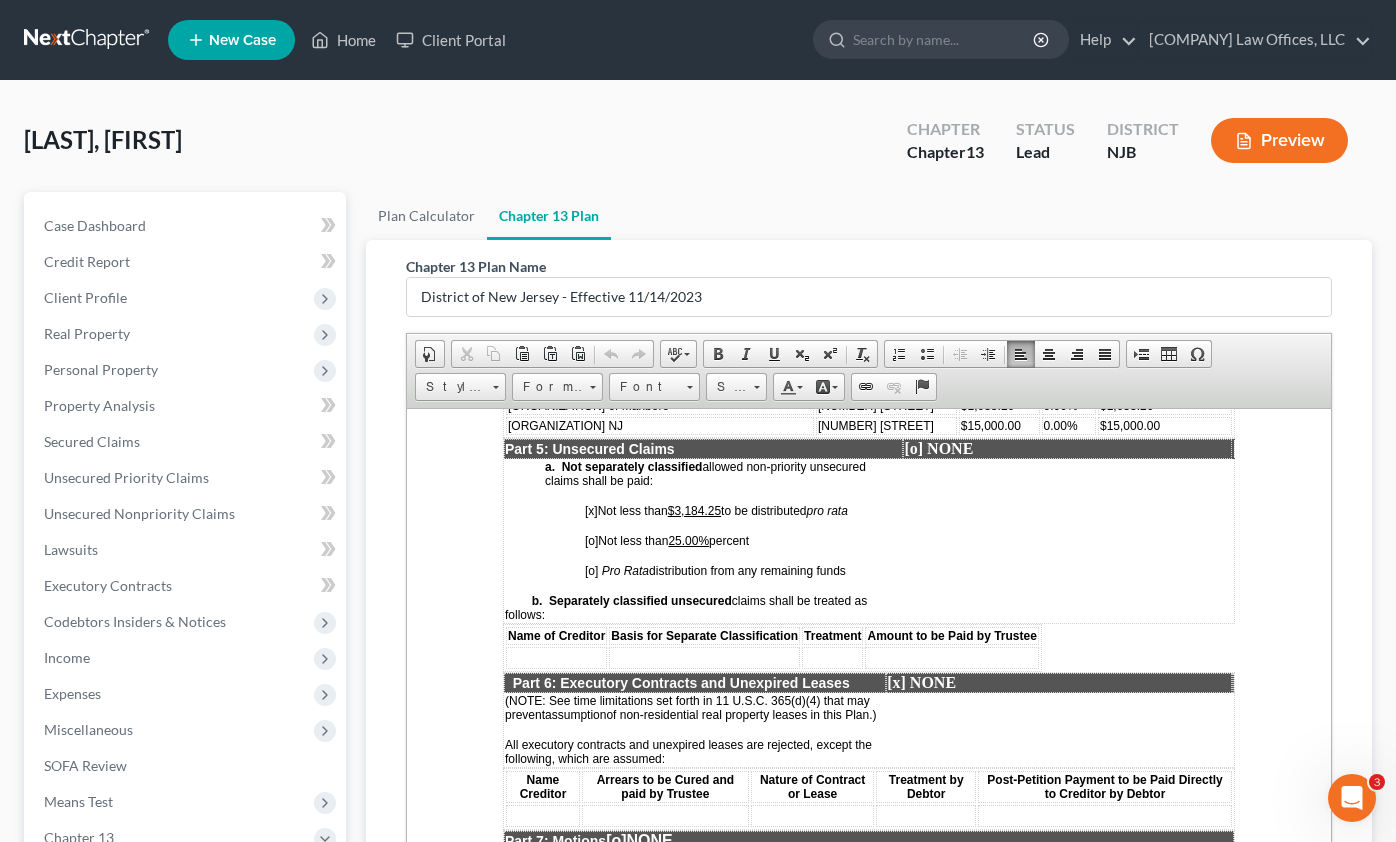 type 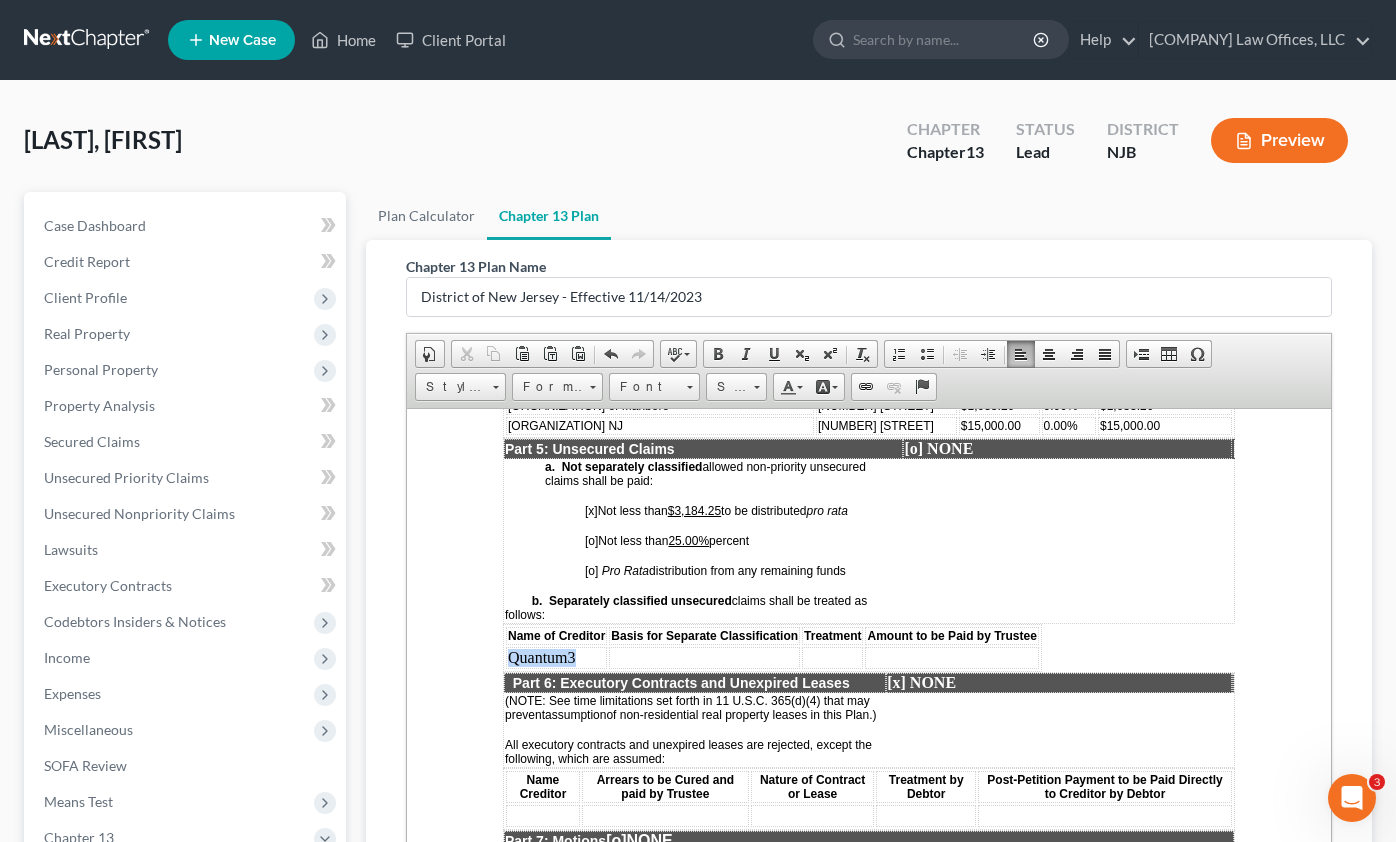 drag, startPoint x: 583, startPoint y: 687, endPoint x: 505, endPoint y: 690, distance: 78.05767 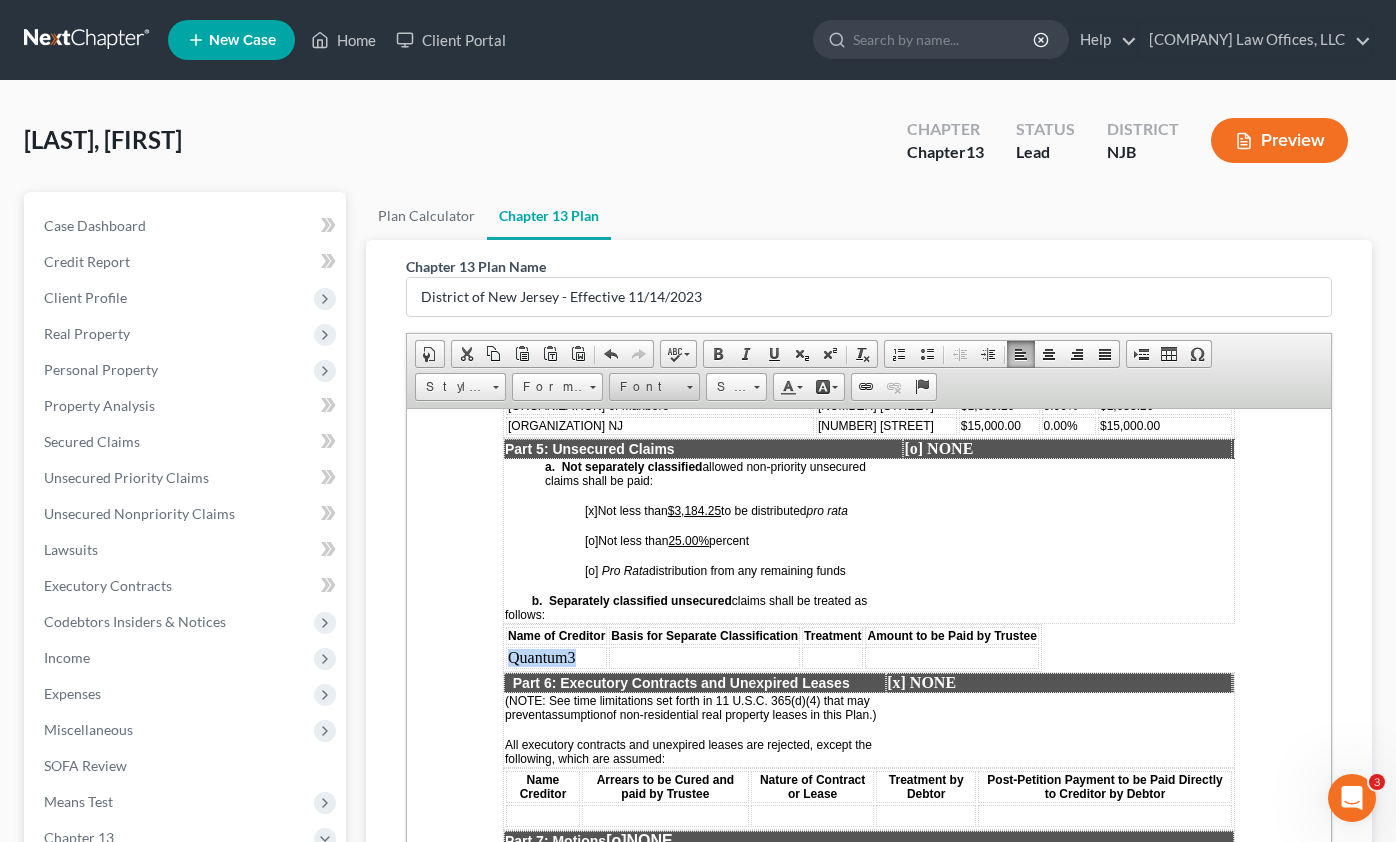 click at bounding box center (689, 384) 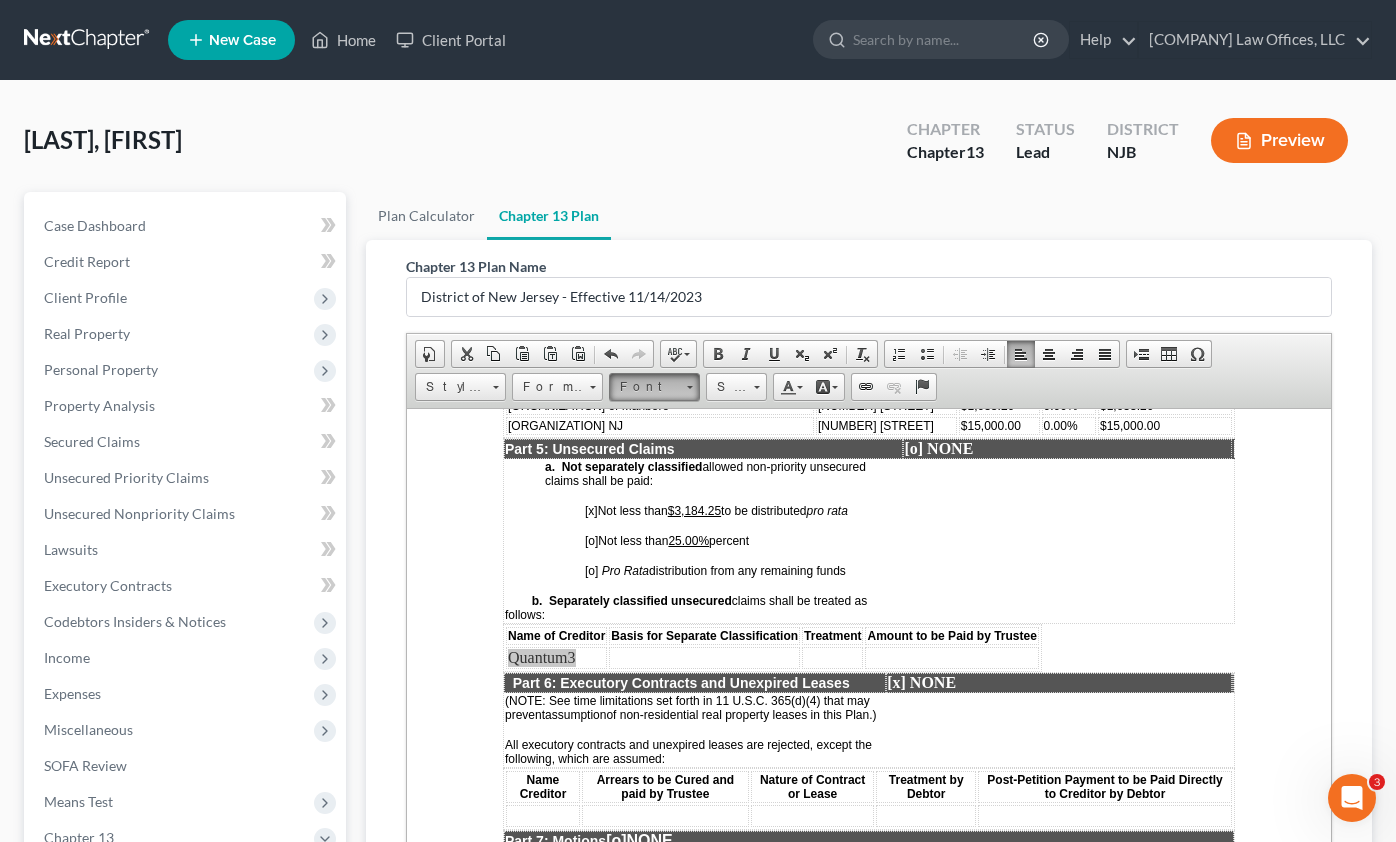 scroll, scrollTop: 0, scrollLeft: 0, axis: both 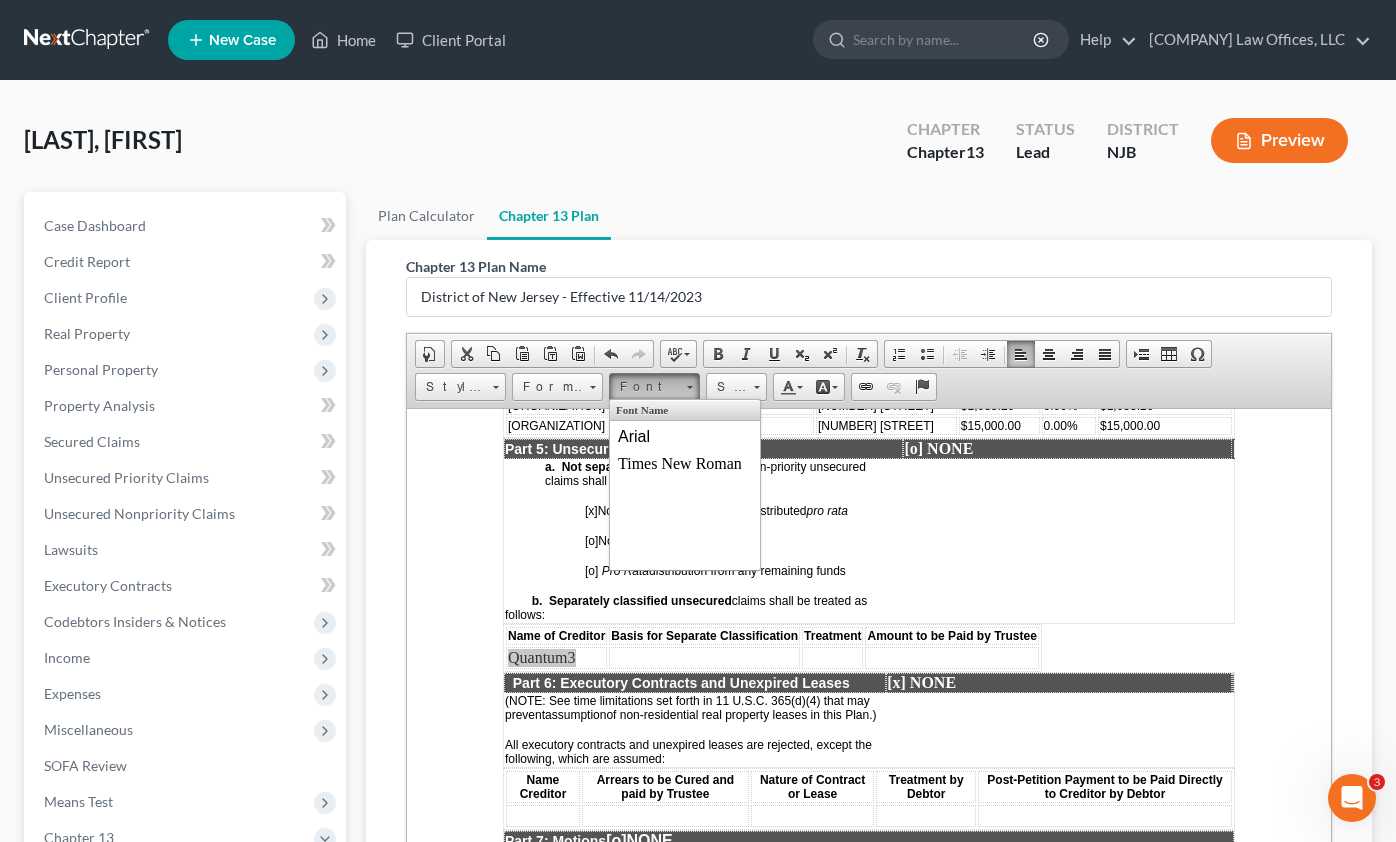 click at bounding box center (689, 384) 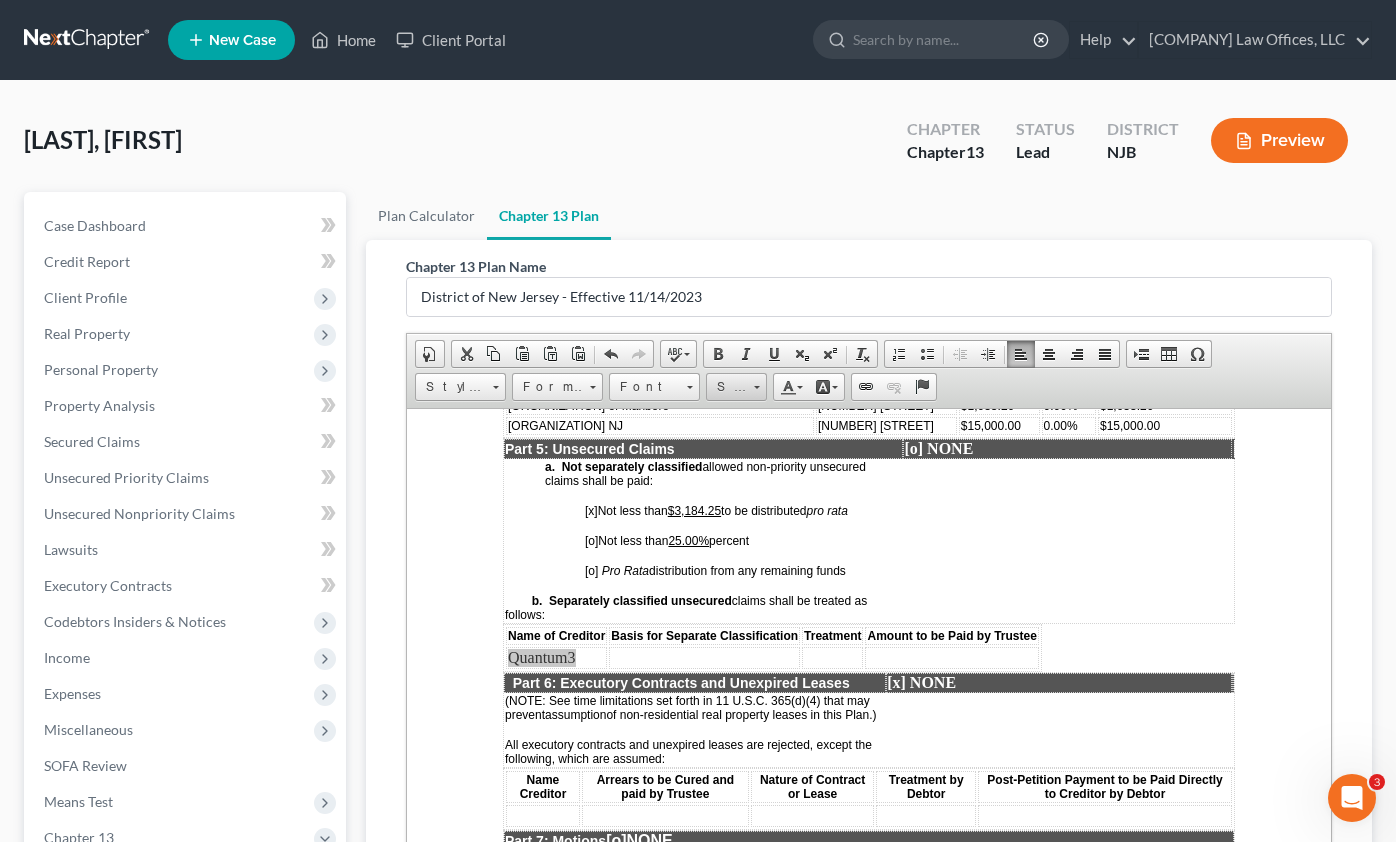 click on "Size" at bounding box center (736, 387) 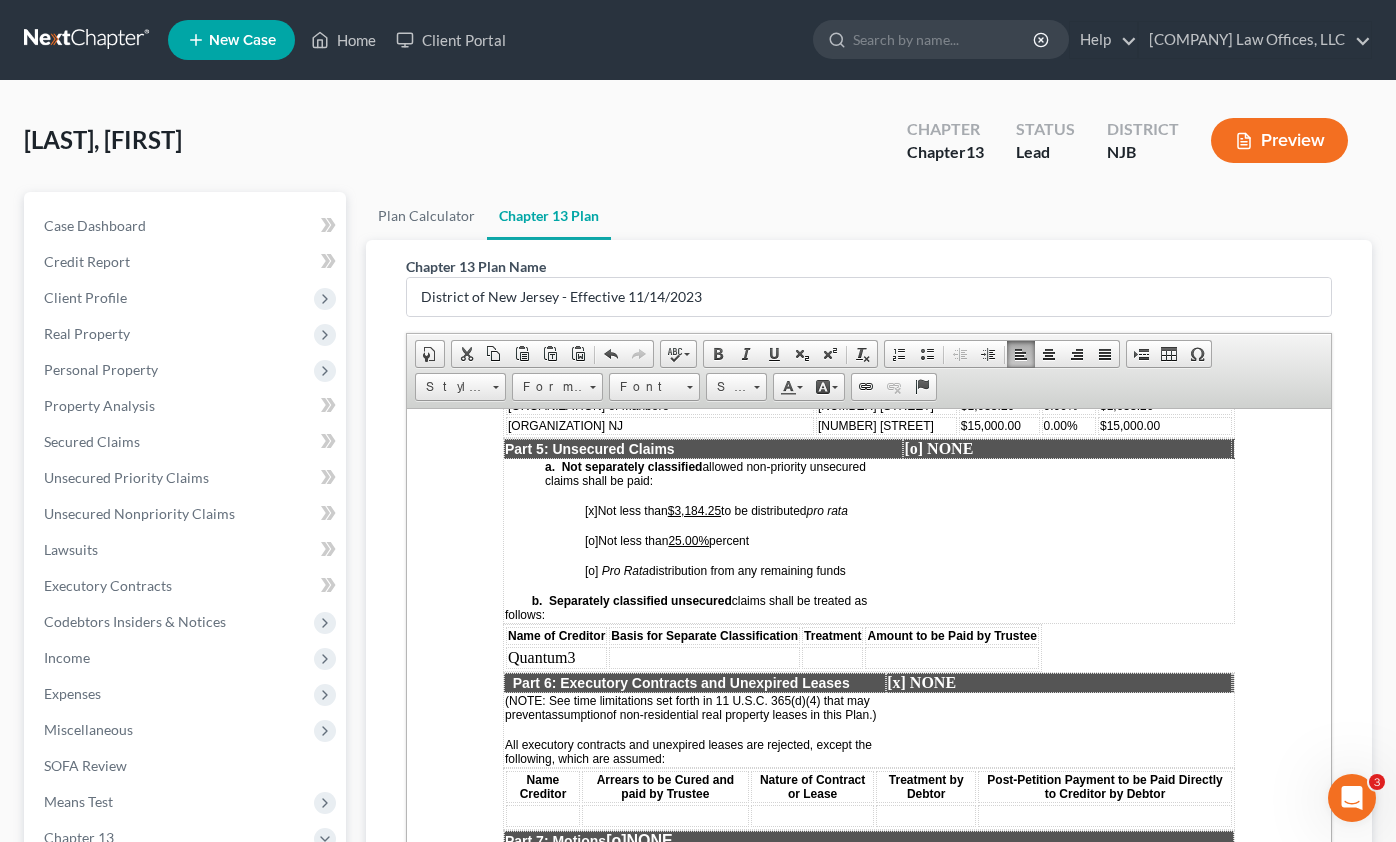 click on "[ORGANIZATION] of Marlboro" at bounding box center [588, 405] 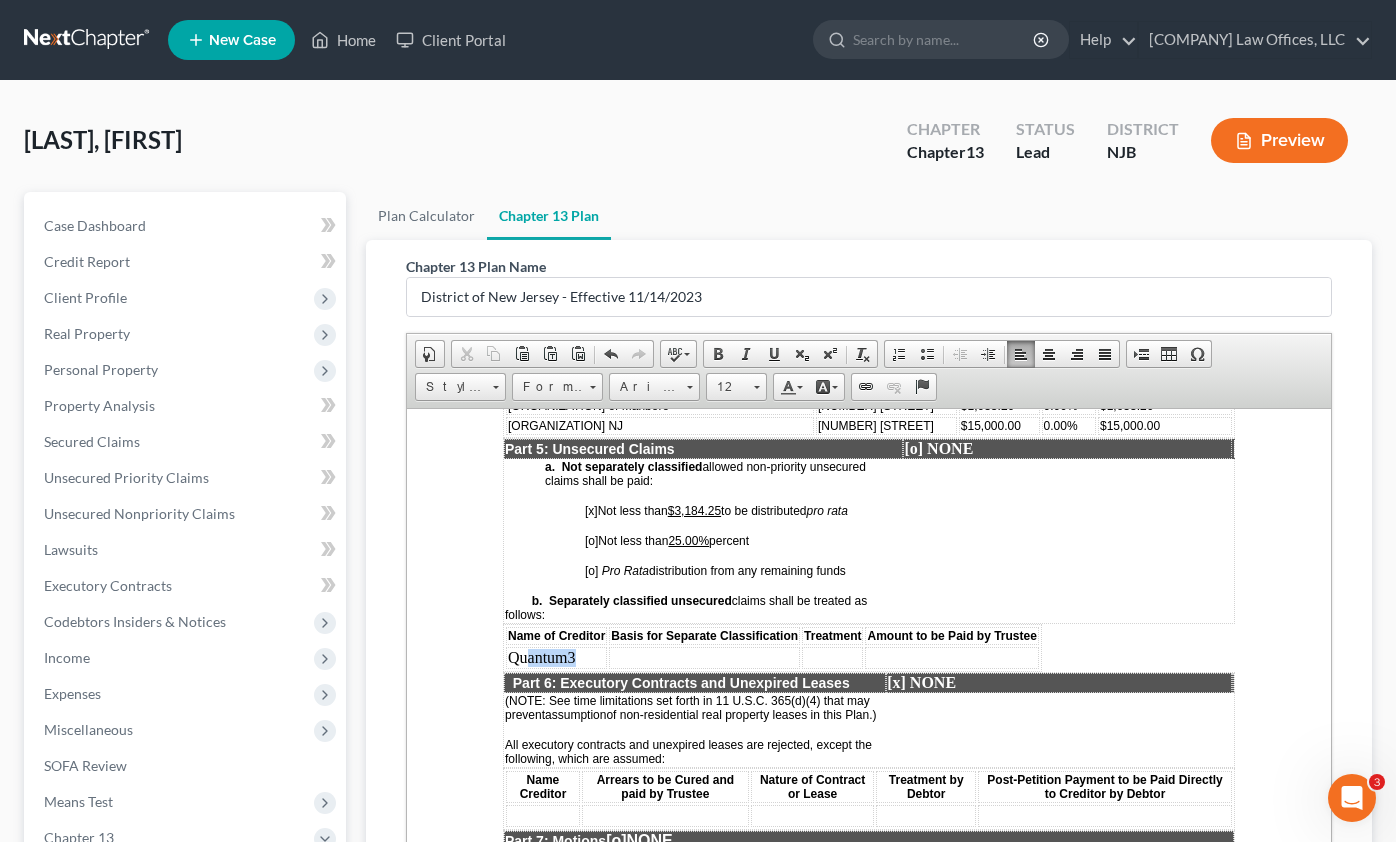 drag, startPoint x: 579, startPoint y: 690, endPoint x: 514, endPoint y: 687, distance: 65.06919 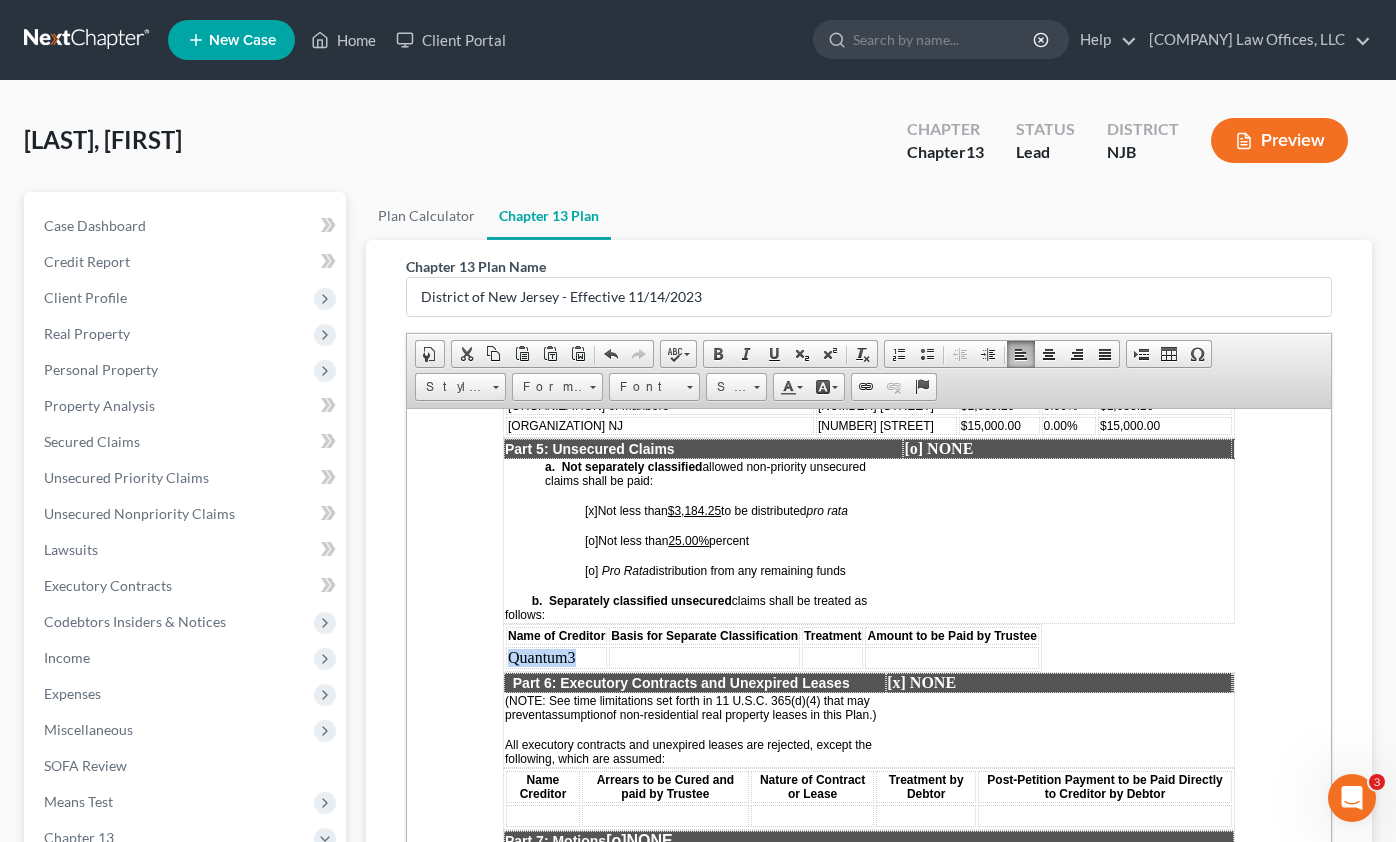 drag, startPoint x: 510, startPoint y: 678, endPoint x: 582, endPoint y: 683, distance: 72.1734 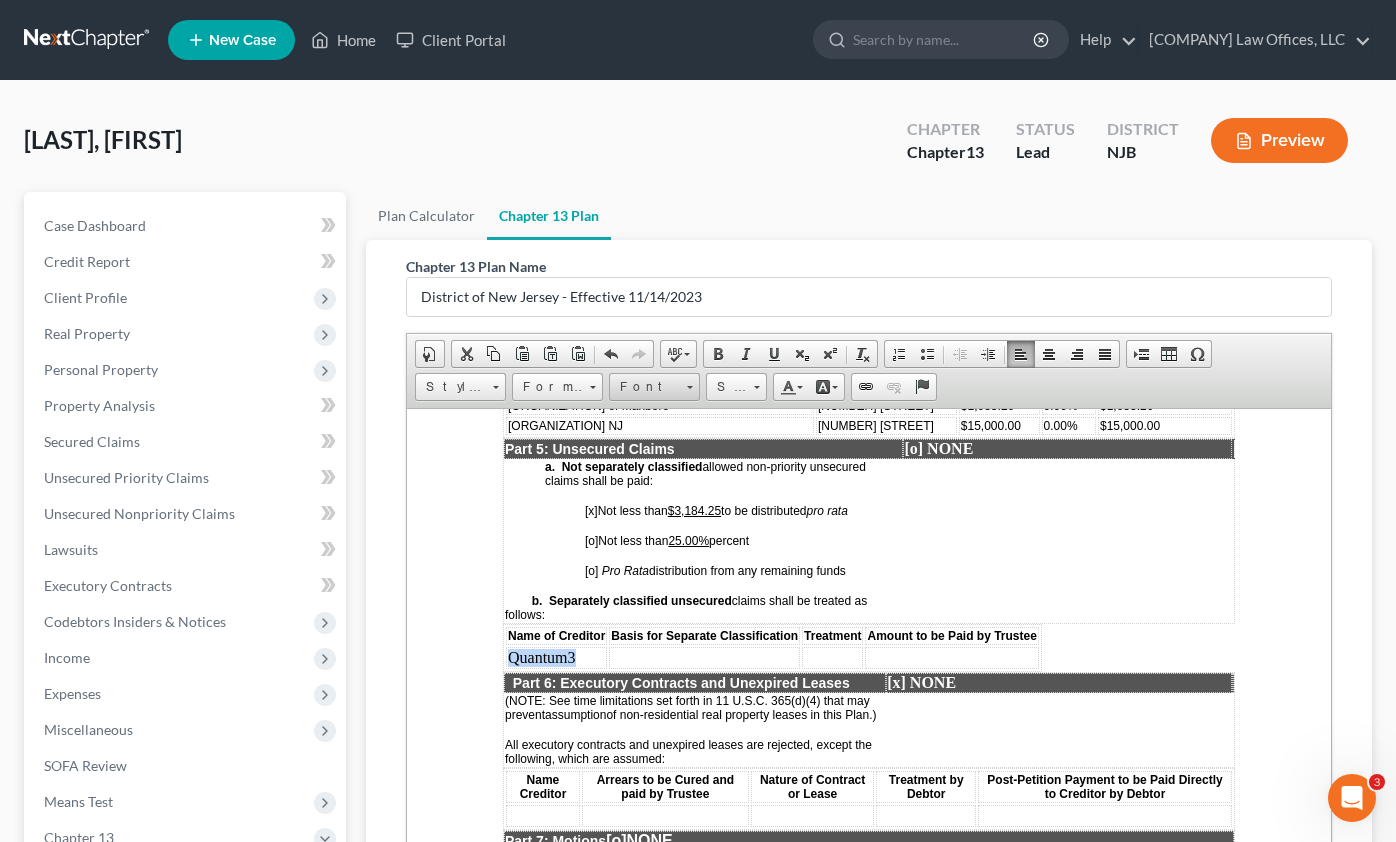 click on "Font" at bounding box center [645, 387] 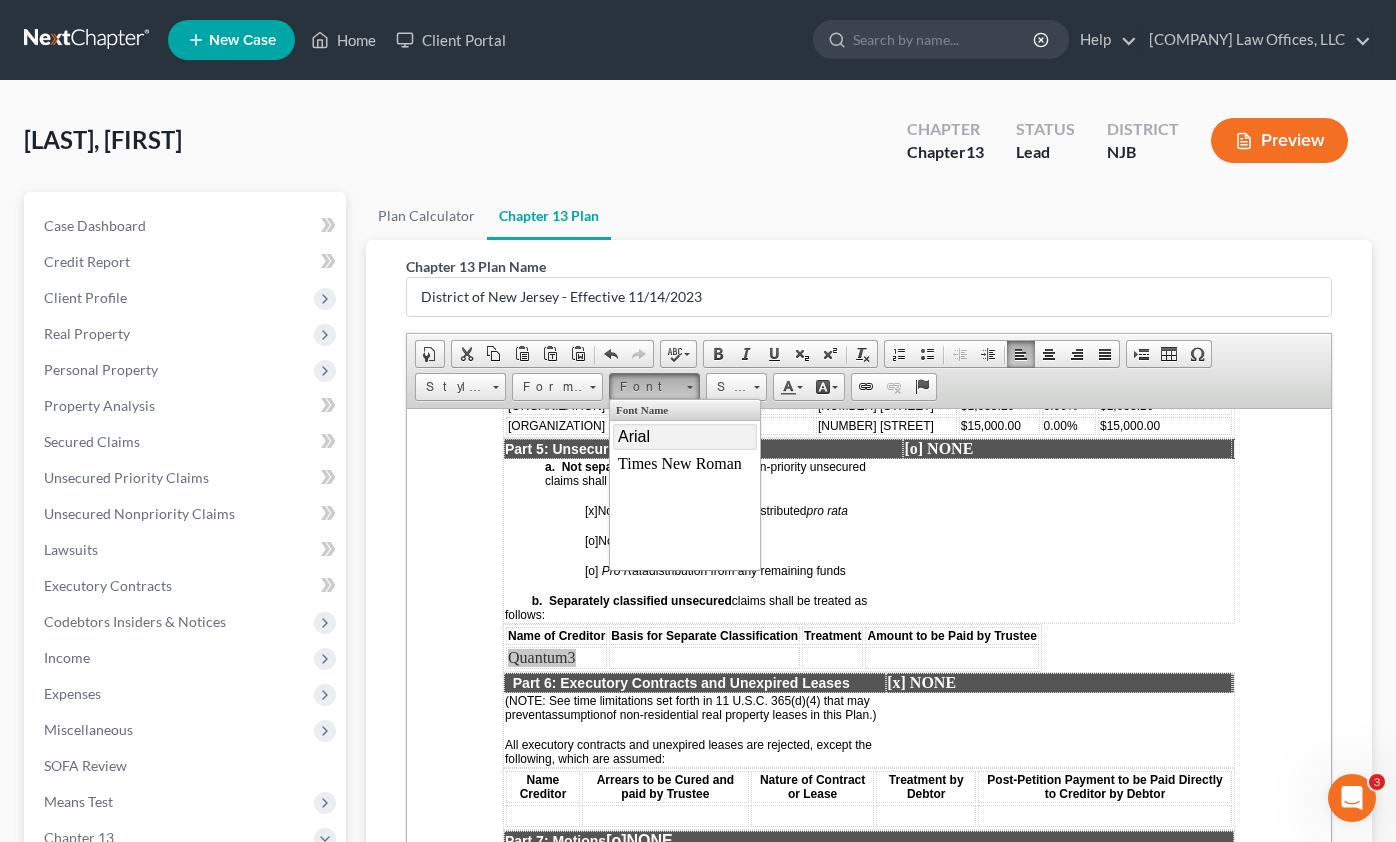 click on "Arial" at bounding box center [634, 435] 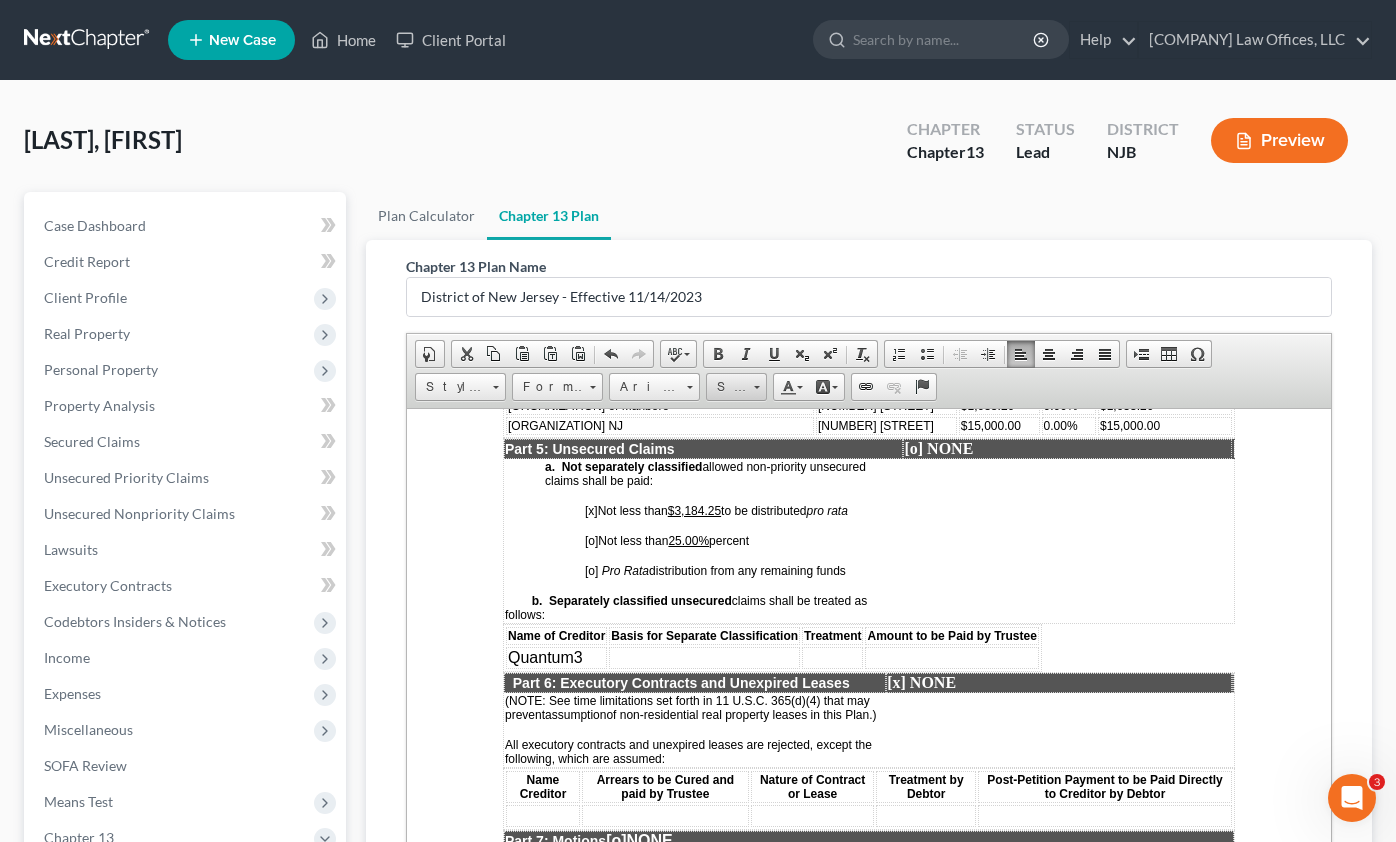 click on "Size" at bounding box center [727, 387] 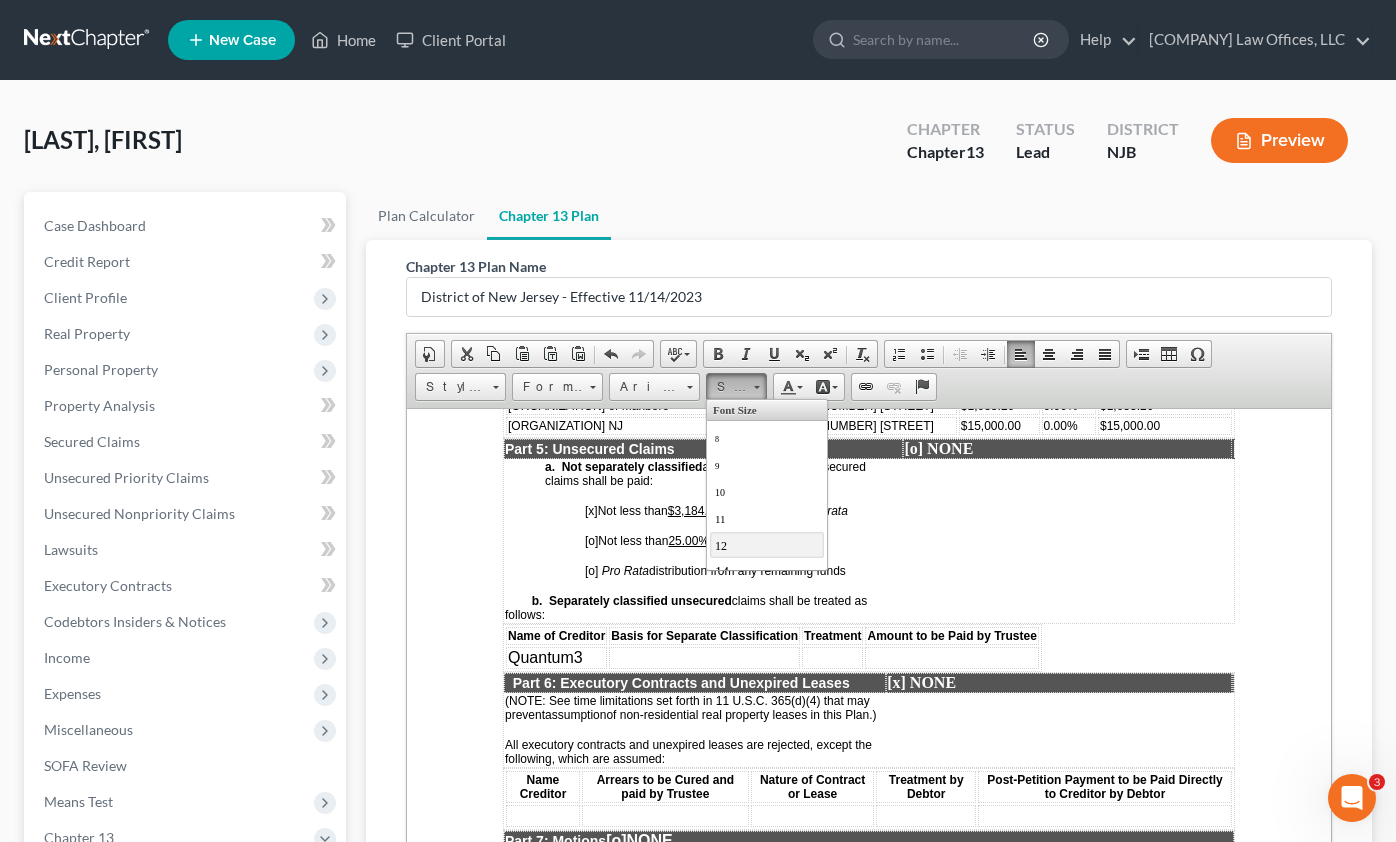 click on "12" at bounding box center [767, 544] 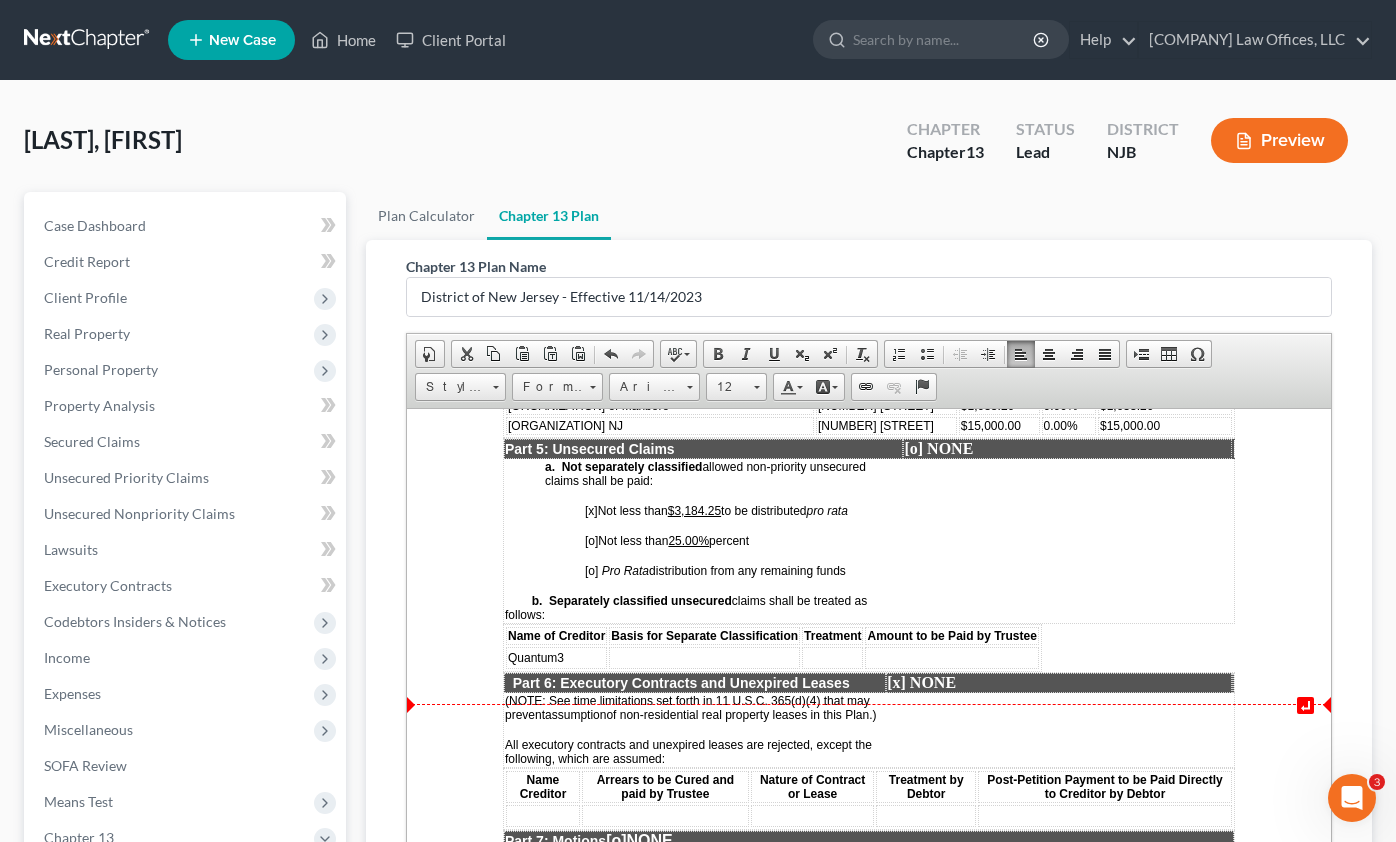 click on "Quantum3" at bounding box center (556, 657) 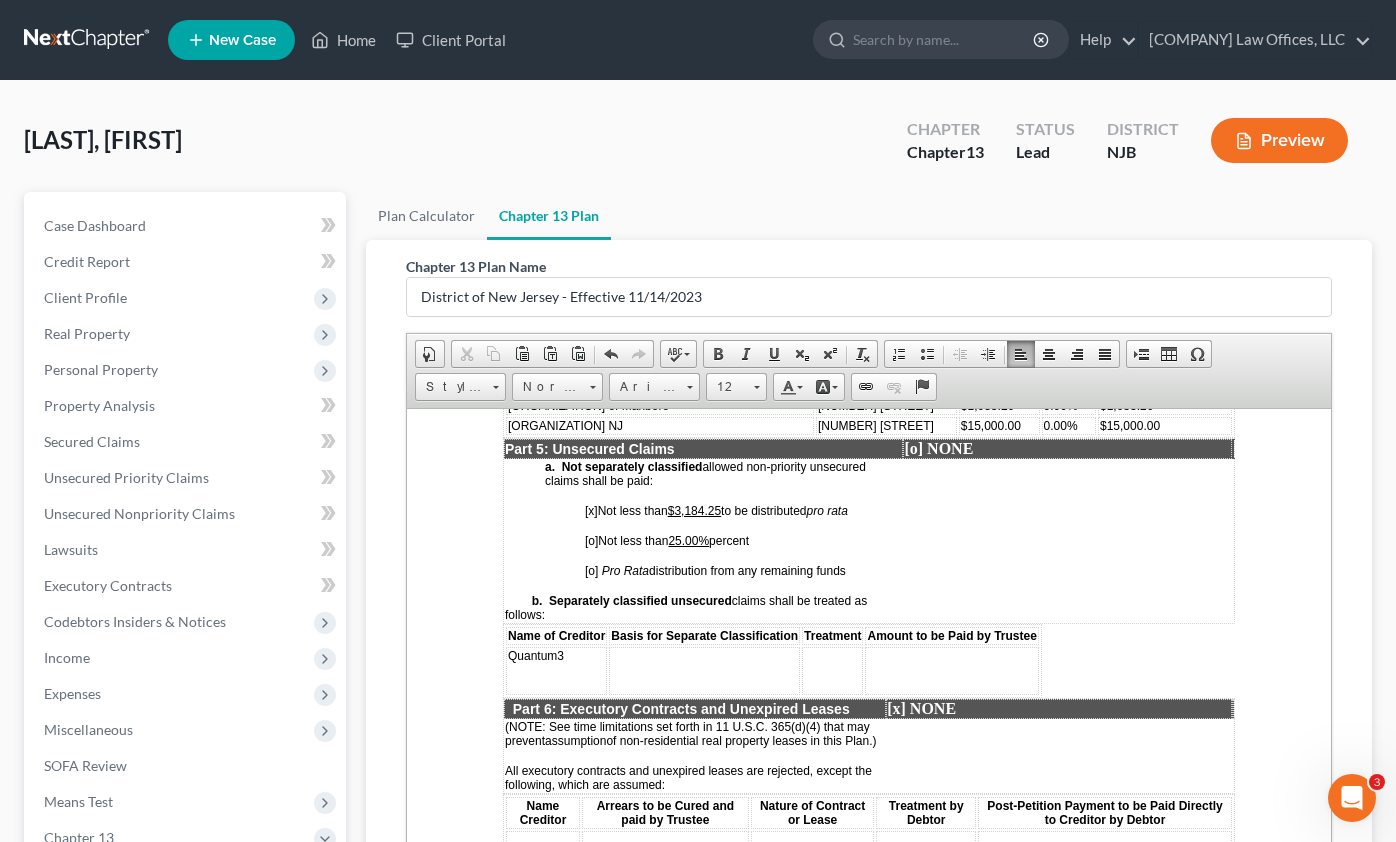 click at bounding box center (704, 670) 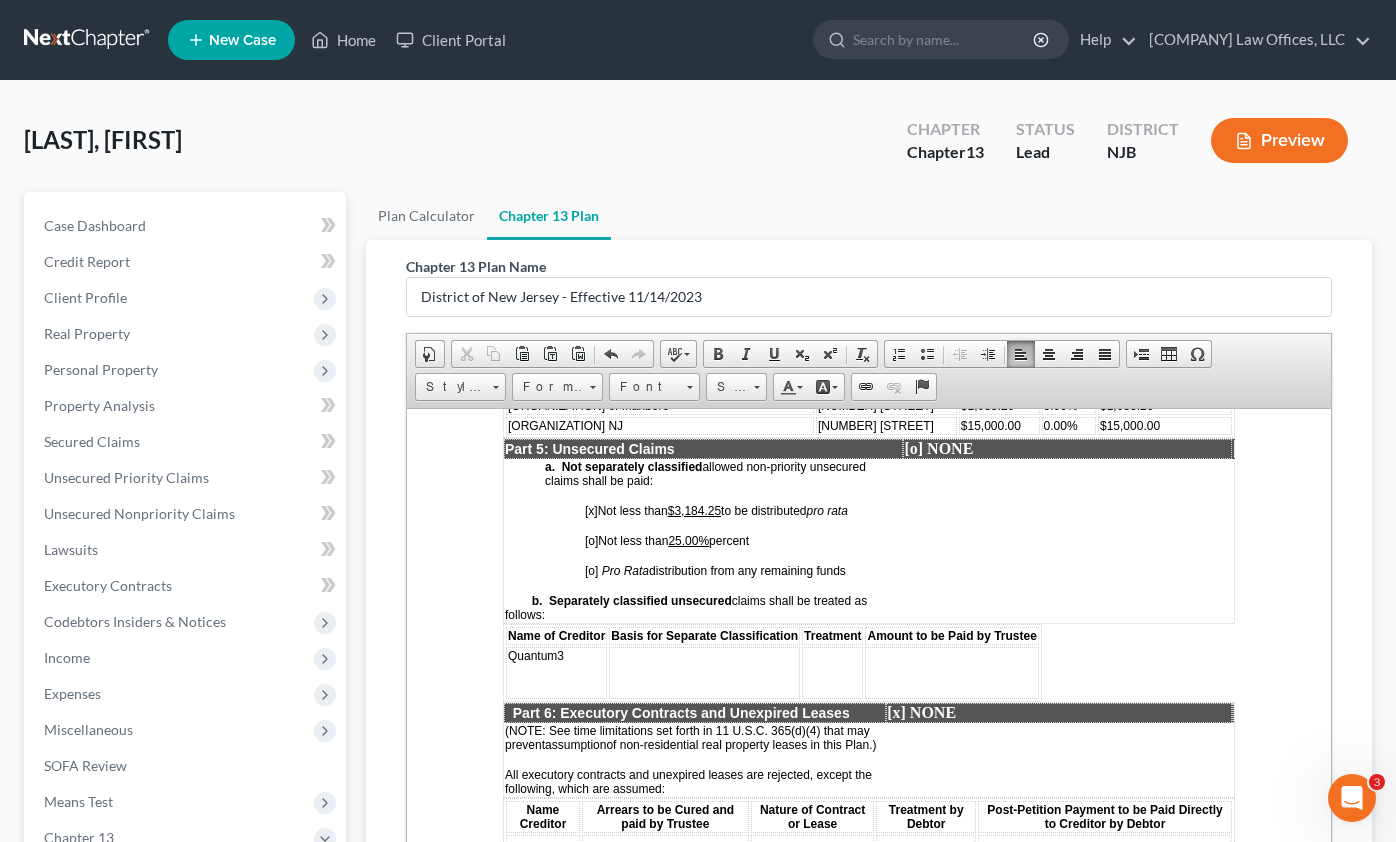 click at bounding box center [704, 672] 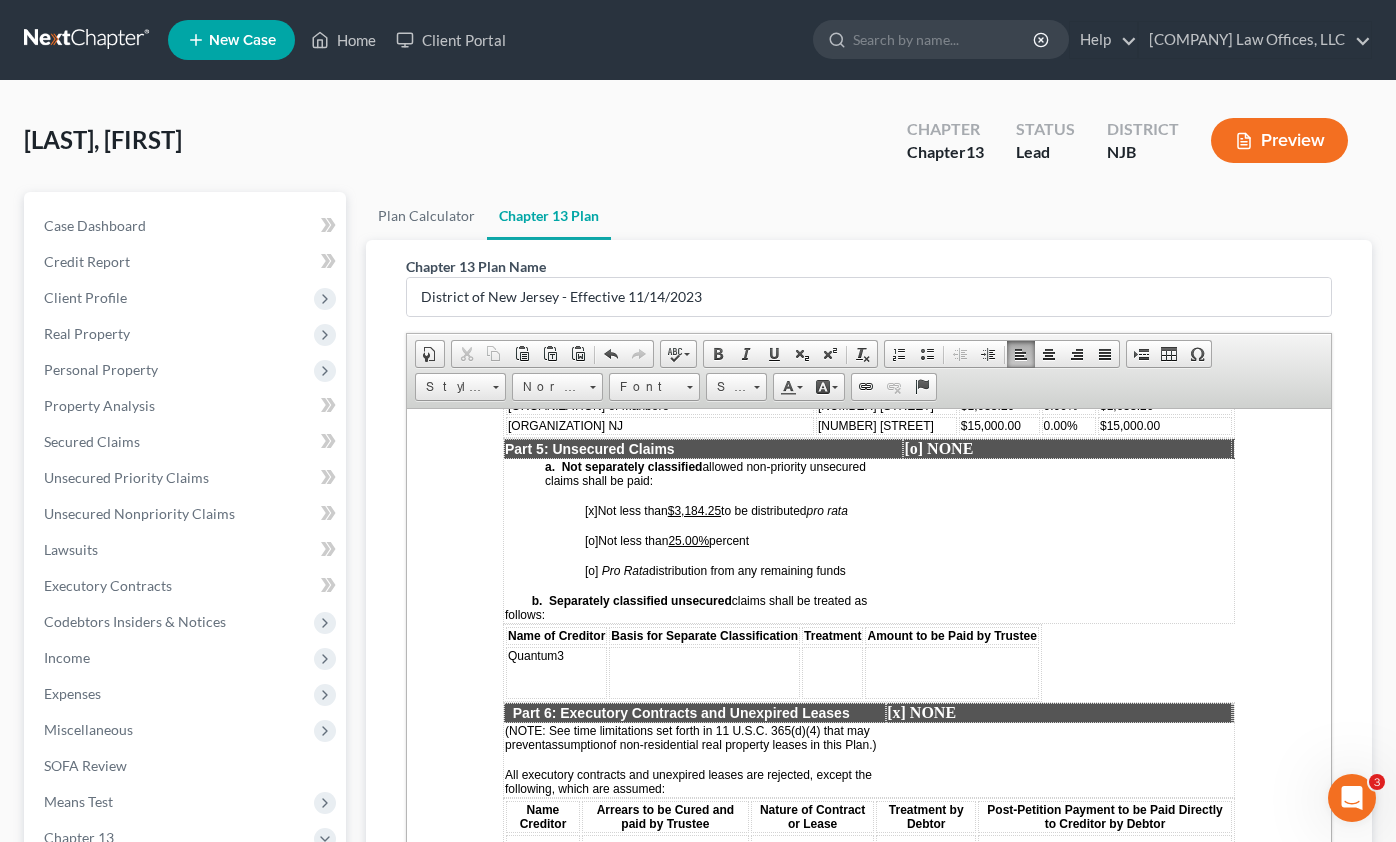 click on "Quantum3" at bounding box center (556, 672) 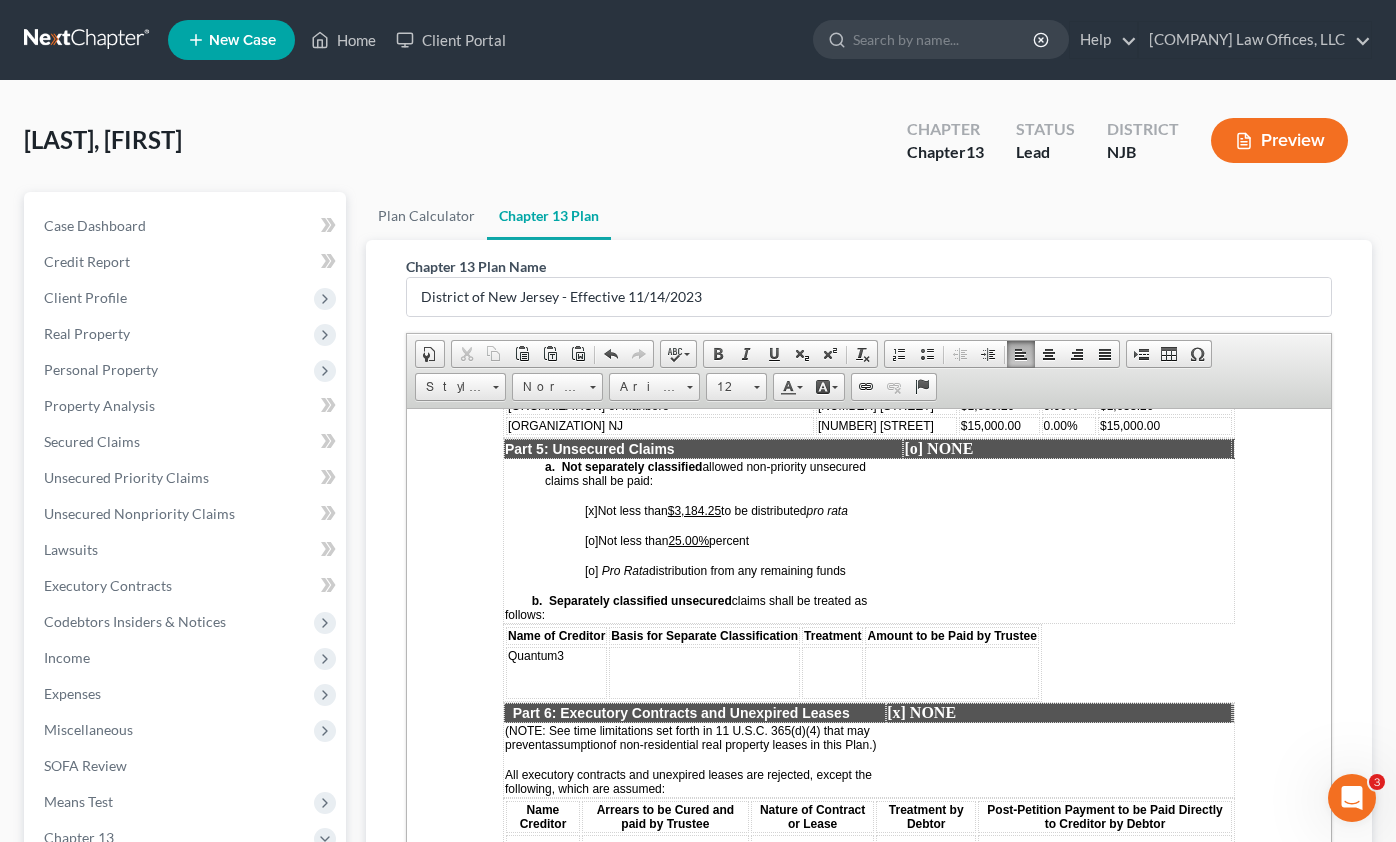 click on "Quantum3" at bounding box center (556, 672) 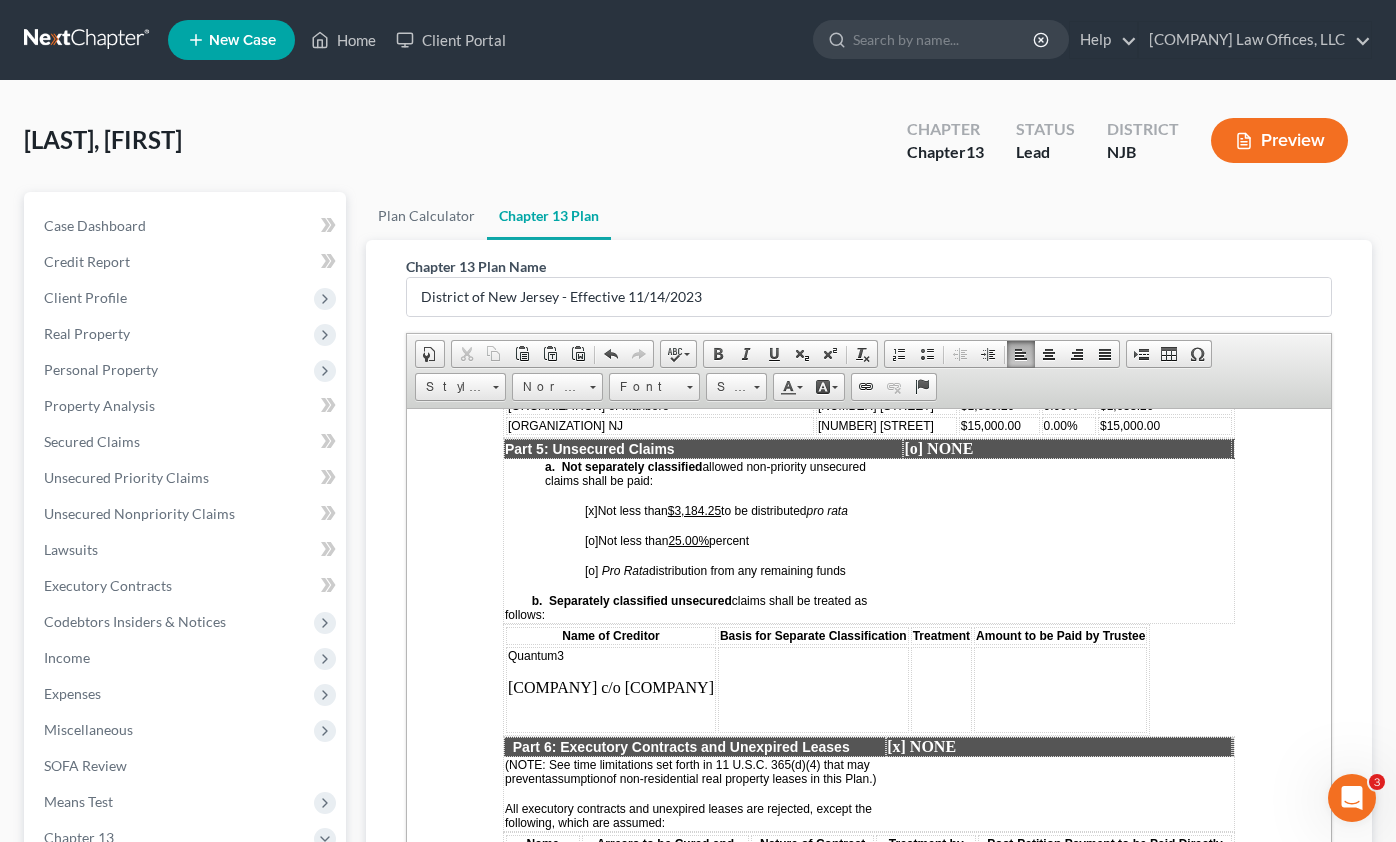 drag, startPoint x: 646, startPoint y: 758, endPoint x: 515, endPoint y: 688, distance: 148.52946 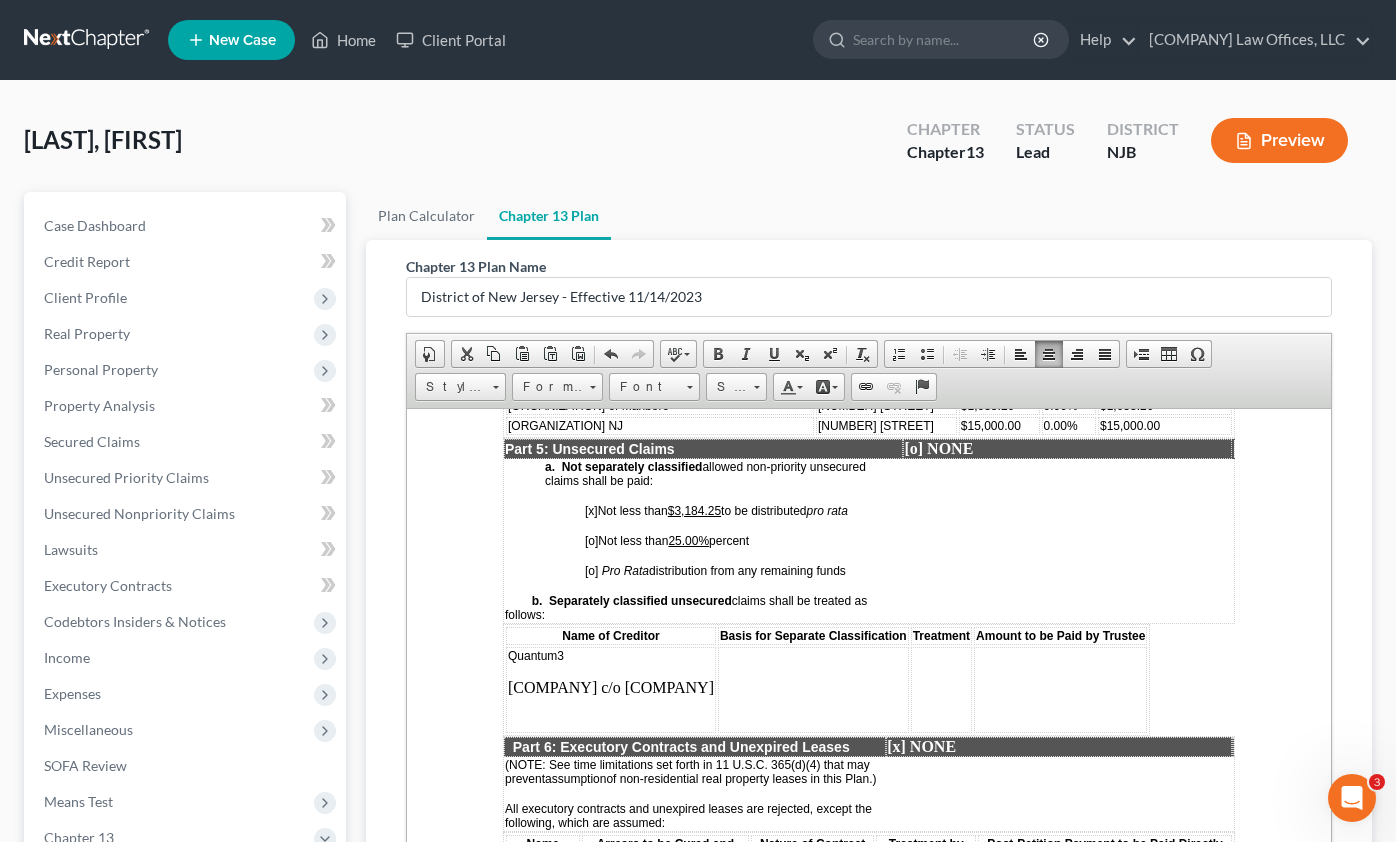 click on "[ENTITY] [ENTITY] LLC c/o [ENTITY] [ENTITY] [ENTITY]" at bounding box center (611, 689) 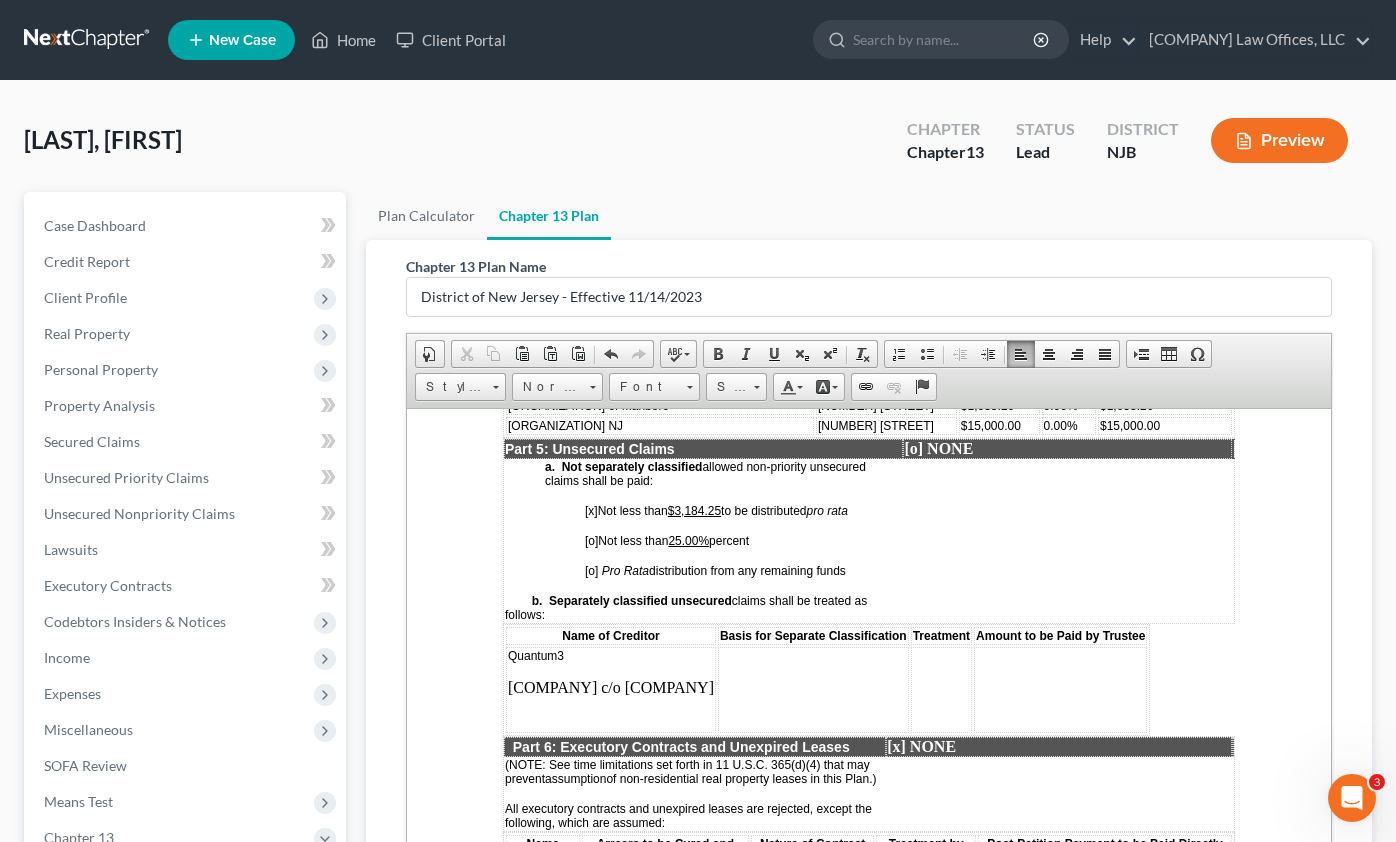 click on "Quantum3" at bounding box center [536, 655] 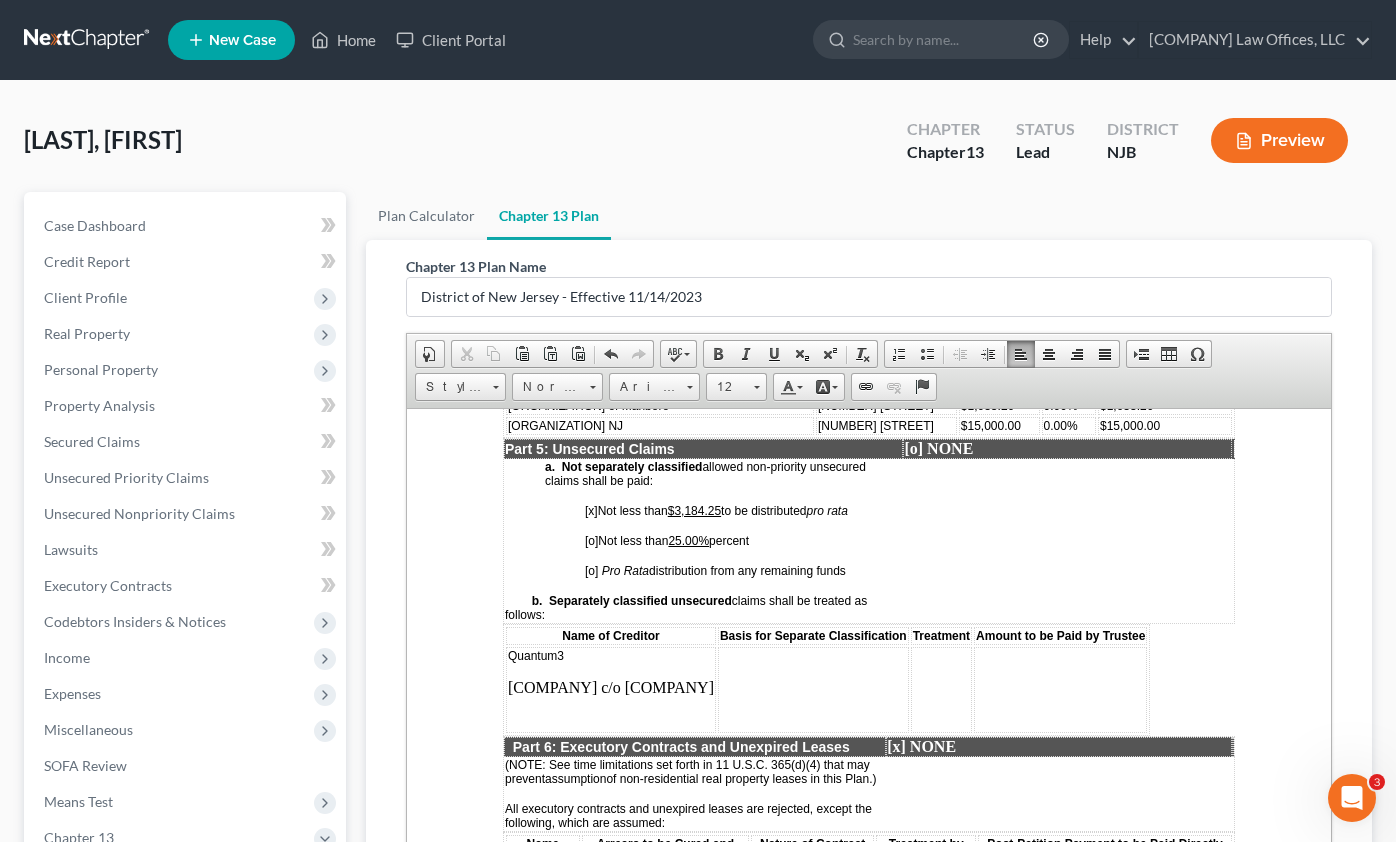 click on "[COMPANY] c/o [COMPANY]" at bounding box center [611, 687] 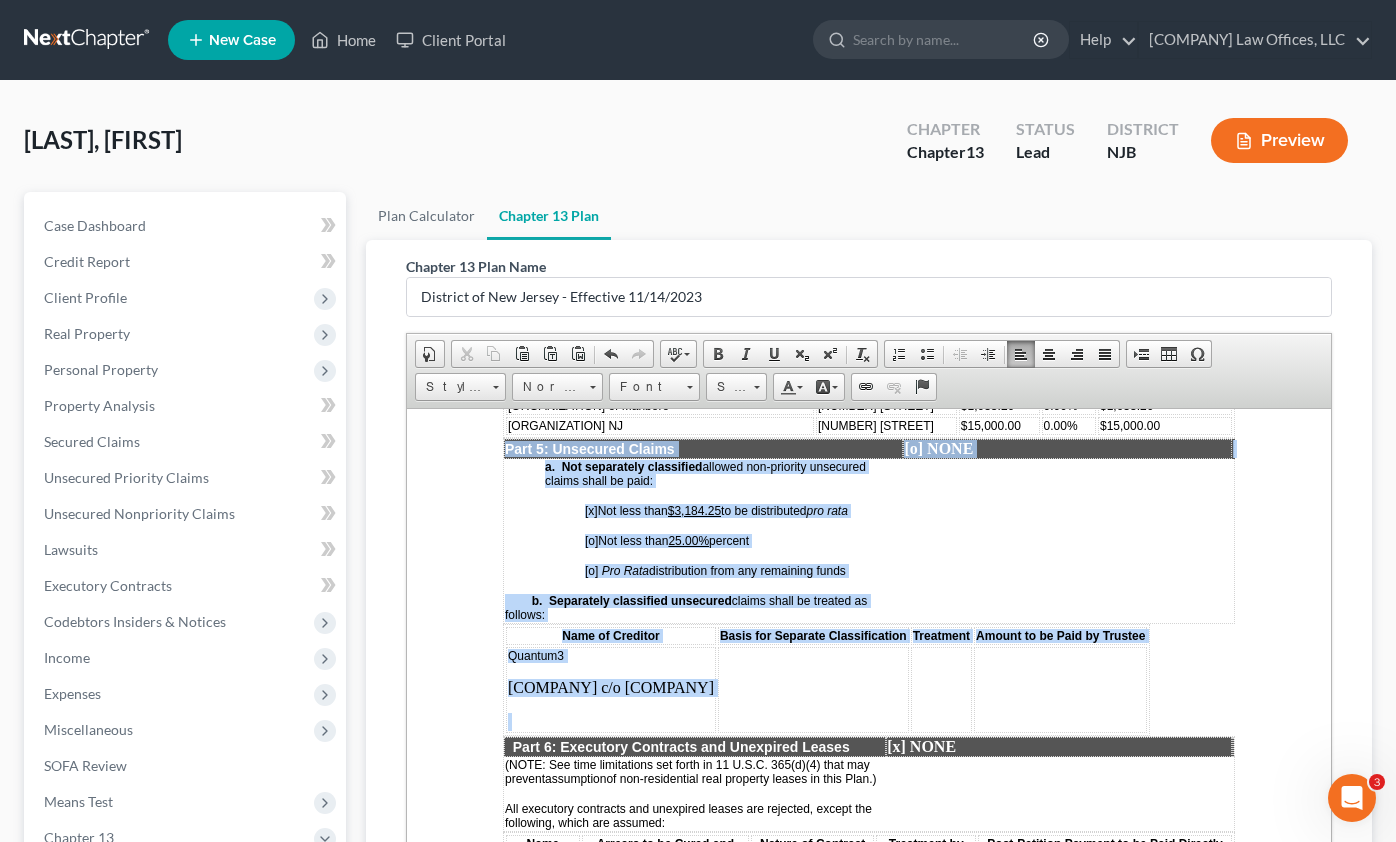 drag, startPoint x: 628, startPoint y: 767, endPoint x: 497, endPoint y: 727, distance: 136.9708 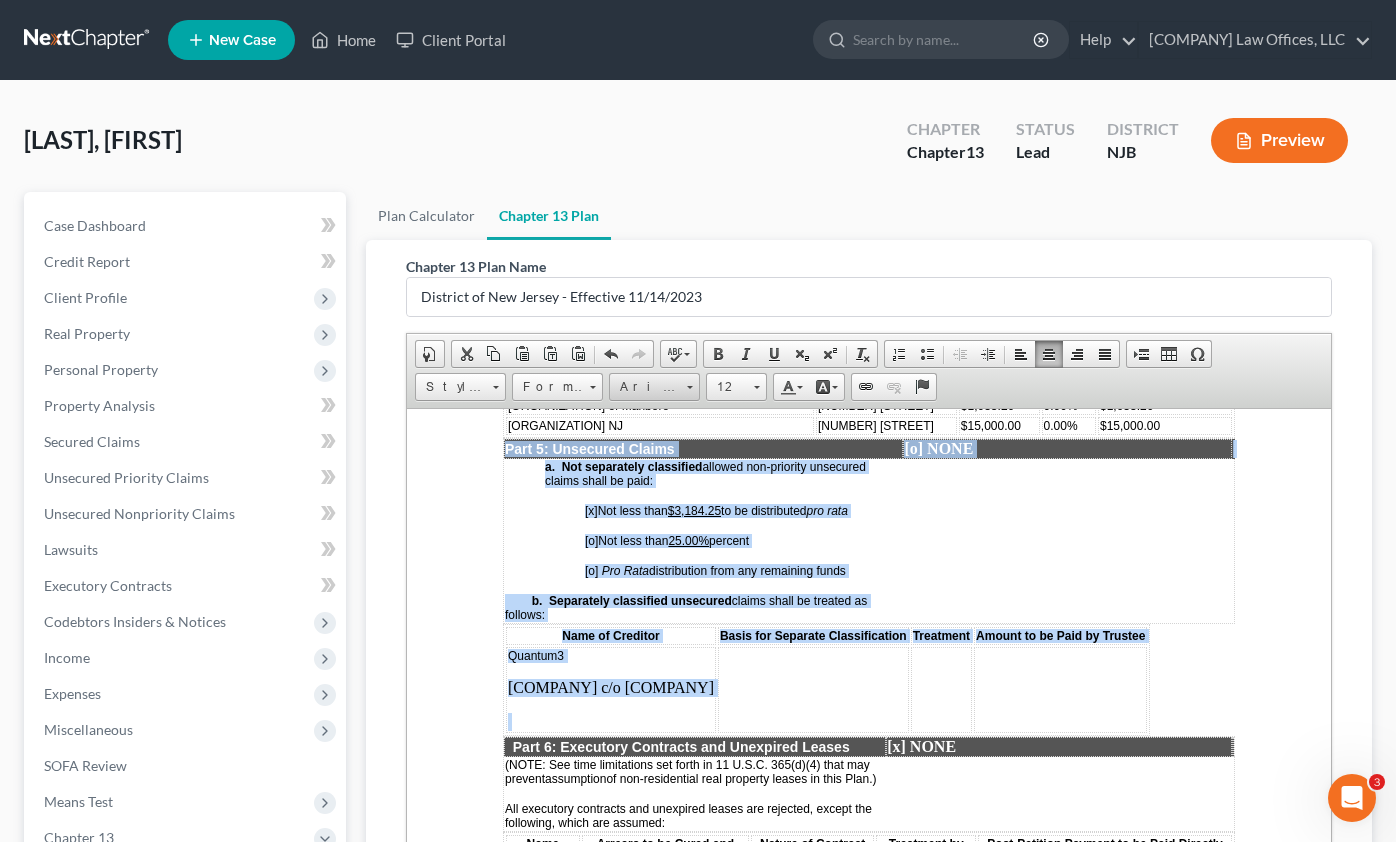 click on "Arial" at bounding box center (645, 387) 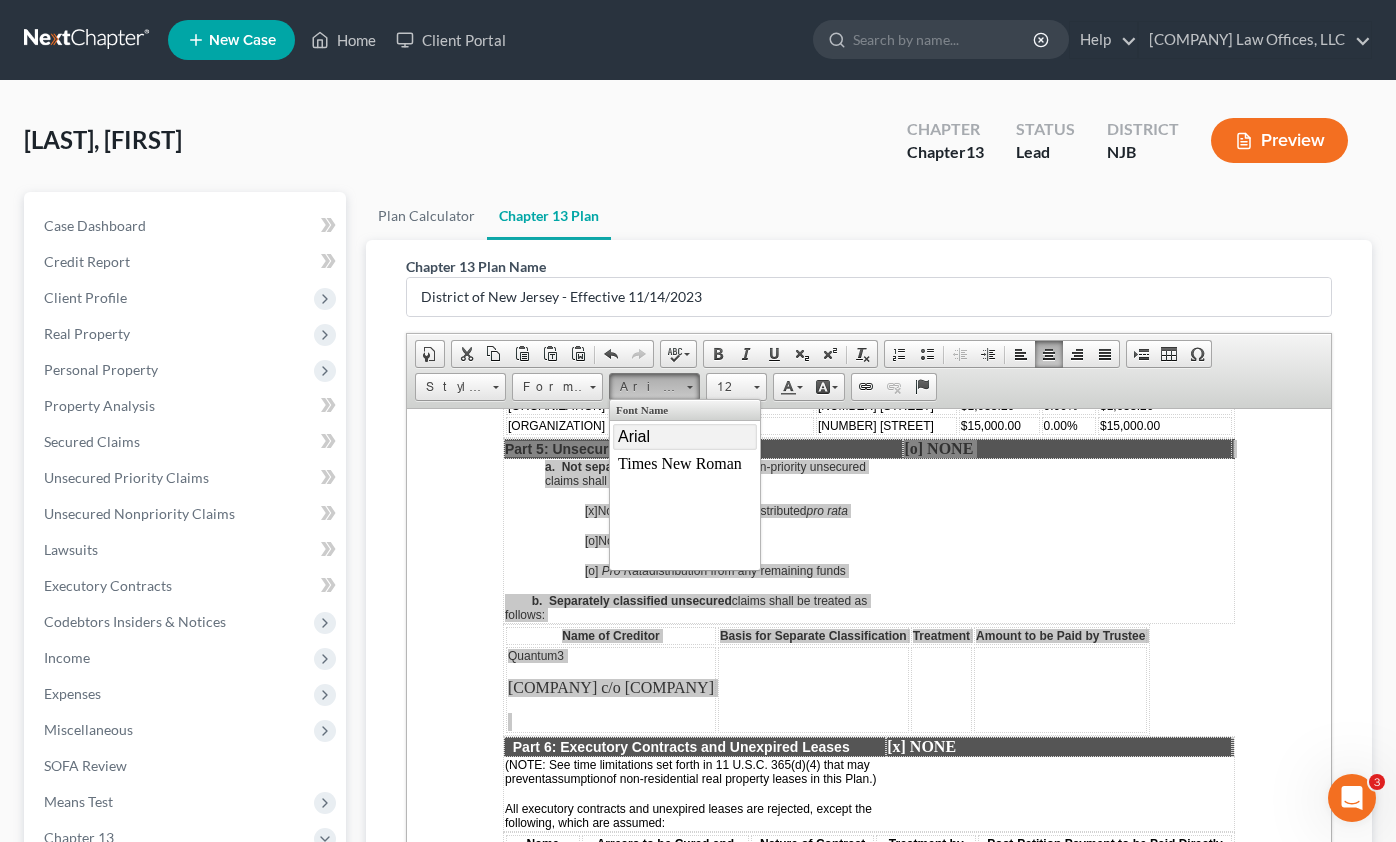 click on "Arial" at bounding box center (685, 436) 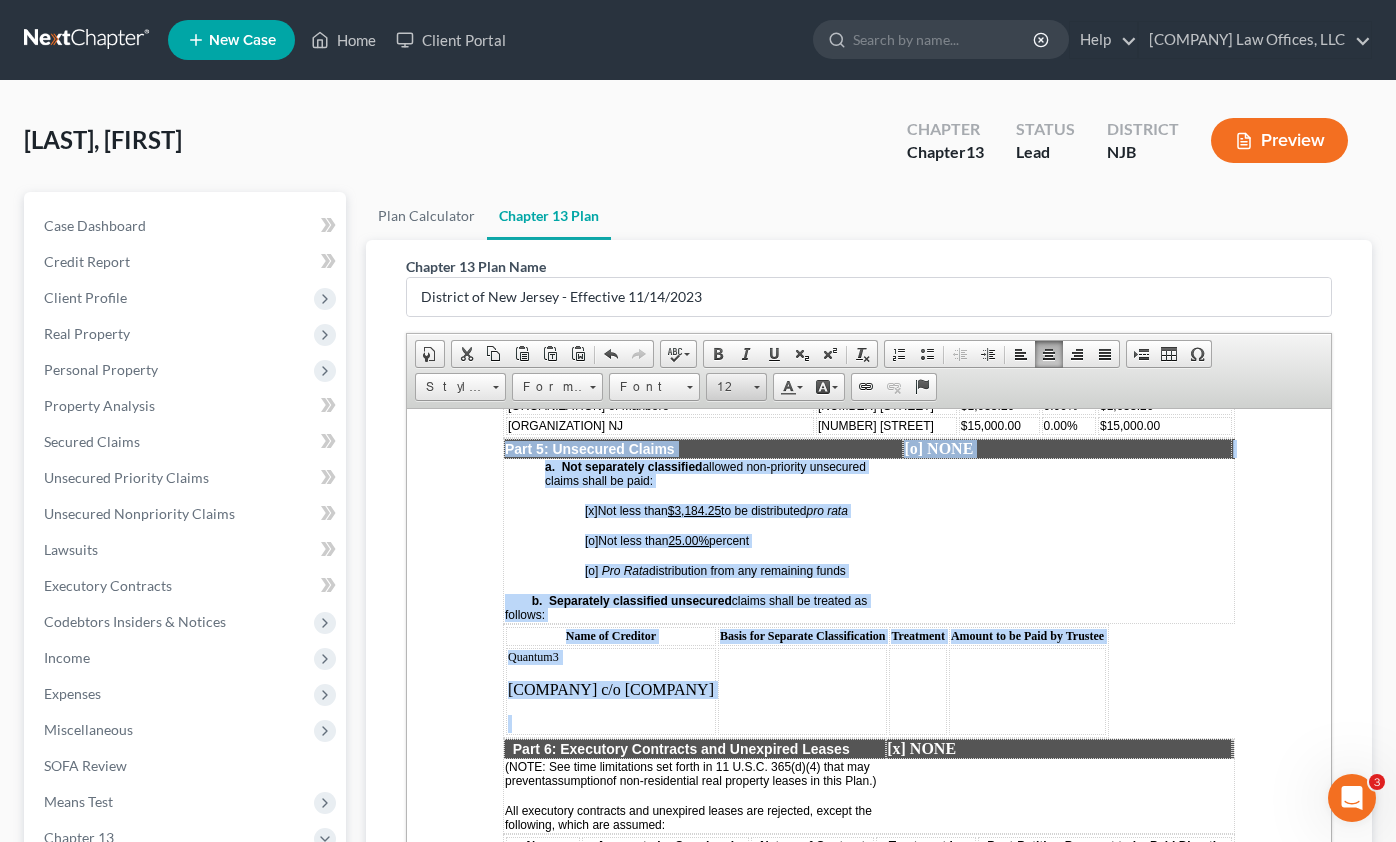 click on "12" at bounding box center (727, 387) 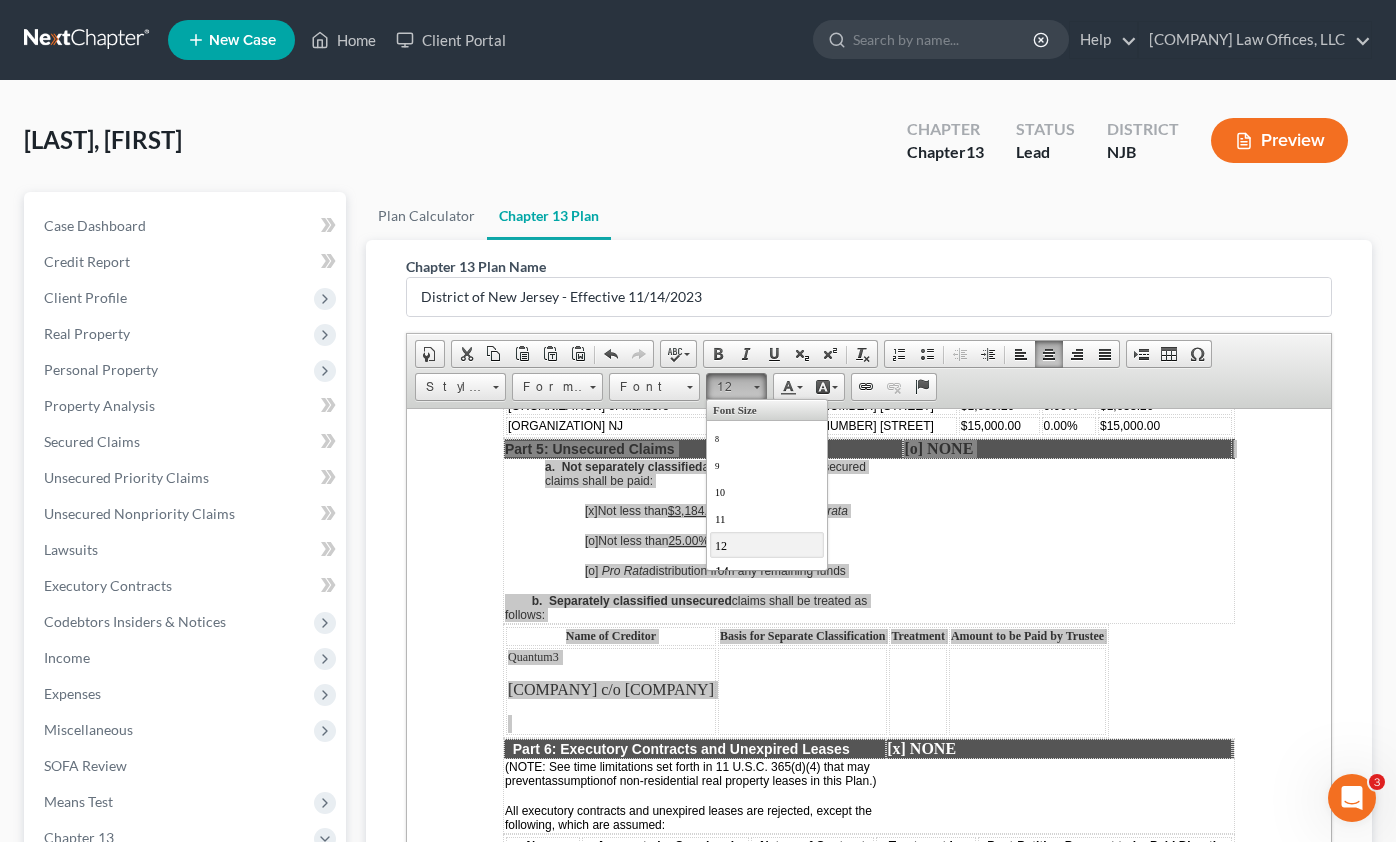 click on "12" at bounding box center (727, 387) 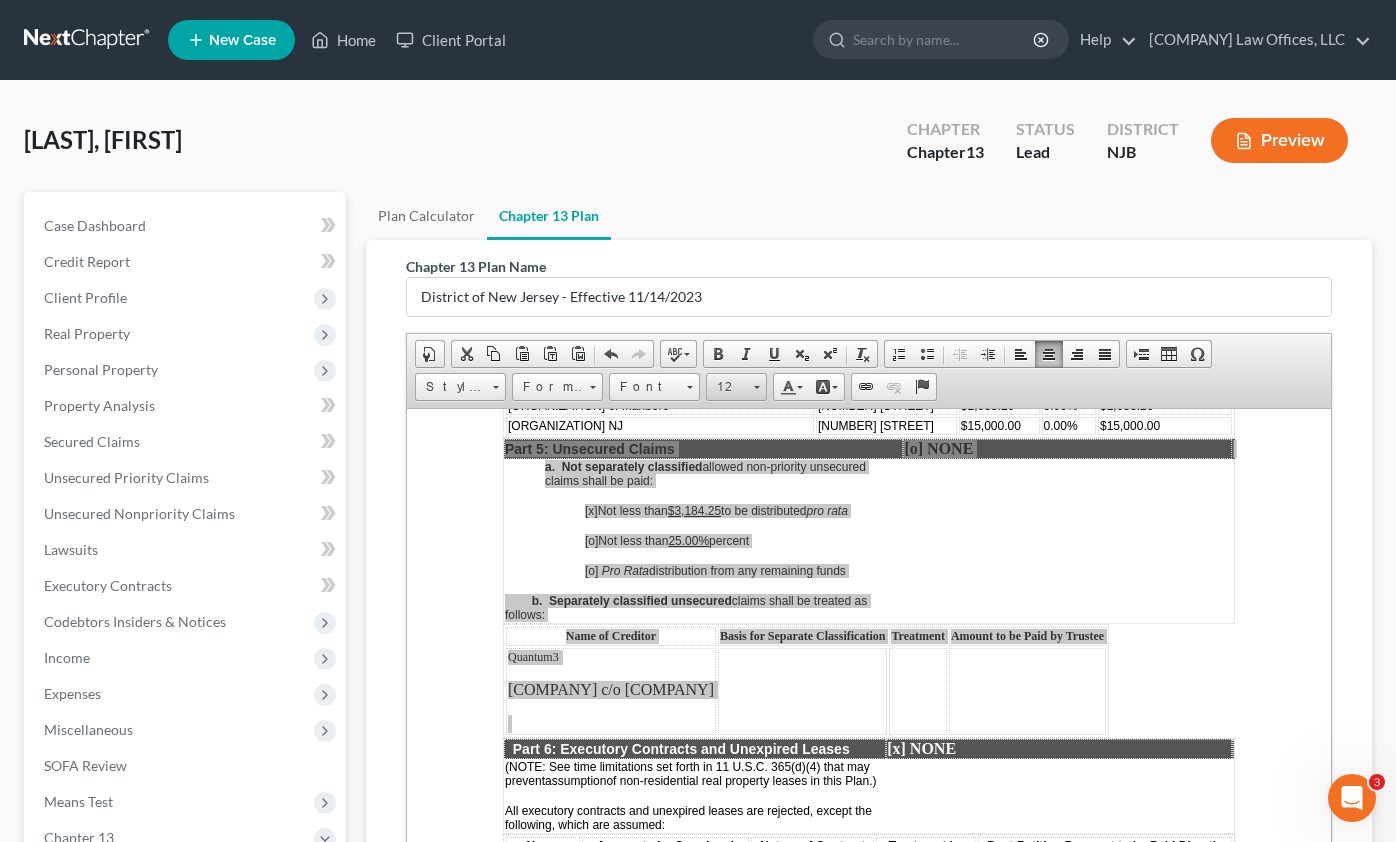 click on "12" at bounding box center (736, 387) 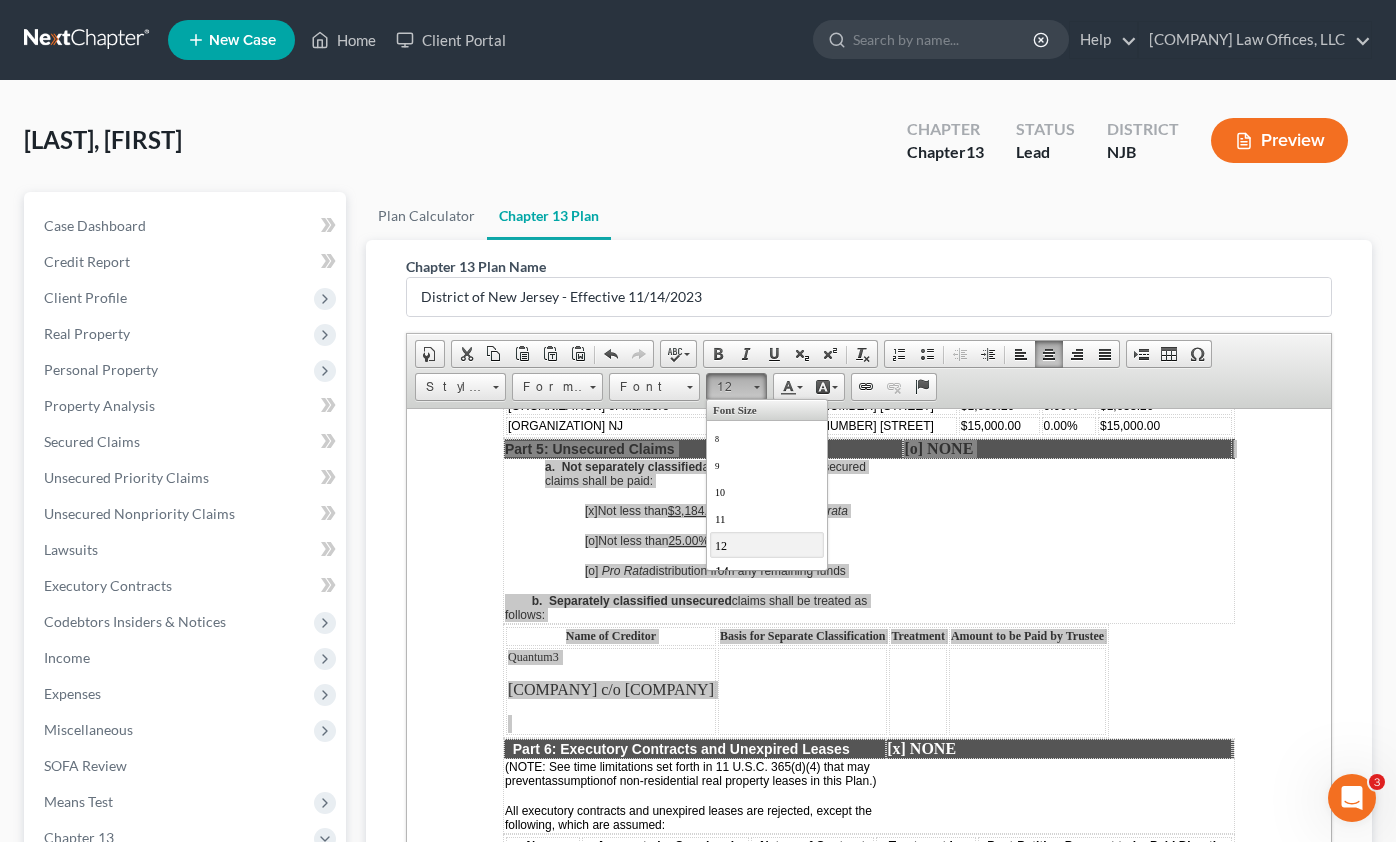 click on "12" at bounding box center (767, 544) 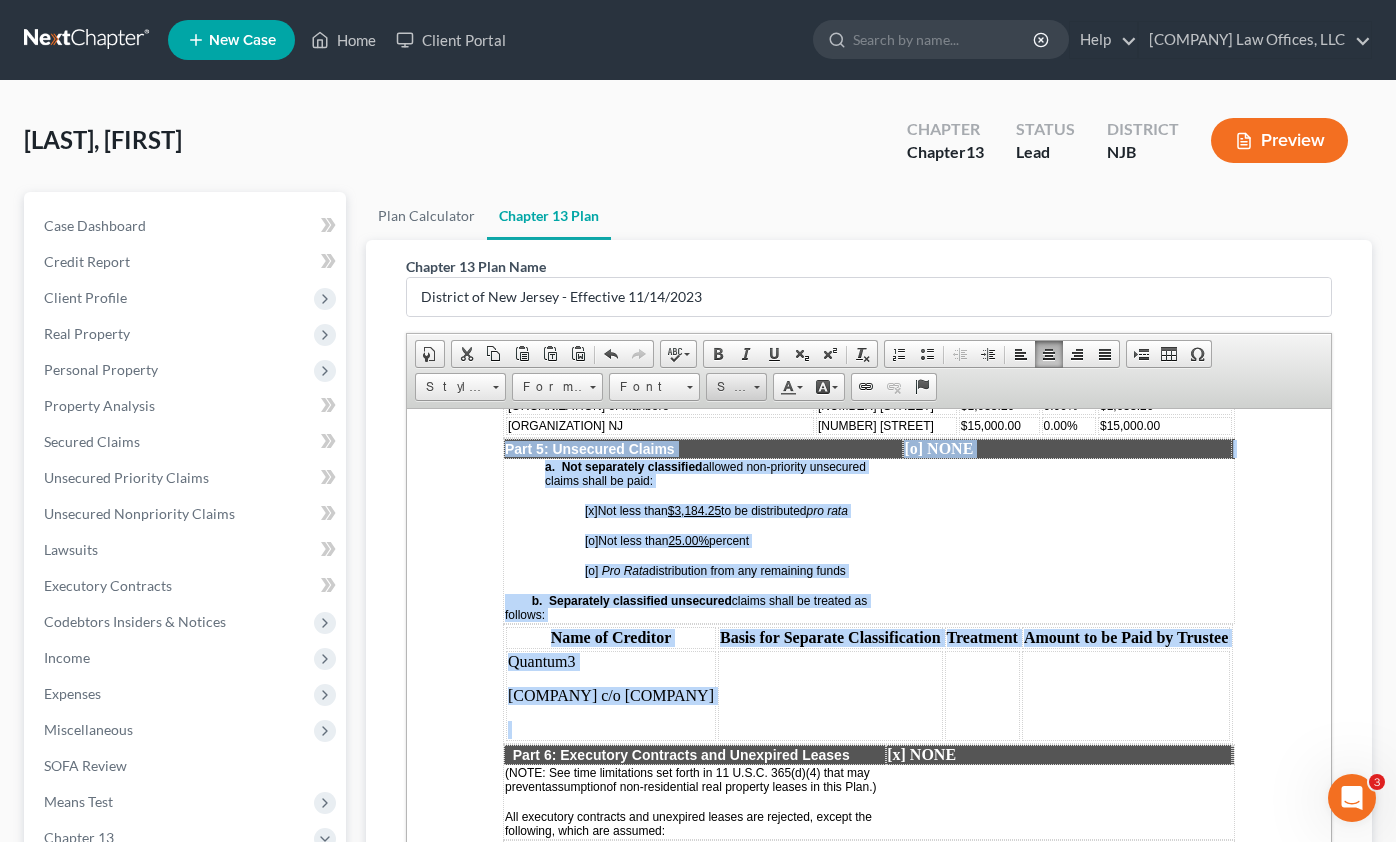 click on "Size" at bounding box center (736, 387) 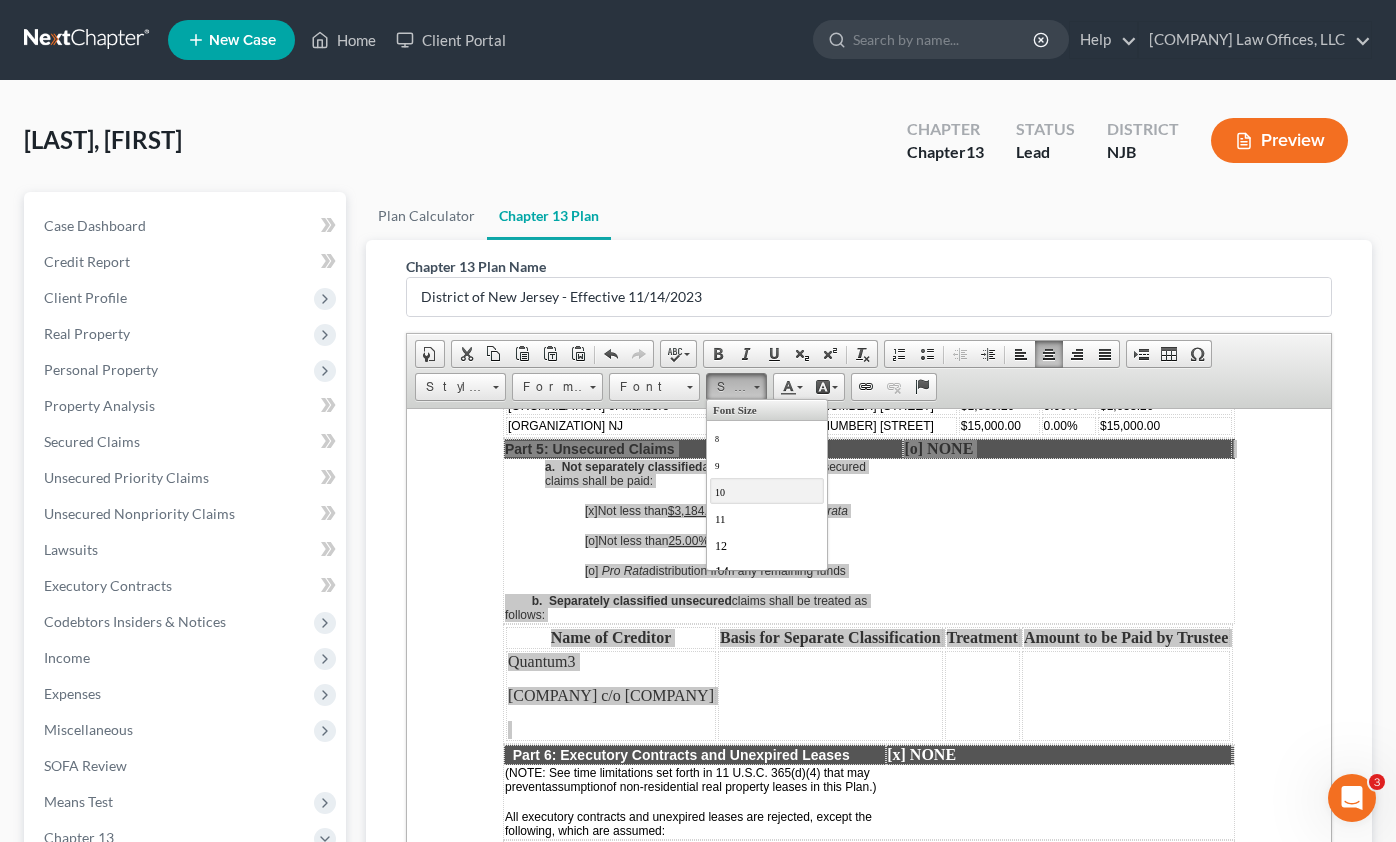 click on "10" at bounding box center (767, 490) 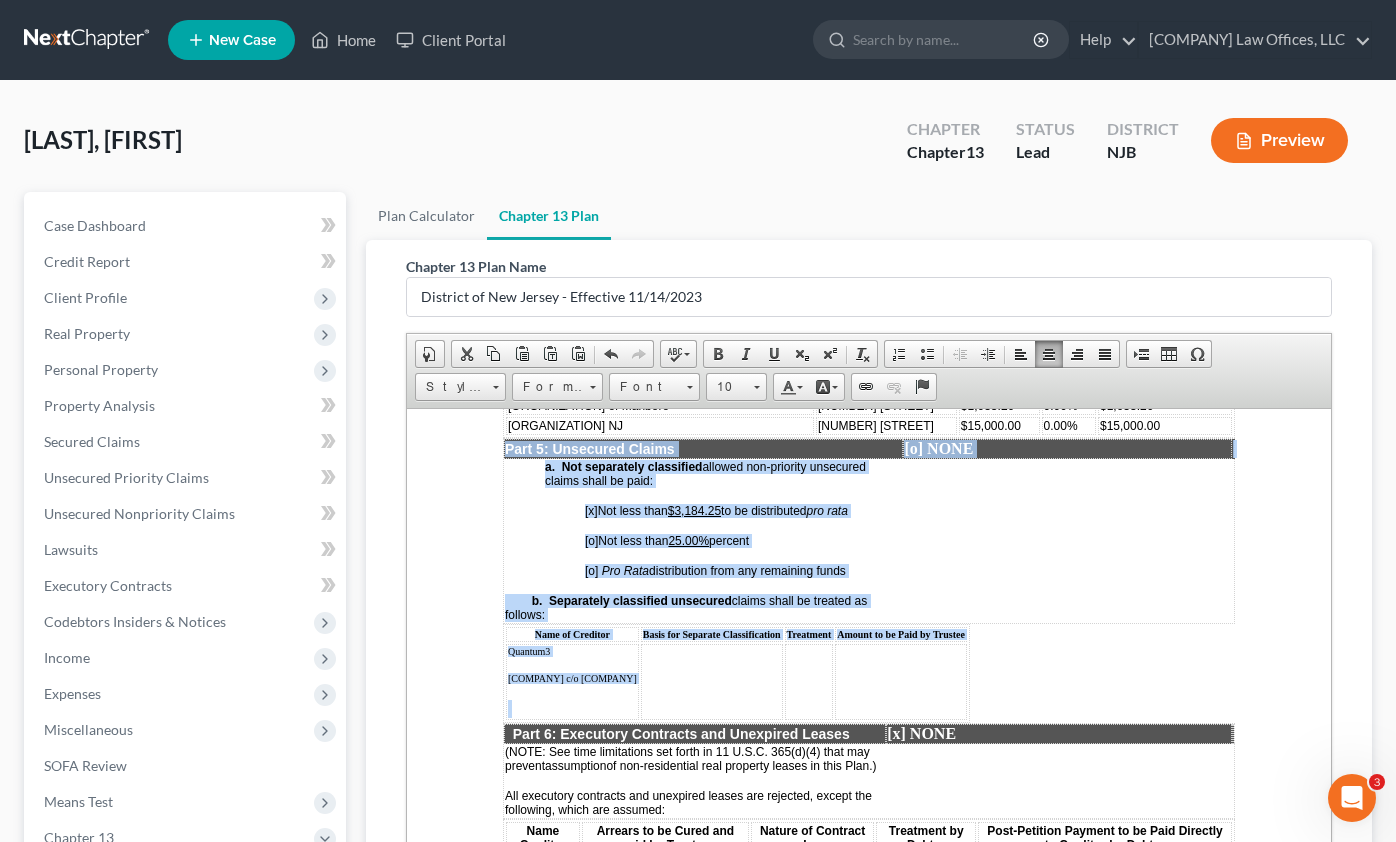 click on "[ENTITY] [ENTITY] LLC c/o [ENTITY] [ENTITY] [ENTITY]" at bounding box center (572, 681) 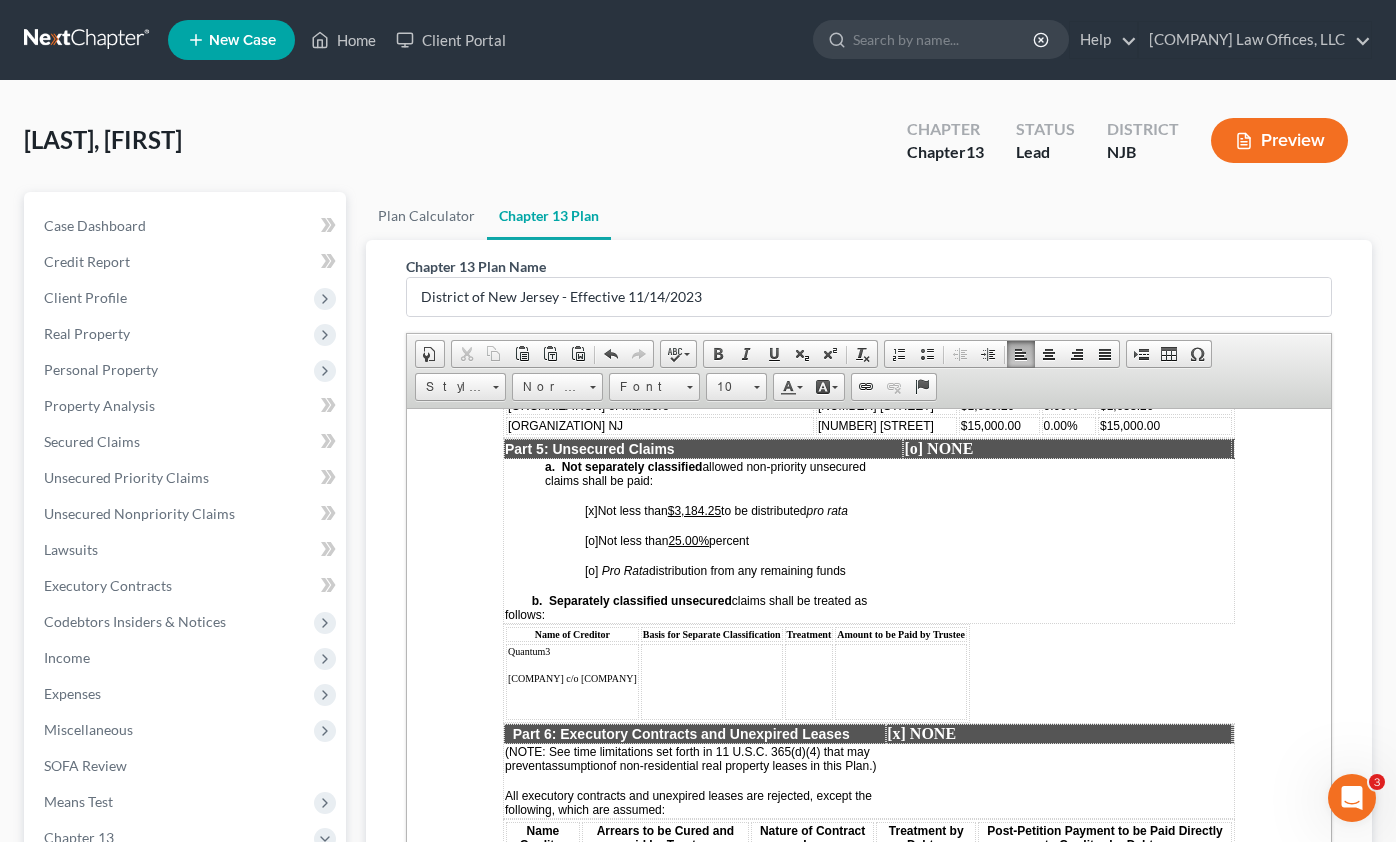 click on "[ENTITY] [ENTITY] LLC c/o [ENTITY] [ENTITY] [ENTITY]" at bounding box center [572, 681] 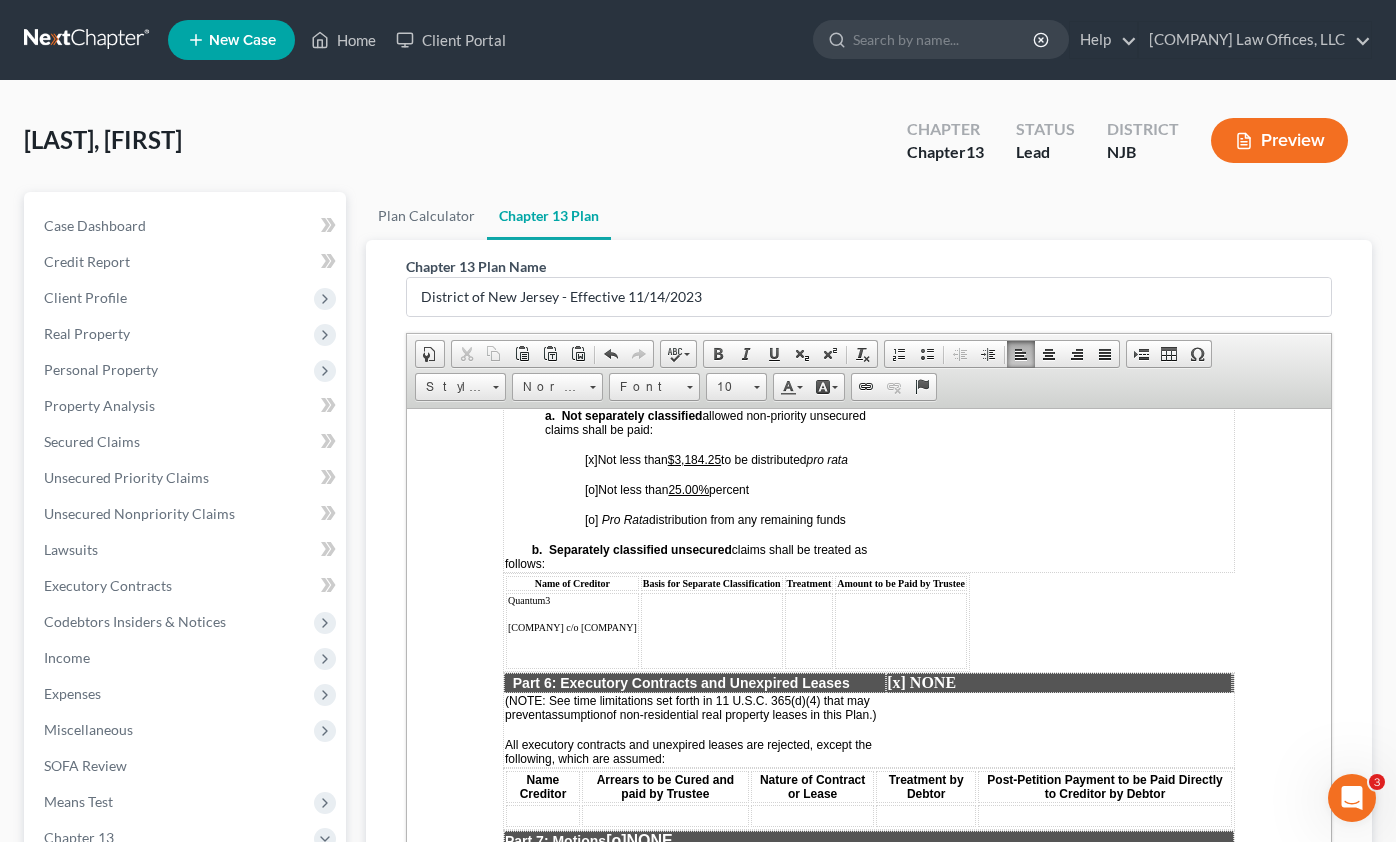 scroll, scrollTop: 3867, scrollLeft: 0, axis: vertical 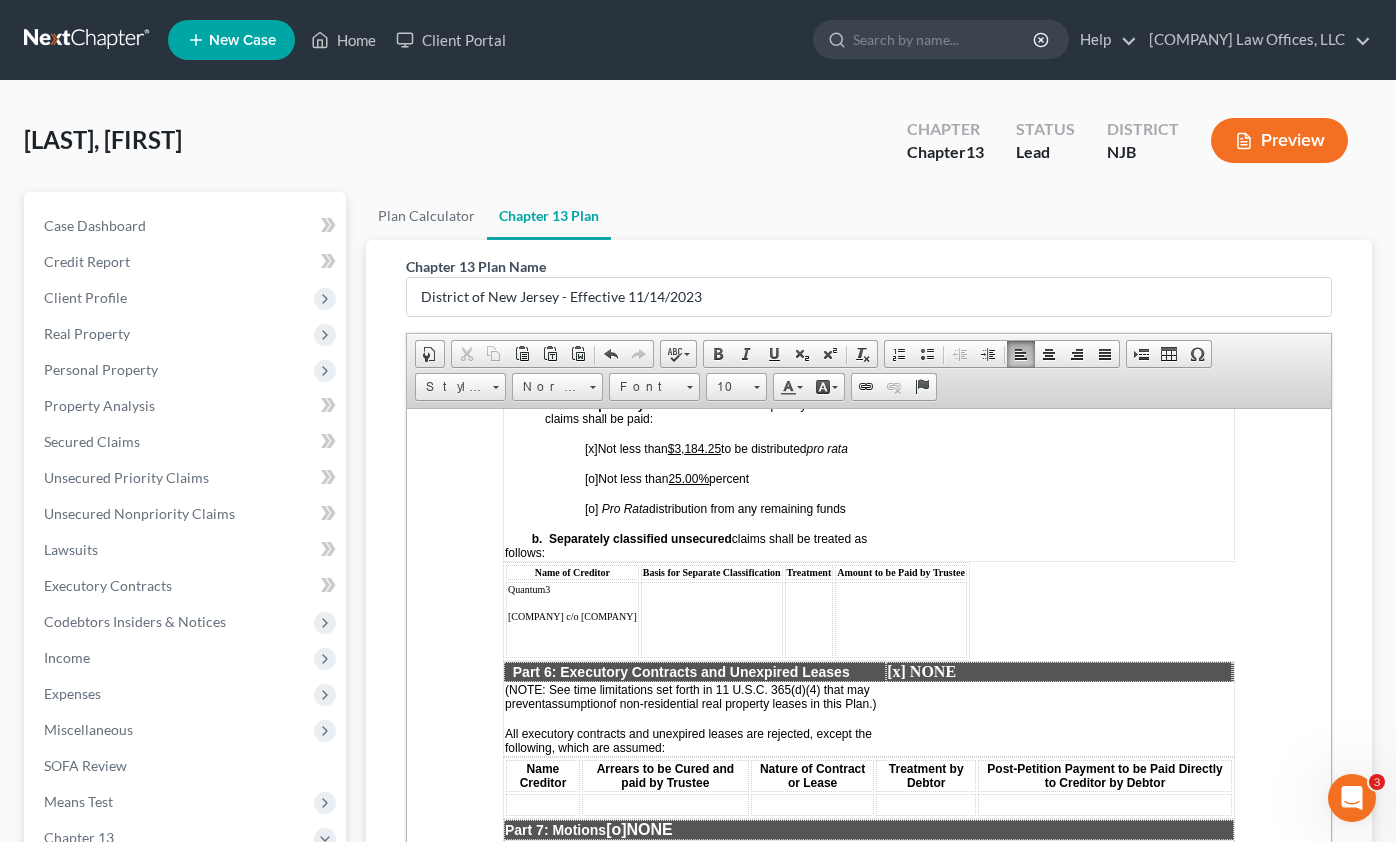click on "[ENTITY] [ENTITY] LLC c/o [ENTITY] [ENTITY] [ENTITY]" at bounding box center [572, 619] 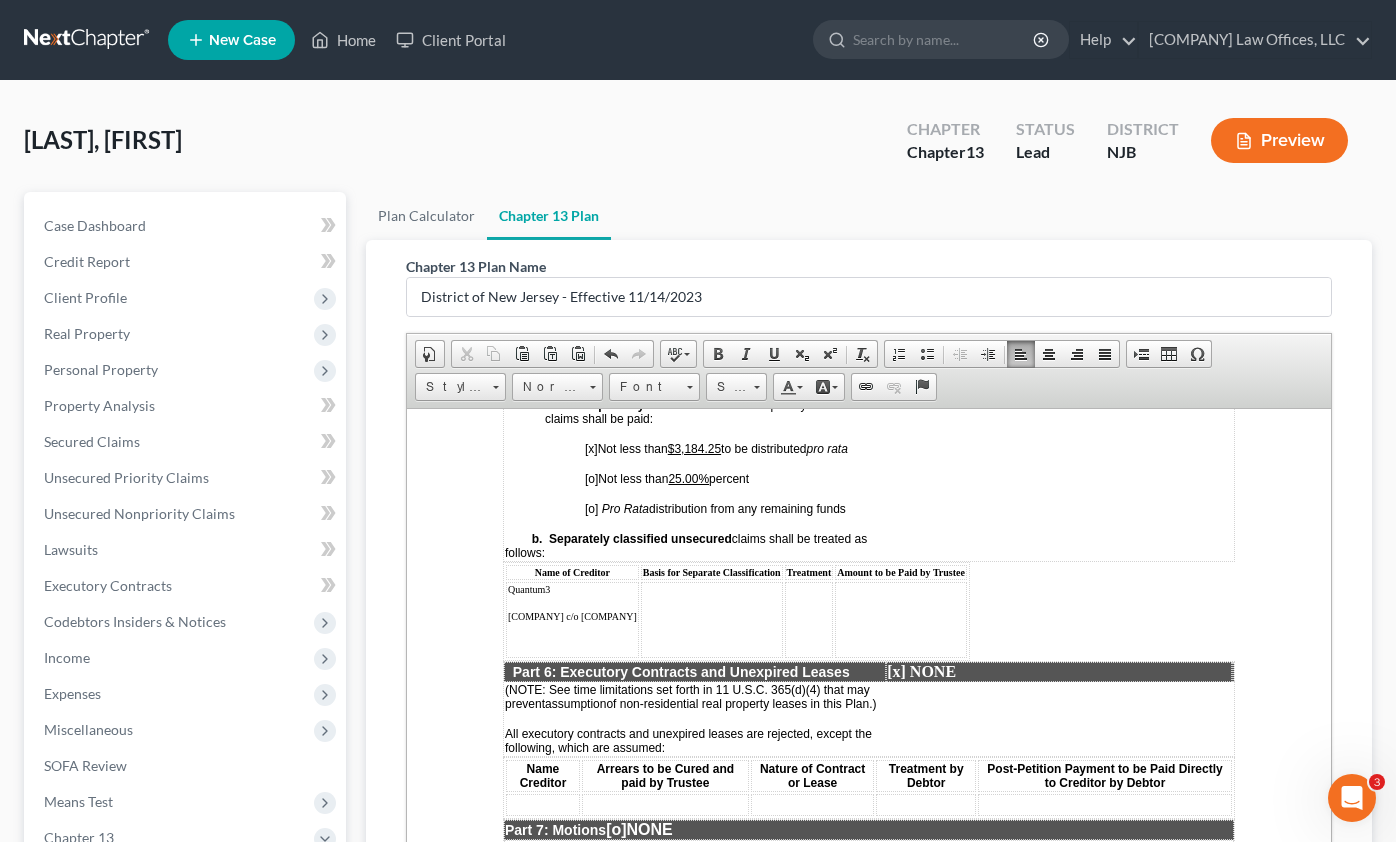 click on "[COMPANY] c/o [COMPANY]" at bounding box center (572, 615) 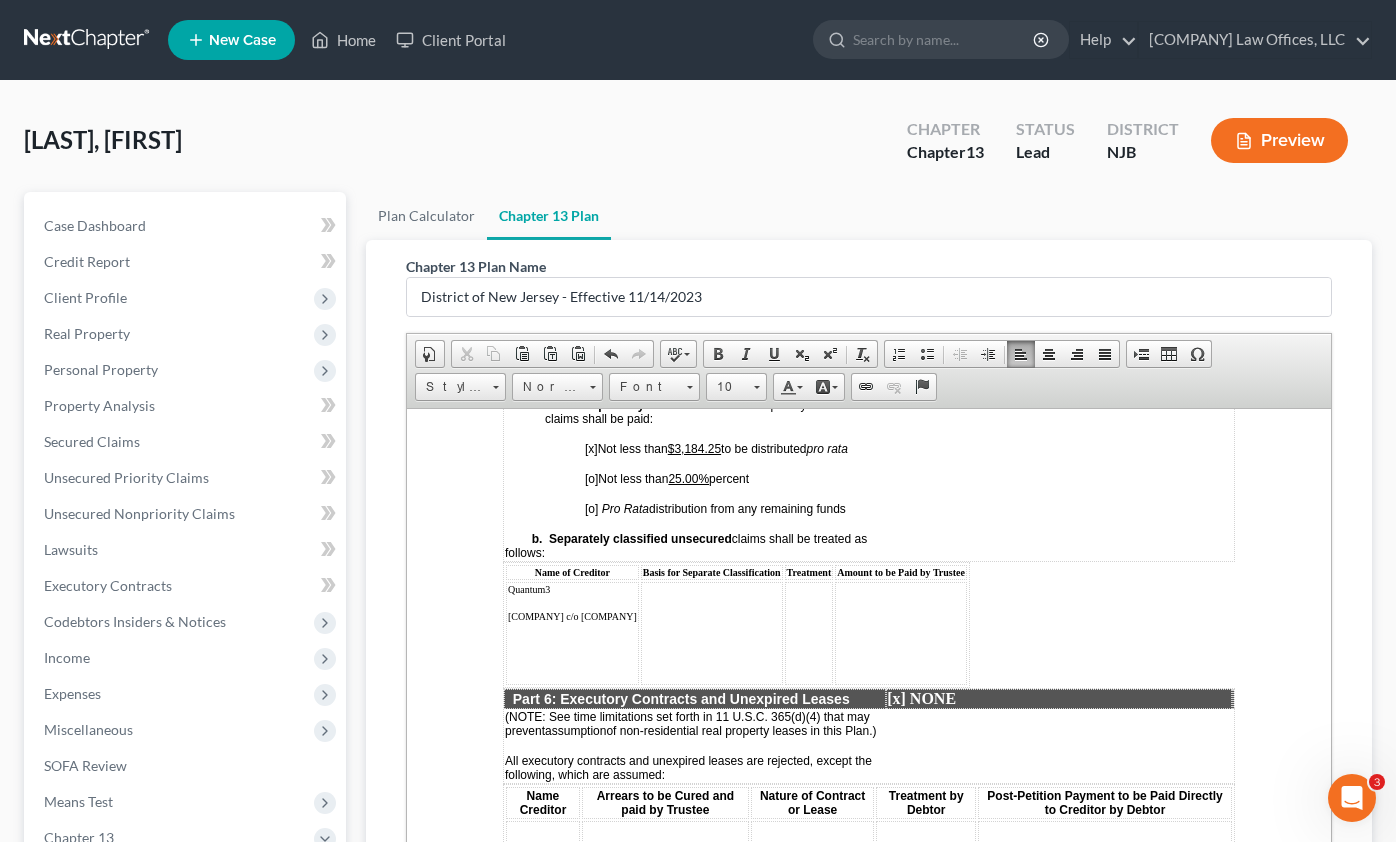 click at bounding box center (712, 632) 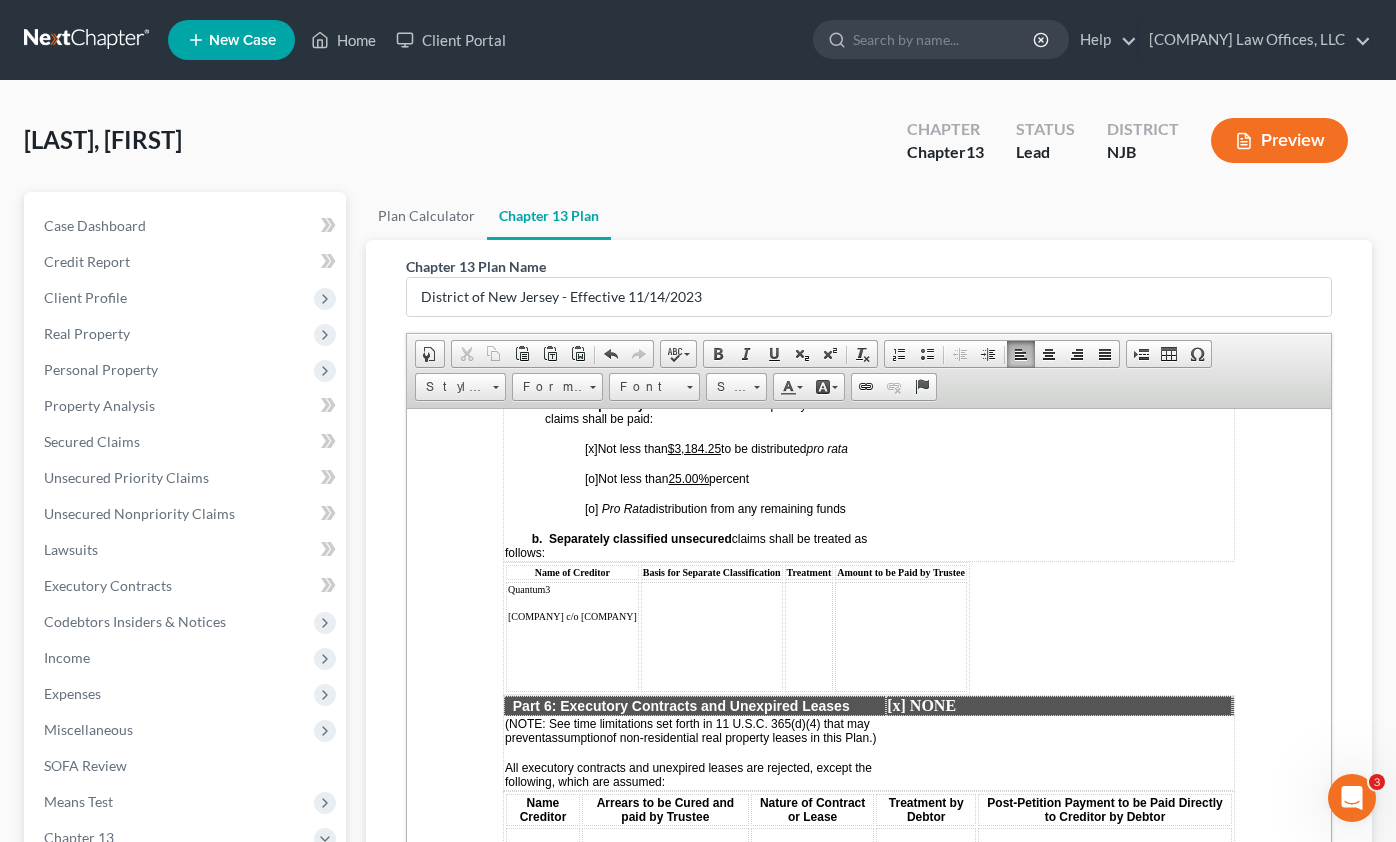 click at bounding box center [712, 636] 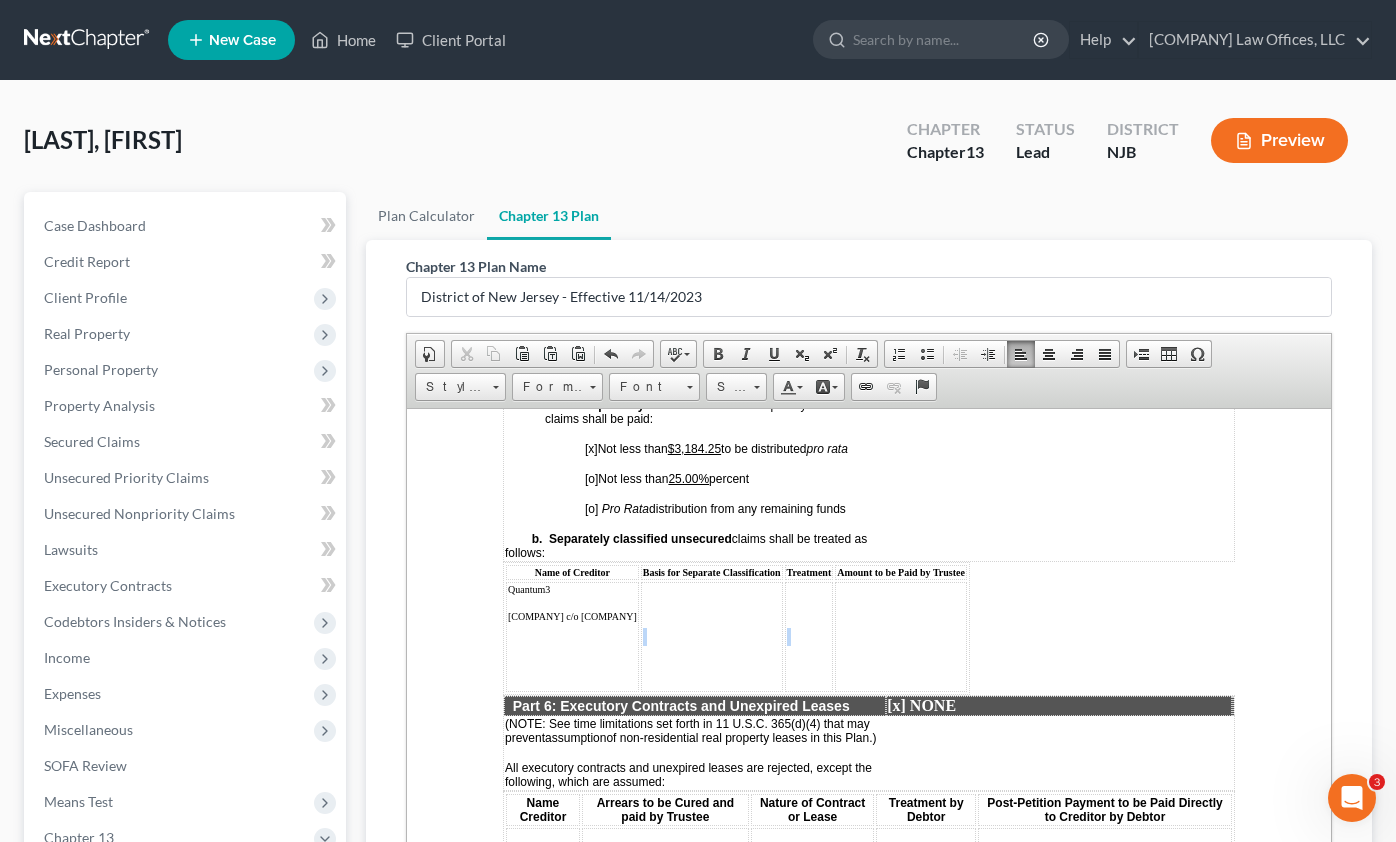 click at bounding box center [712, 636] 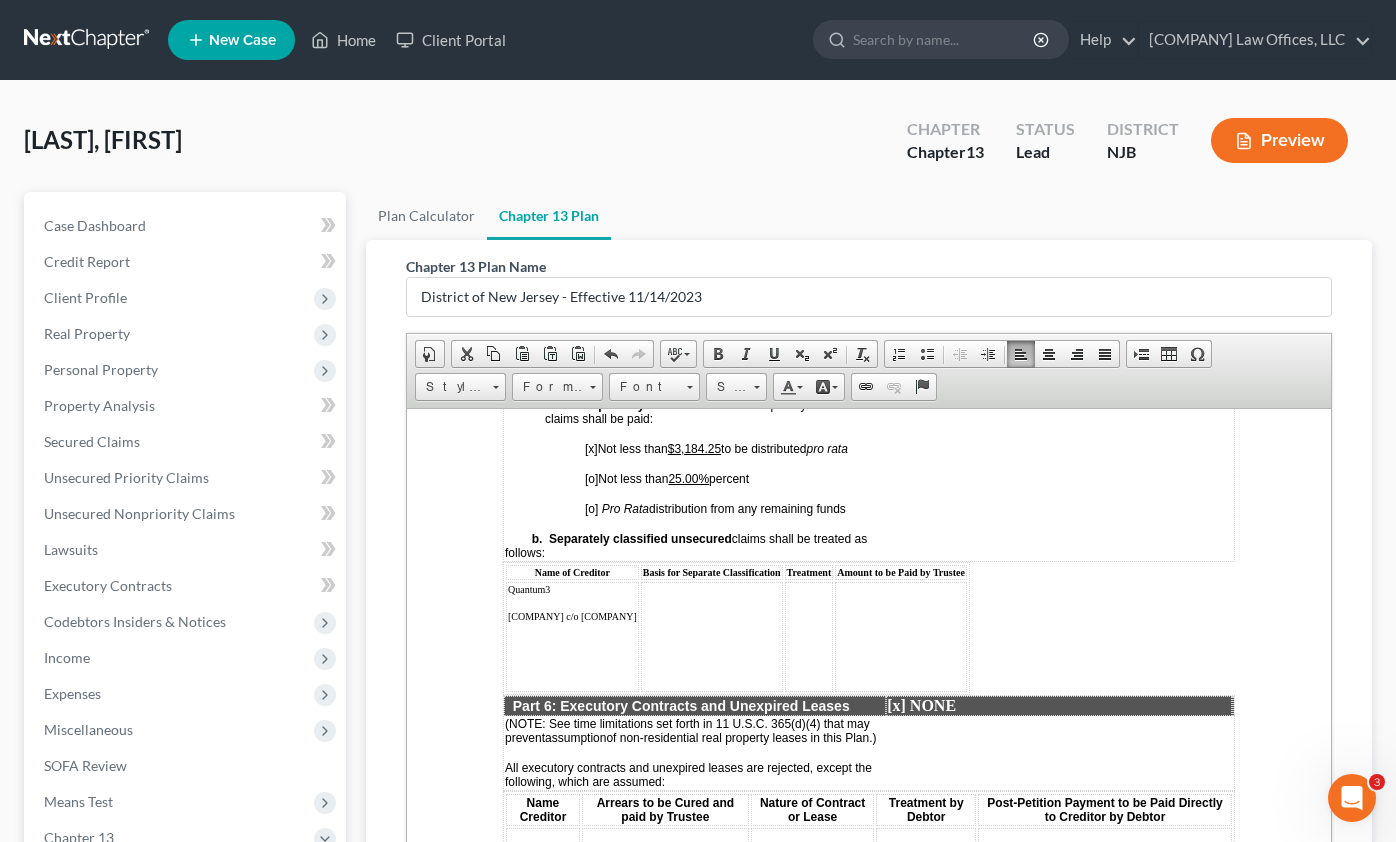 click at bounding box center (712, 636) 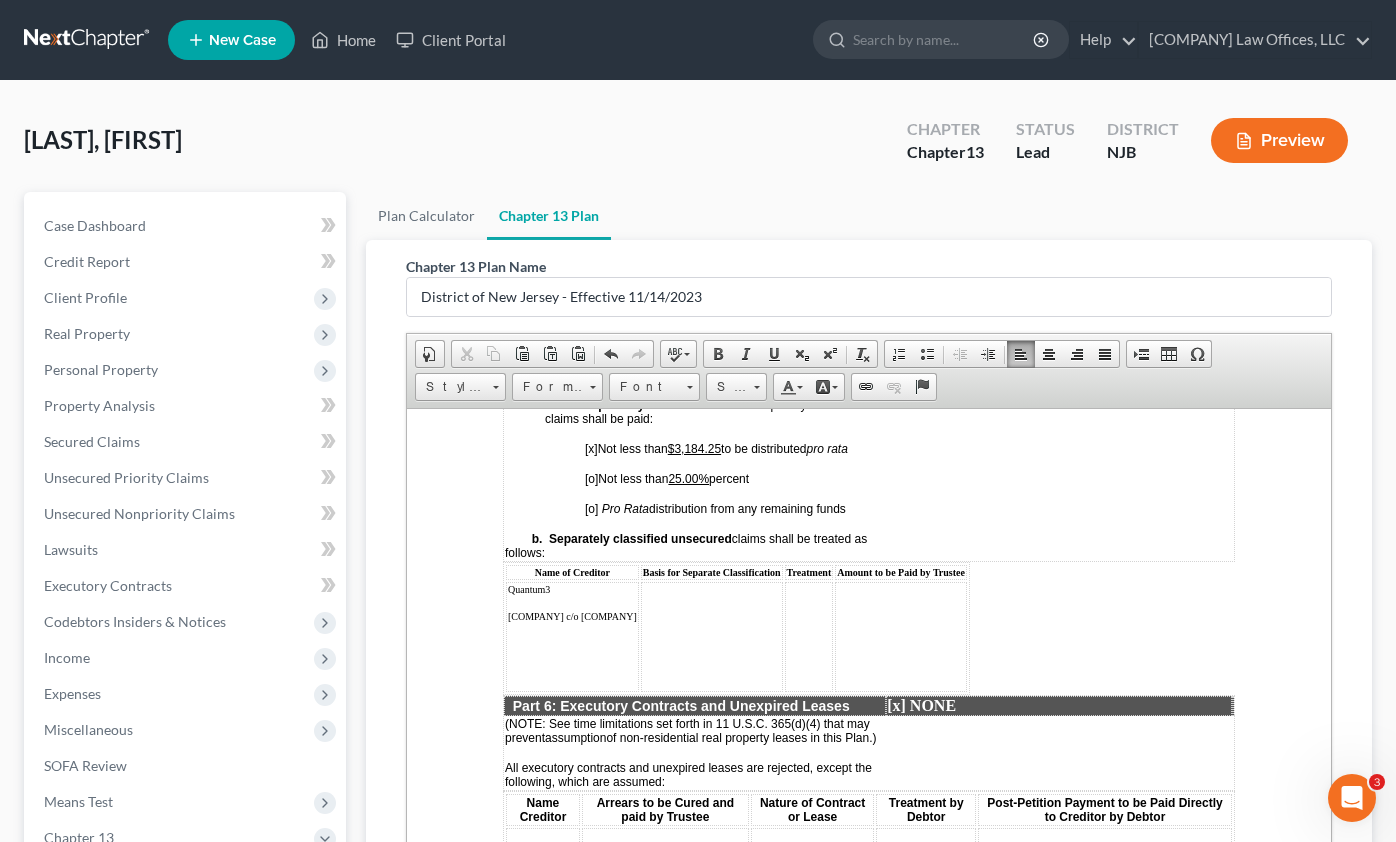 click at bounding box center [809, 636] 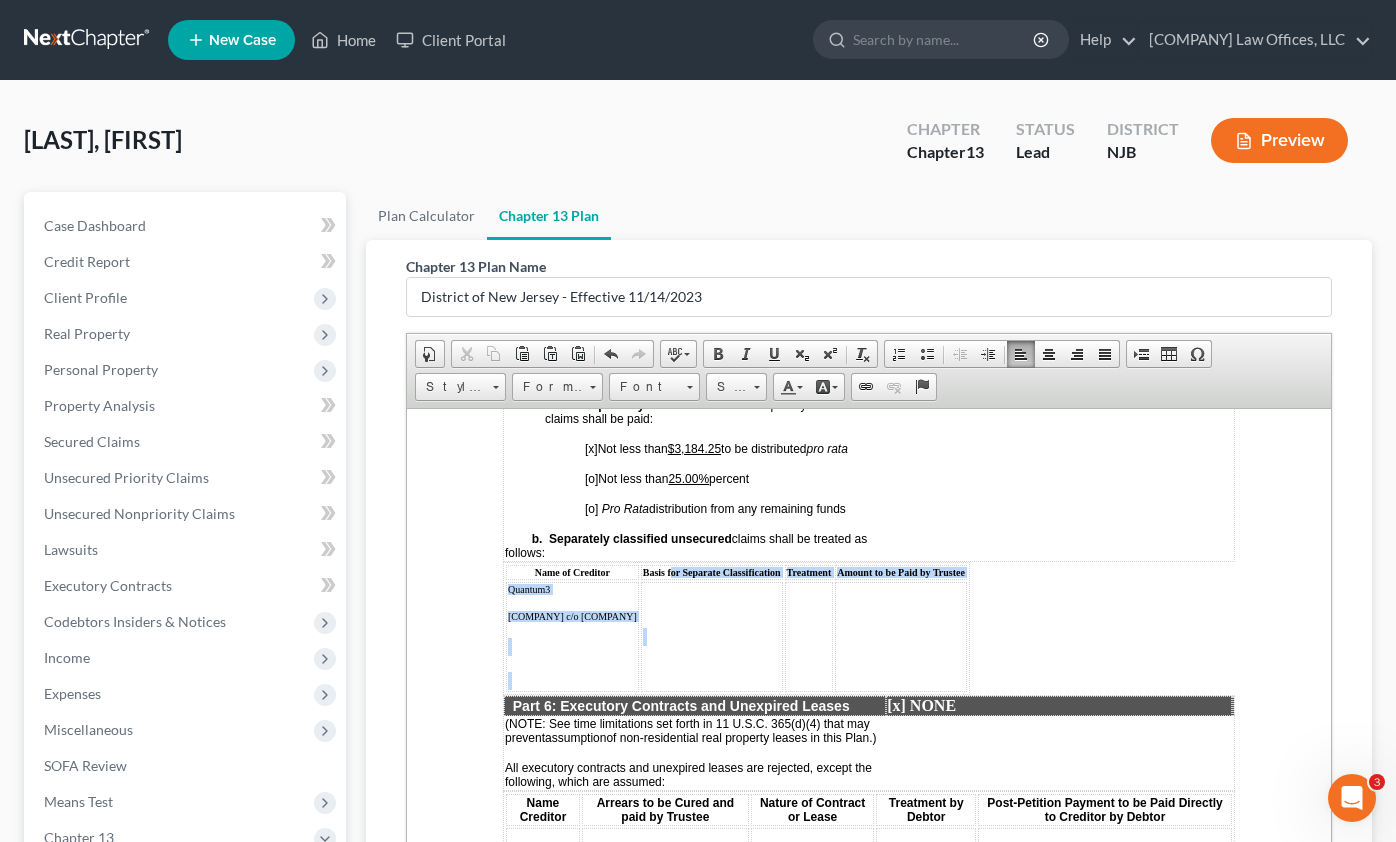 drag, startPoint x: 760, startPoint y: 625, endPoint x: 750, endPoint y: 603, distance: 24.166092 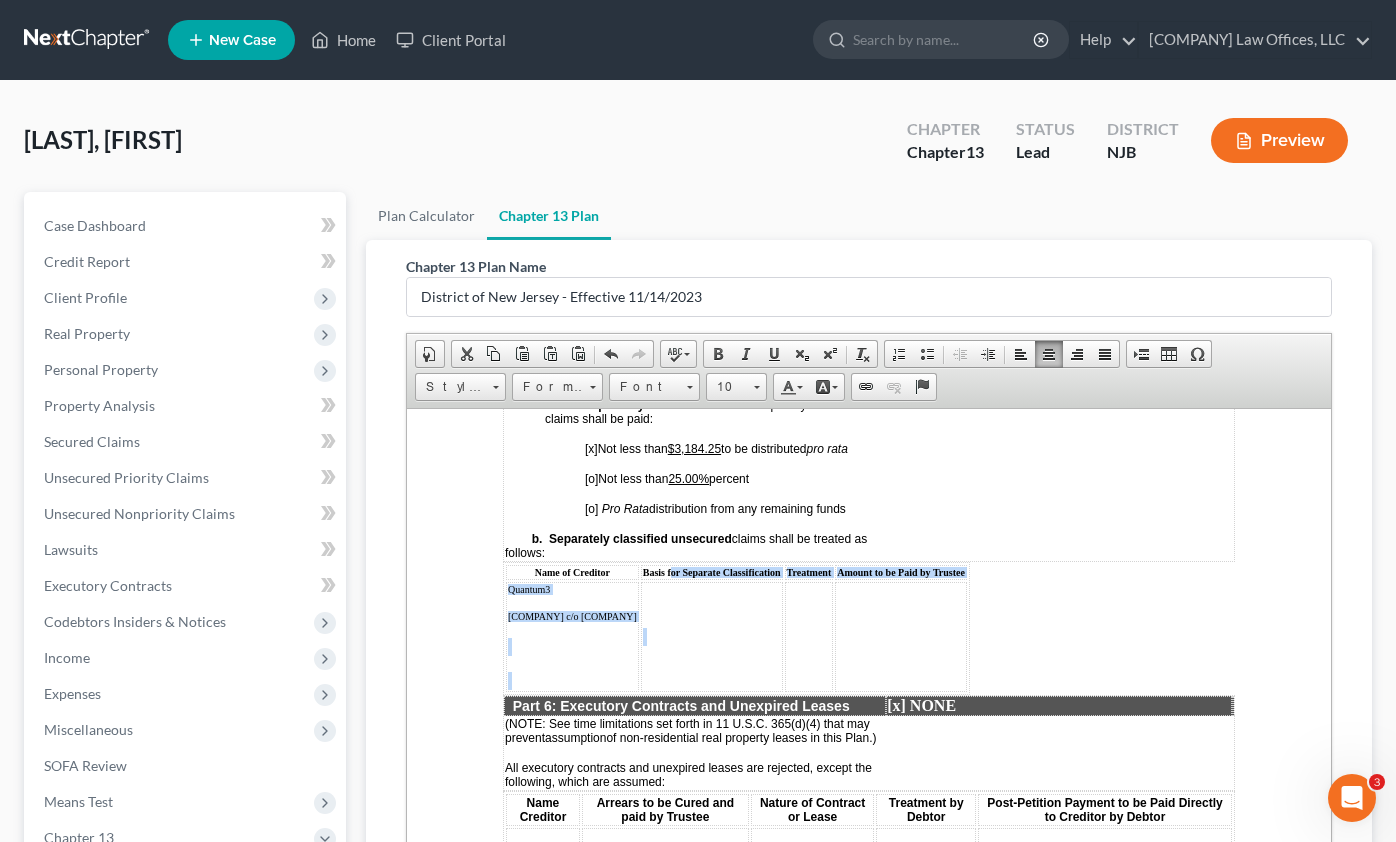 click on "Quantum3" at bounding box center (572, 588) 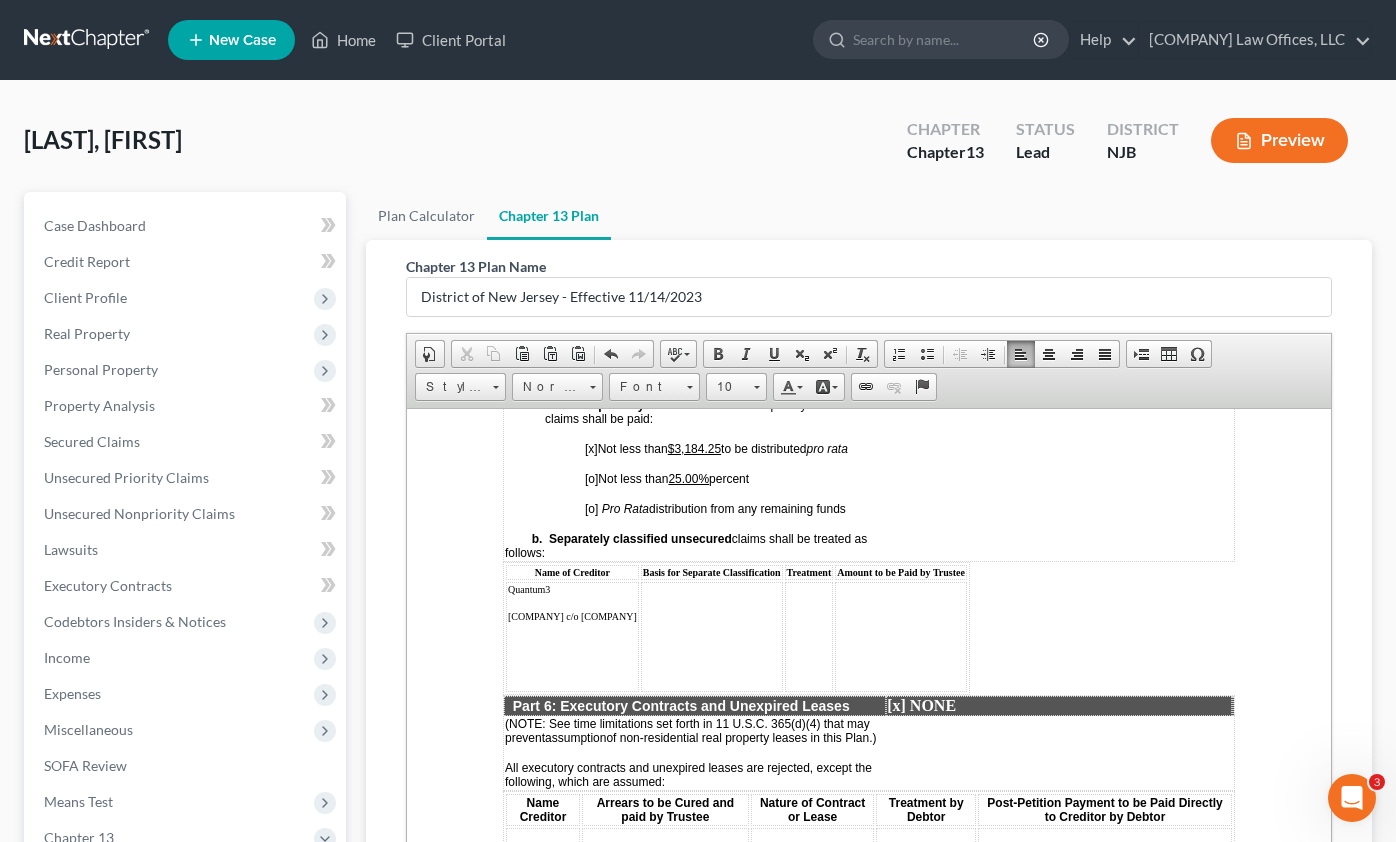 click at bounding box center (712, 636) 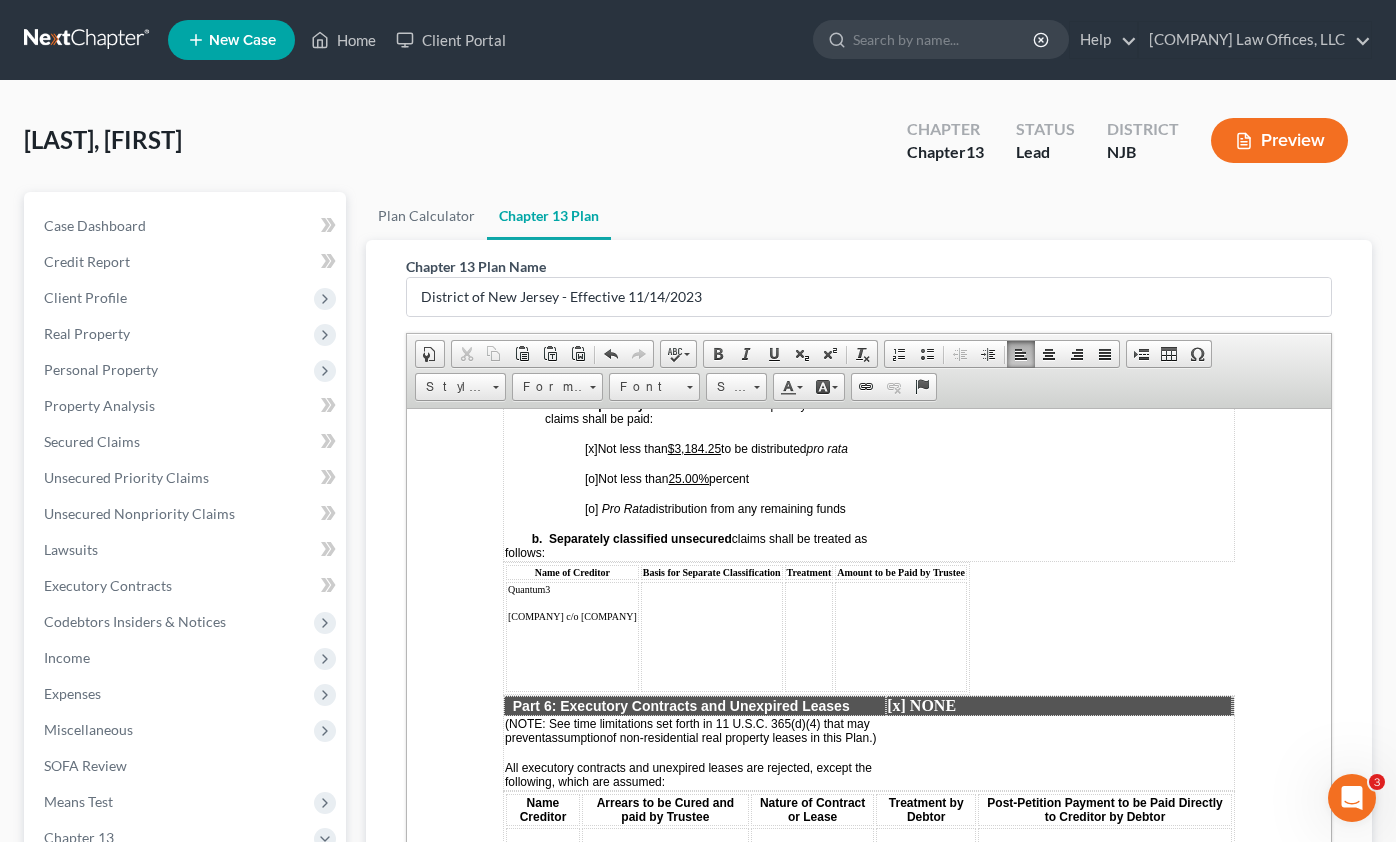 click on "[ENTITY] [ENTITY] LLC c/o [ENTITY] [ENTITY] [ENTITY]" at bounding box center [572, 636] 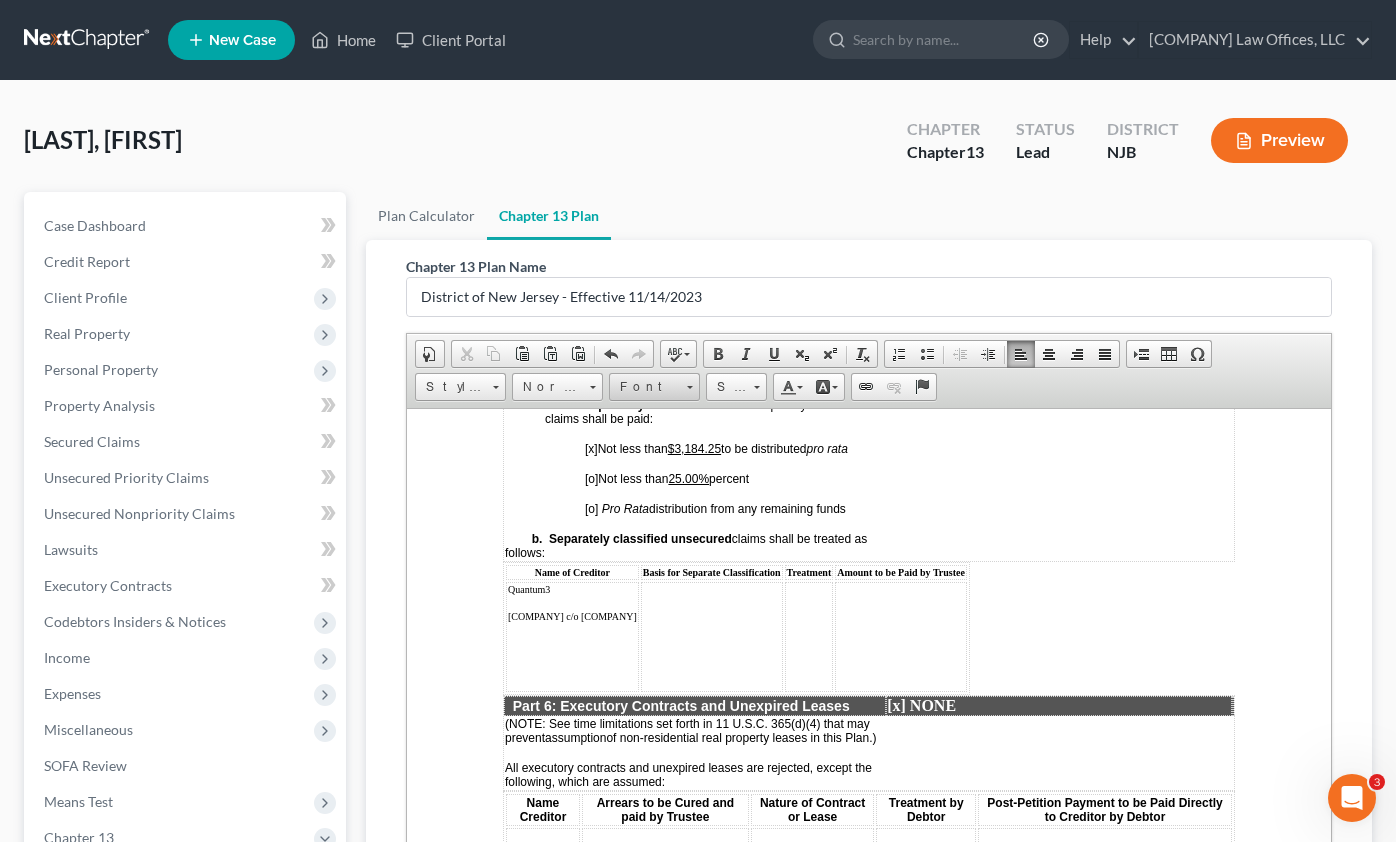 click on "Font" at bounding box center (645, 387) 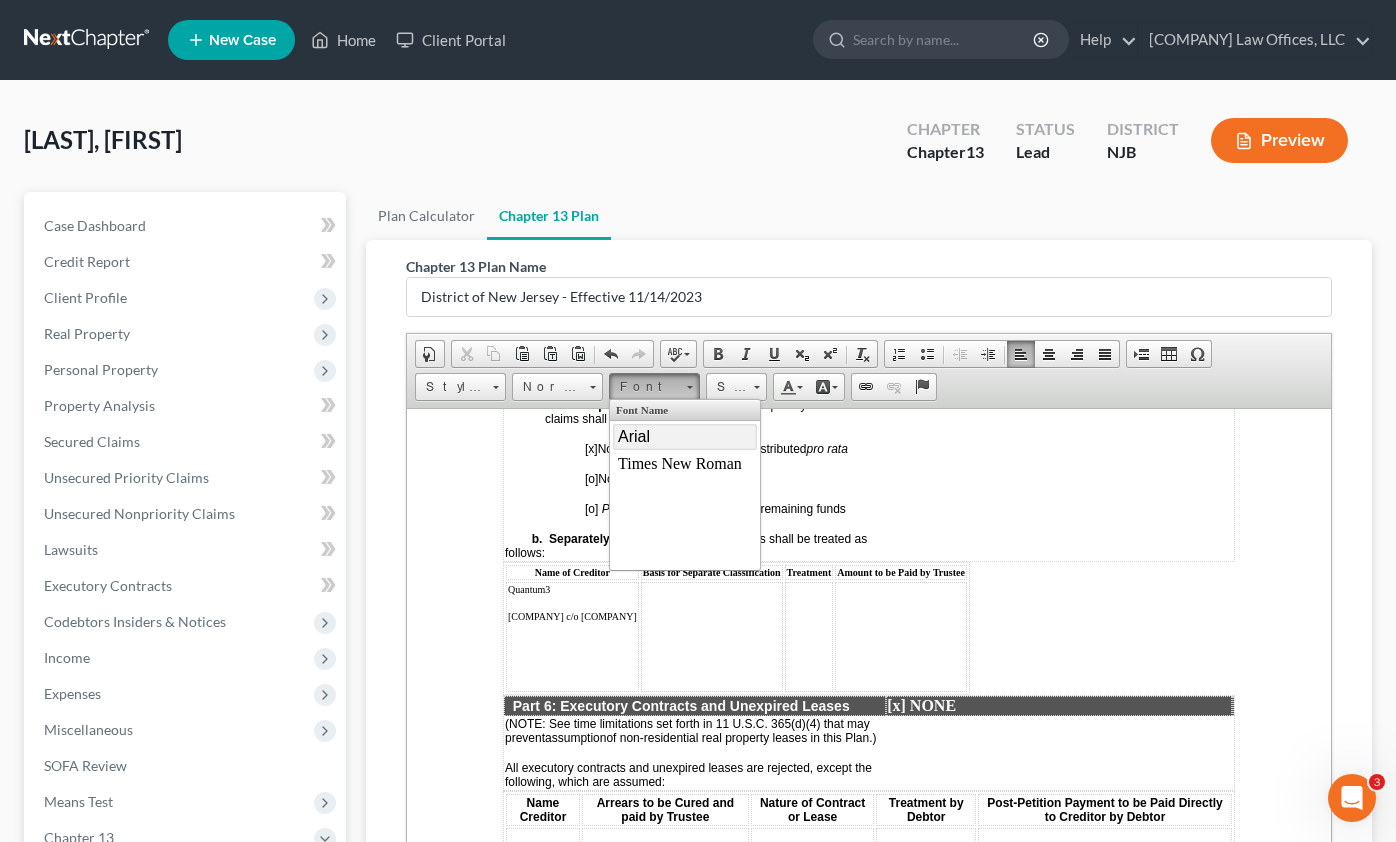 click on "Arial" at bounding box center (685, 436) 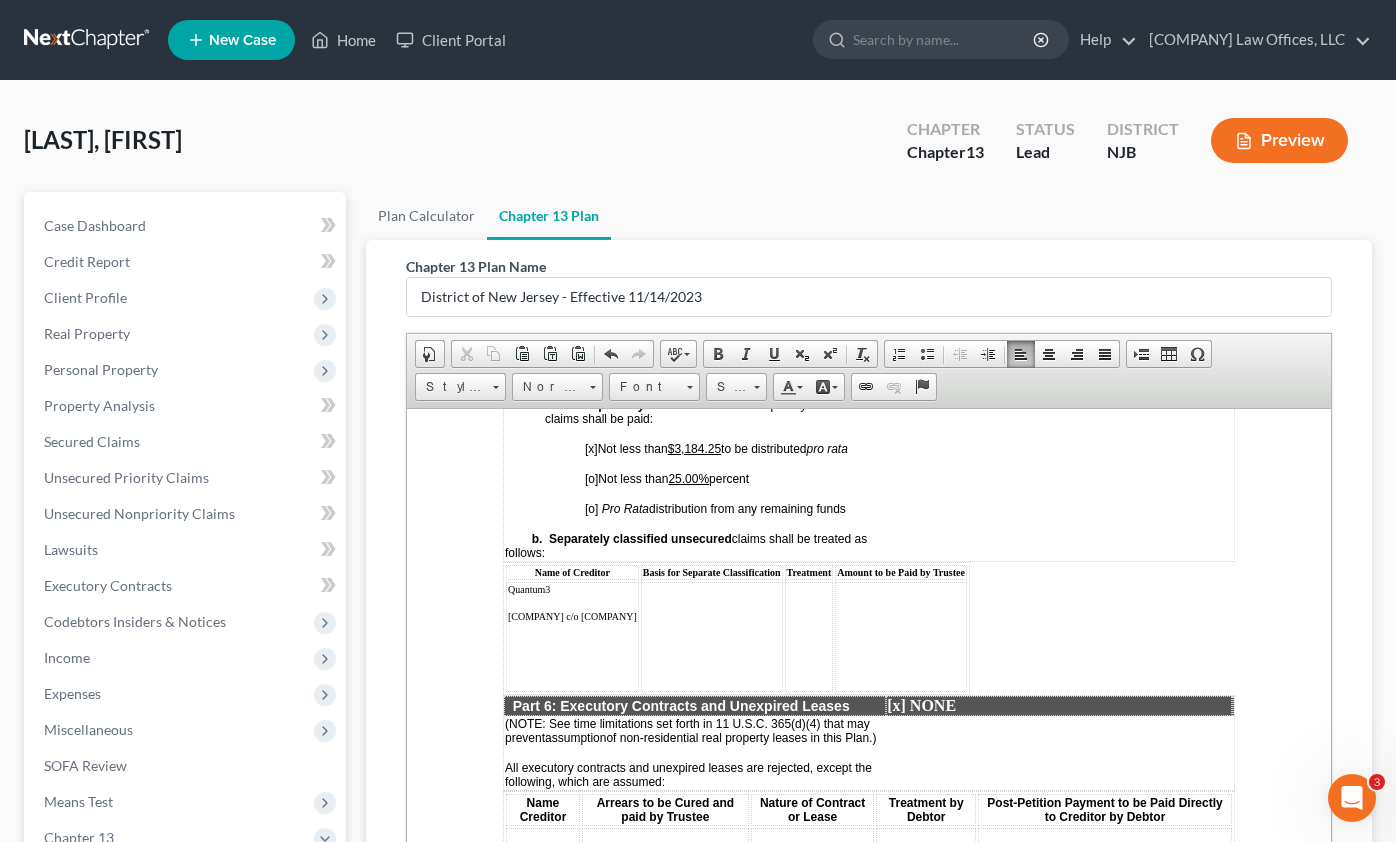 drag, startPoint x: 718, startPoint y: 647, endPoint x: 530, endPoint y: 633, distance: 188.52055 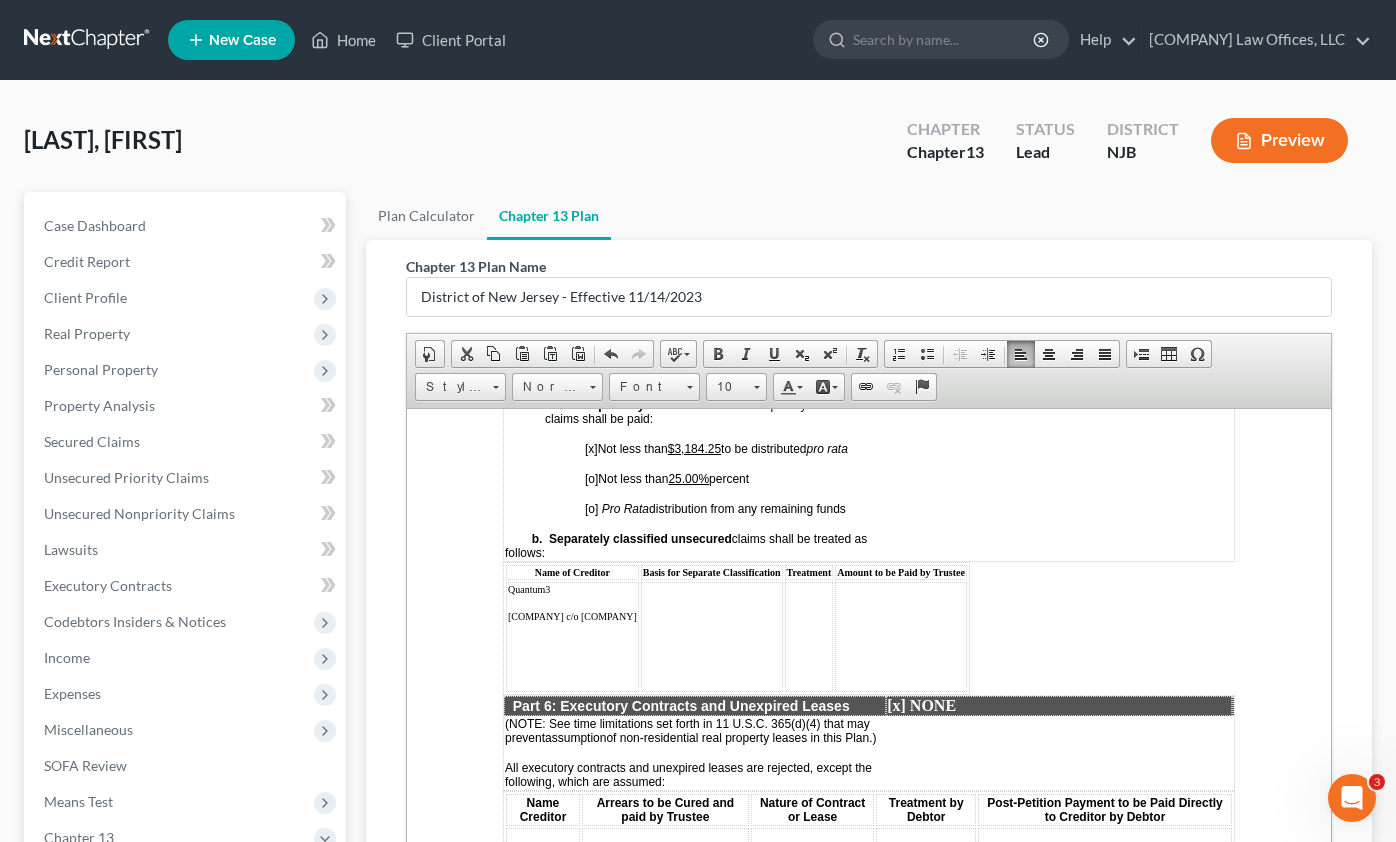 copy on "[COMPANY] c/o [COMPANY]" 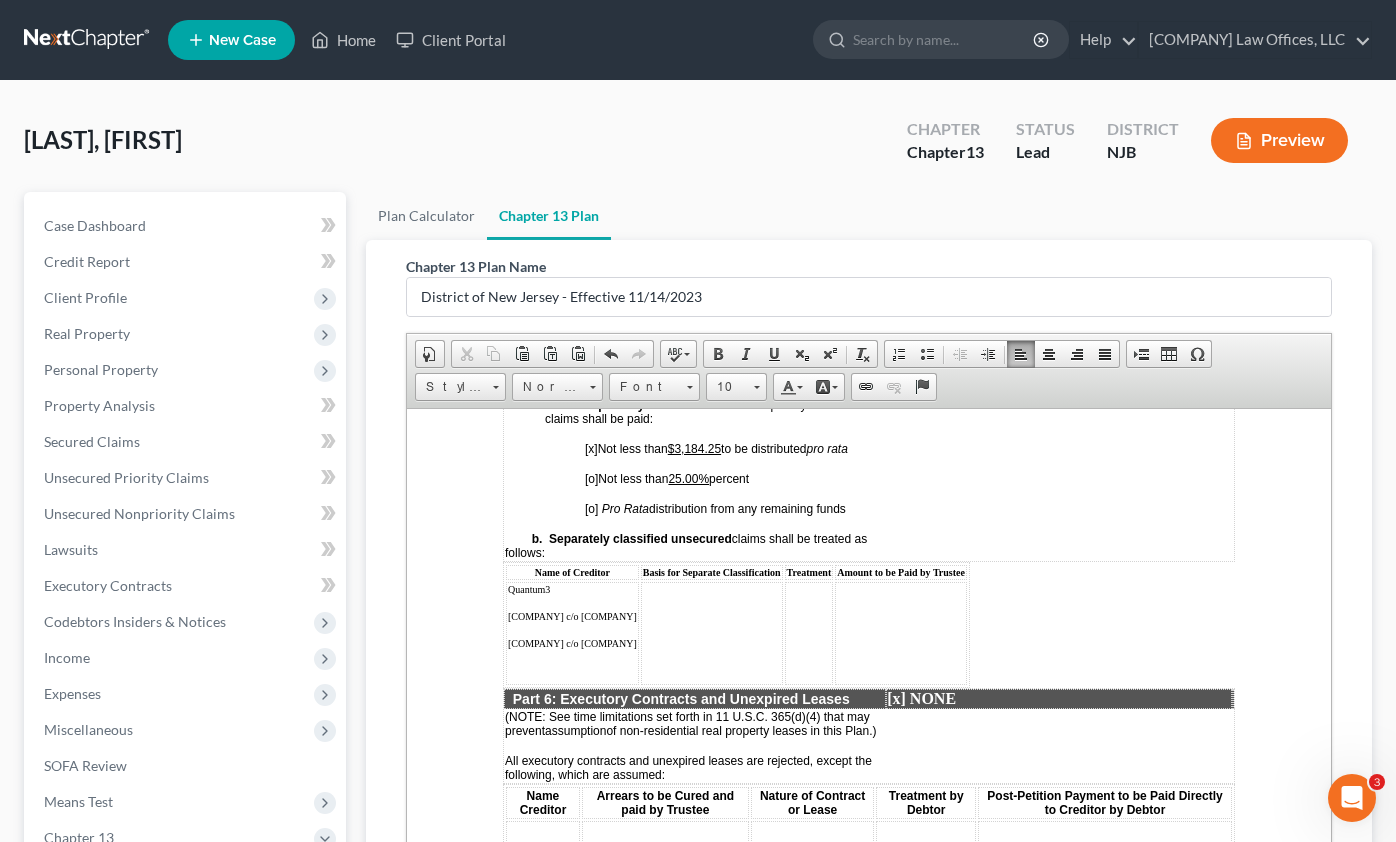 scroll, scrollTop: 5, scrollLeft: 0, axis: vertical 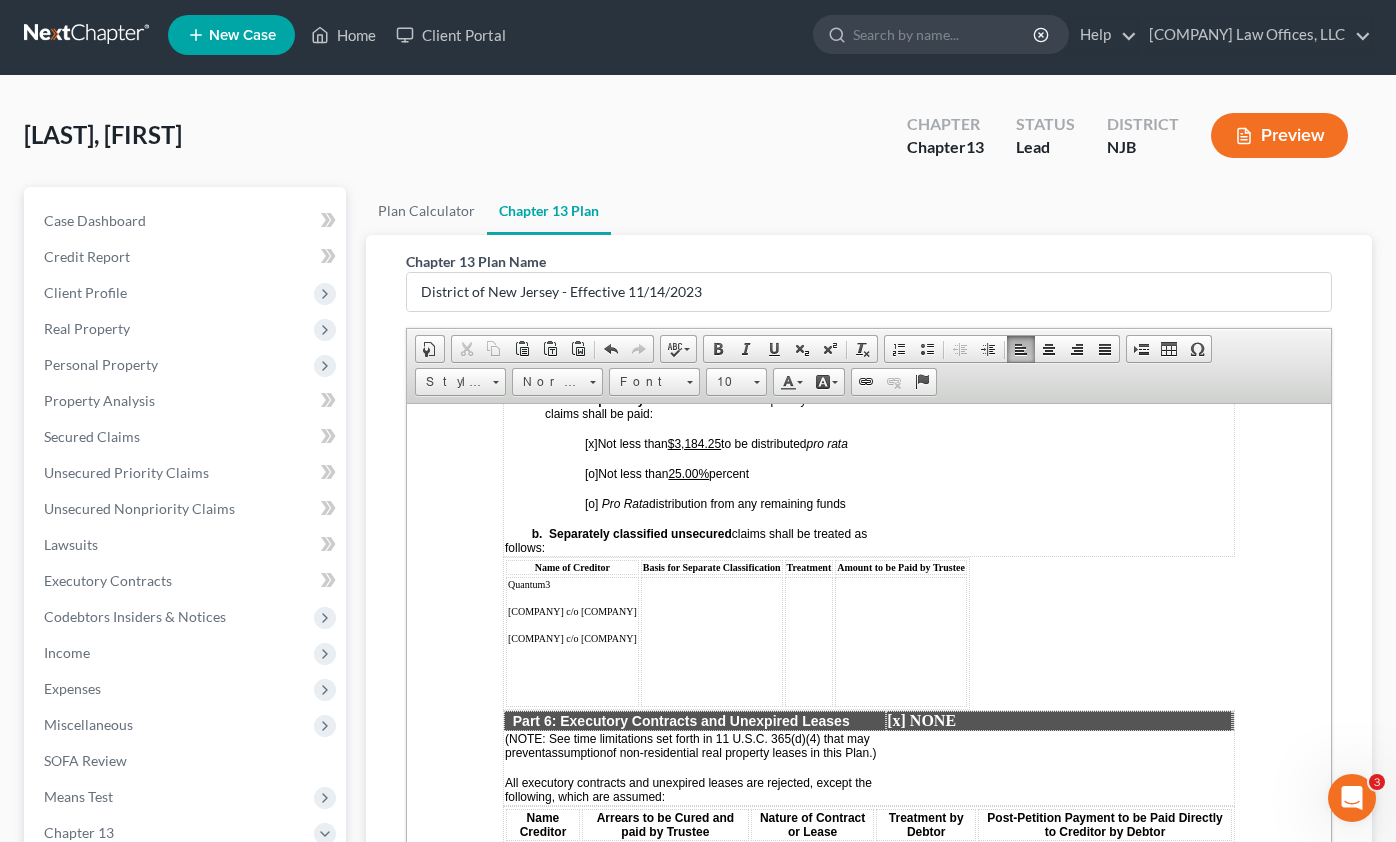 click at bounding box center (712, 641) 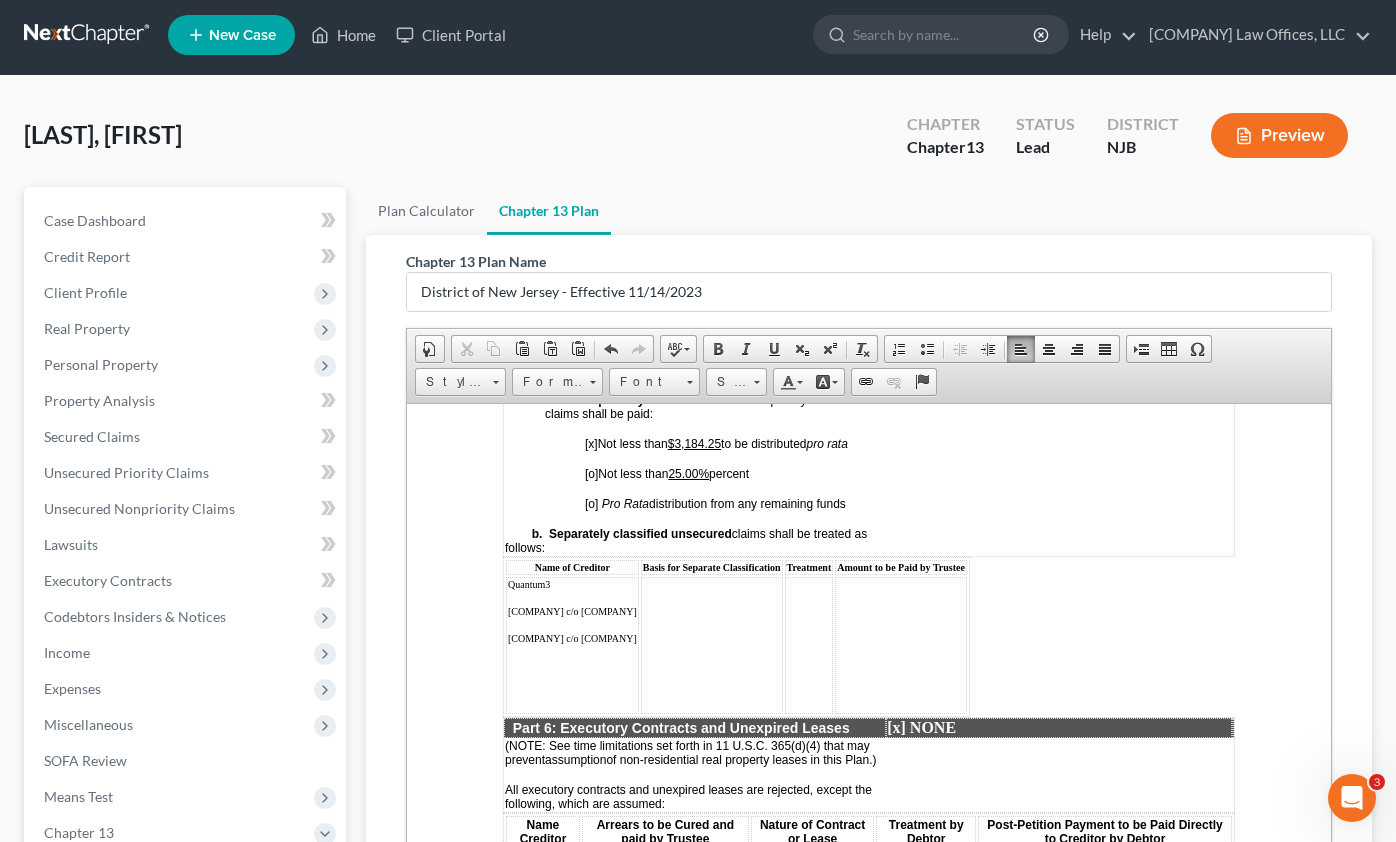 click at bounding box center [712, 644] 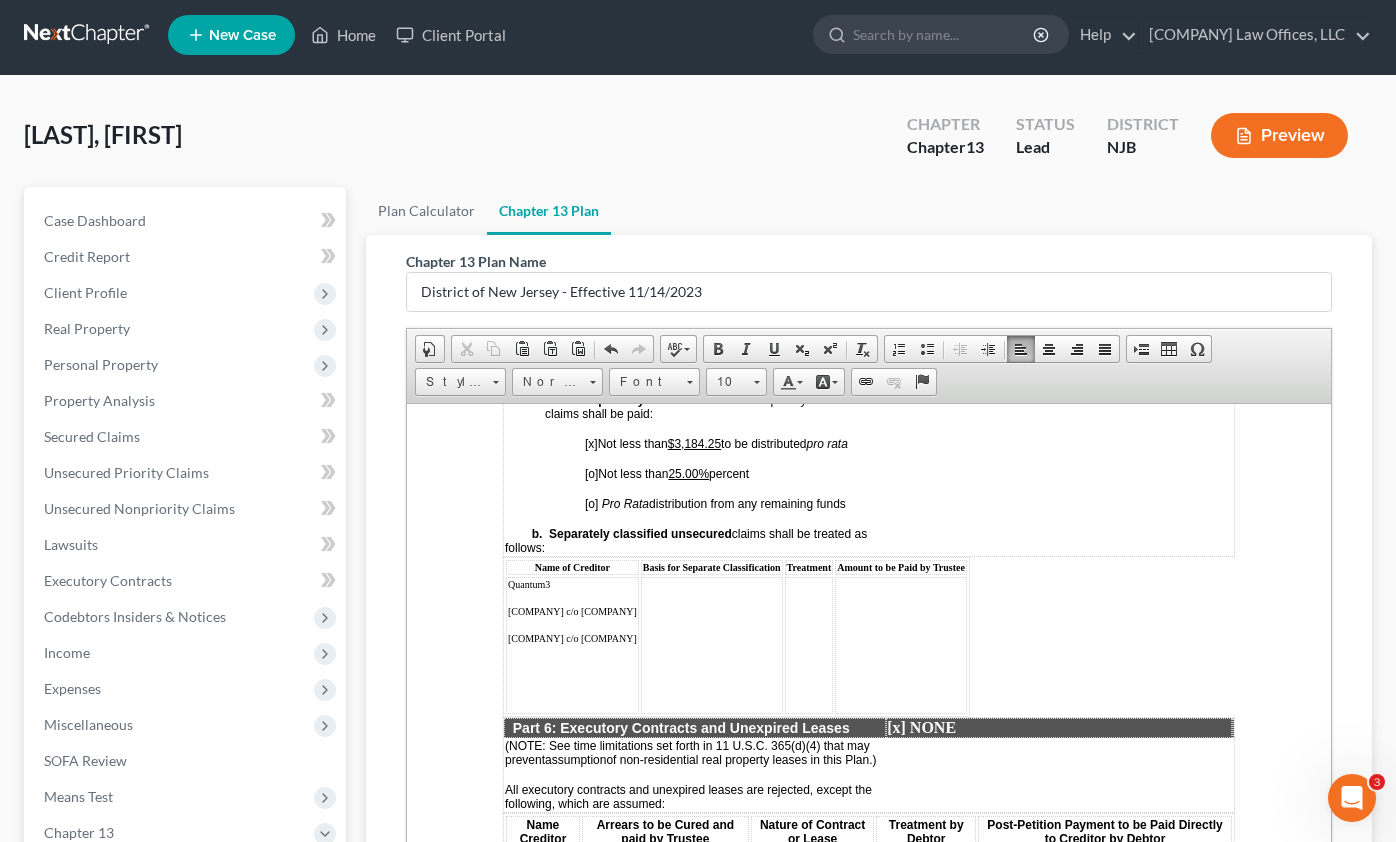 click at bounding box center (712, 644) 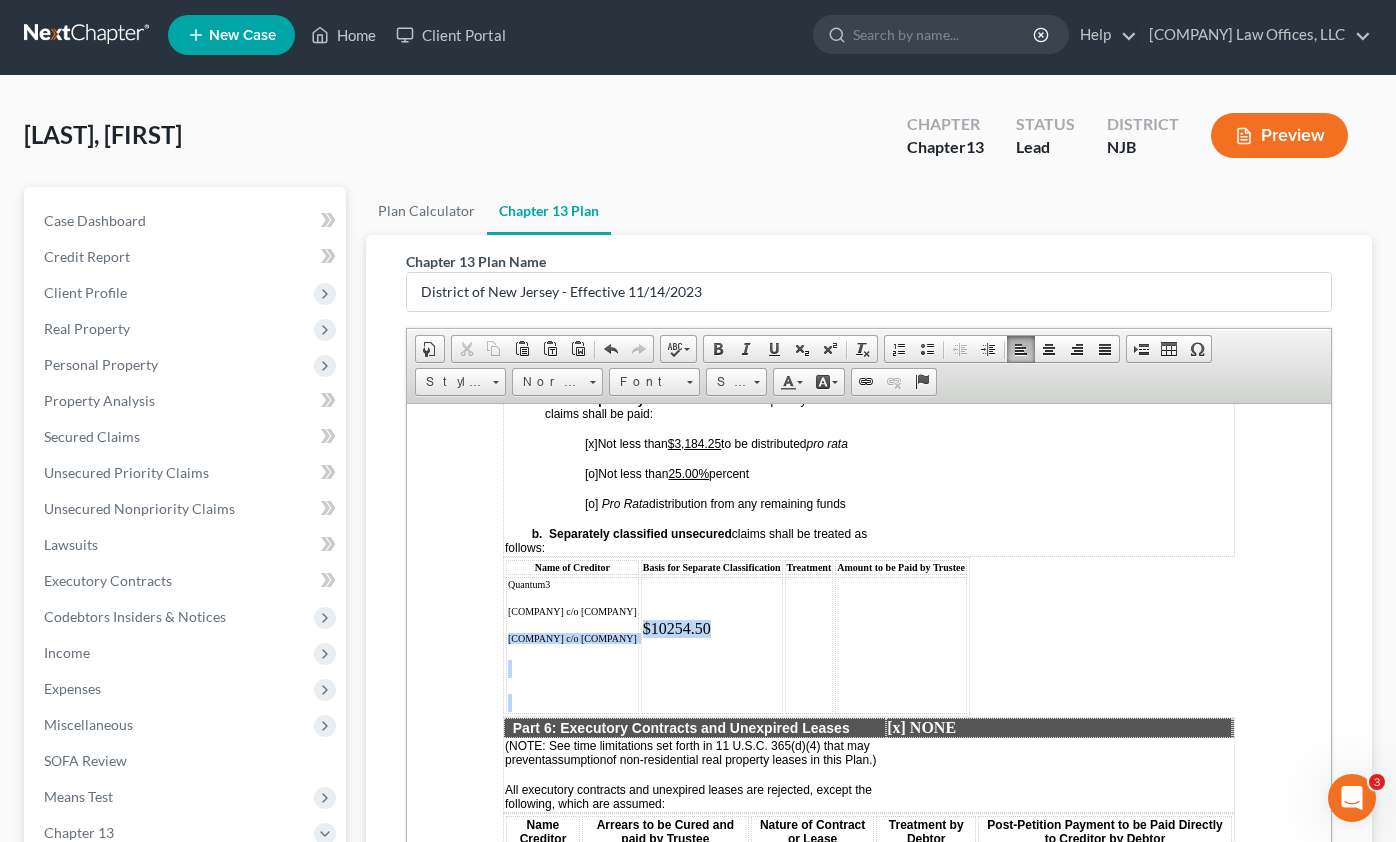 drag, startPoint x: 810, startPoint y: 661, endPoint x: 694, endPoint y: 651, distance: 116.43024 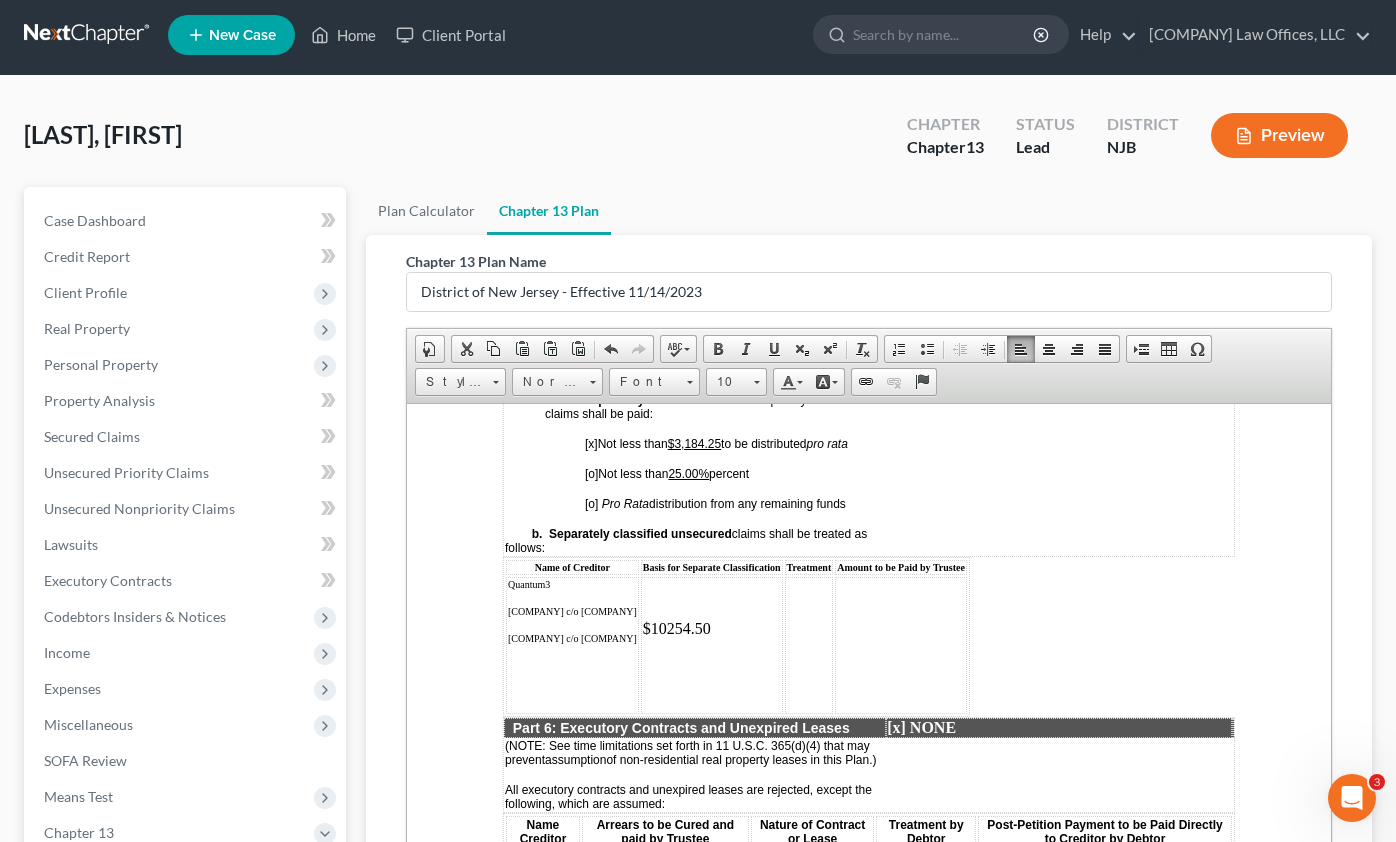 click on "$10254.50" at bounding box center [712, 644] 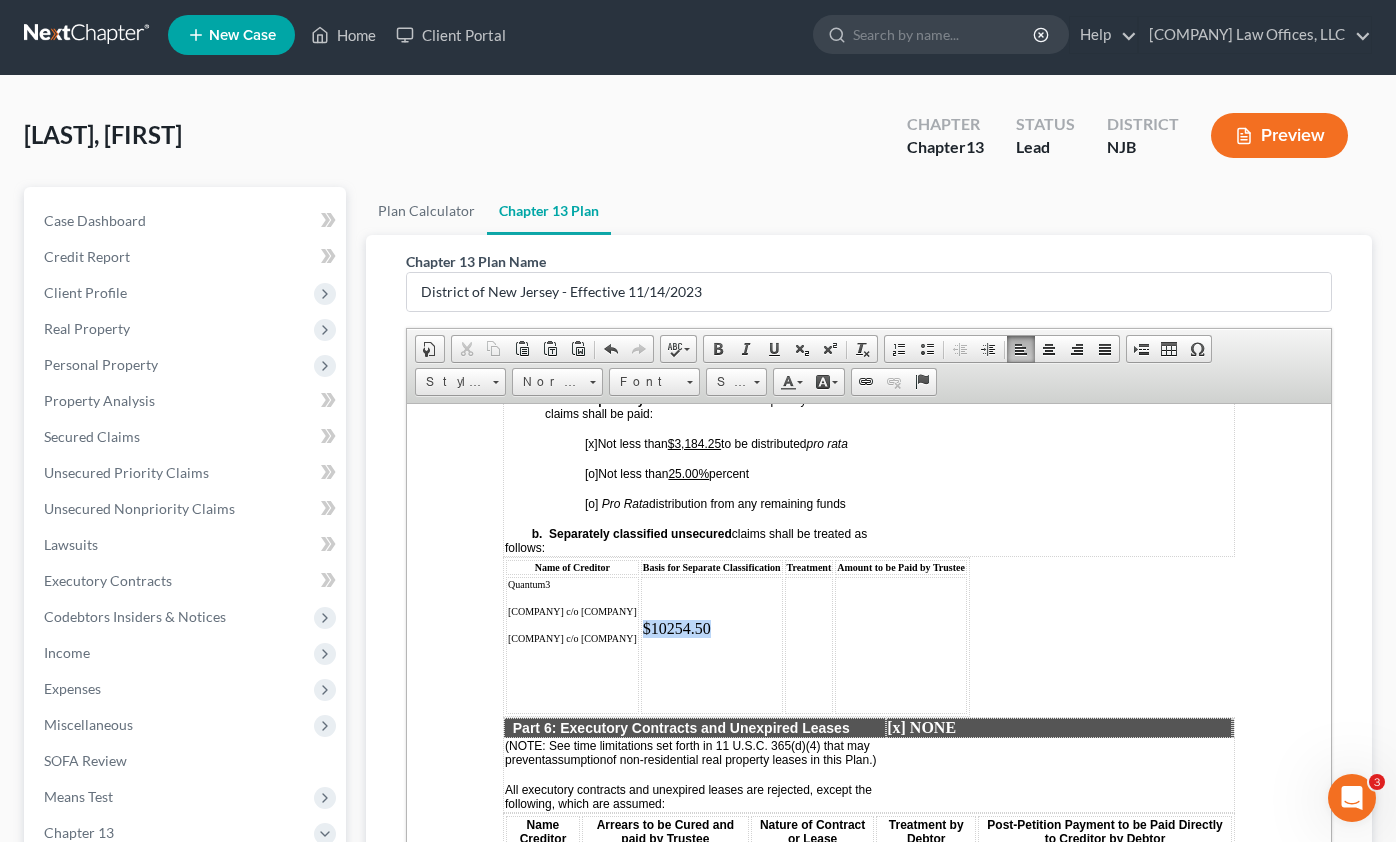 drag, startPoint x: 800, startPoint y: 659, endPoint x: 725, endPoint y: 657, distance: 75.026665 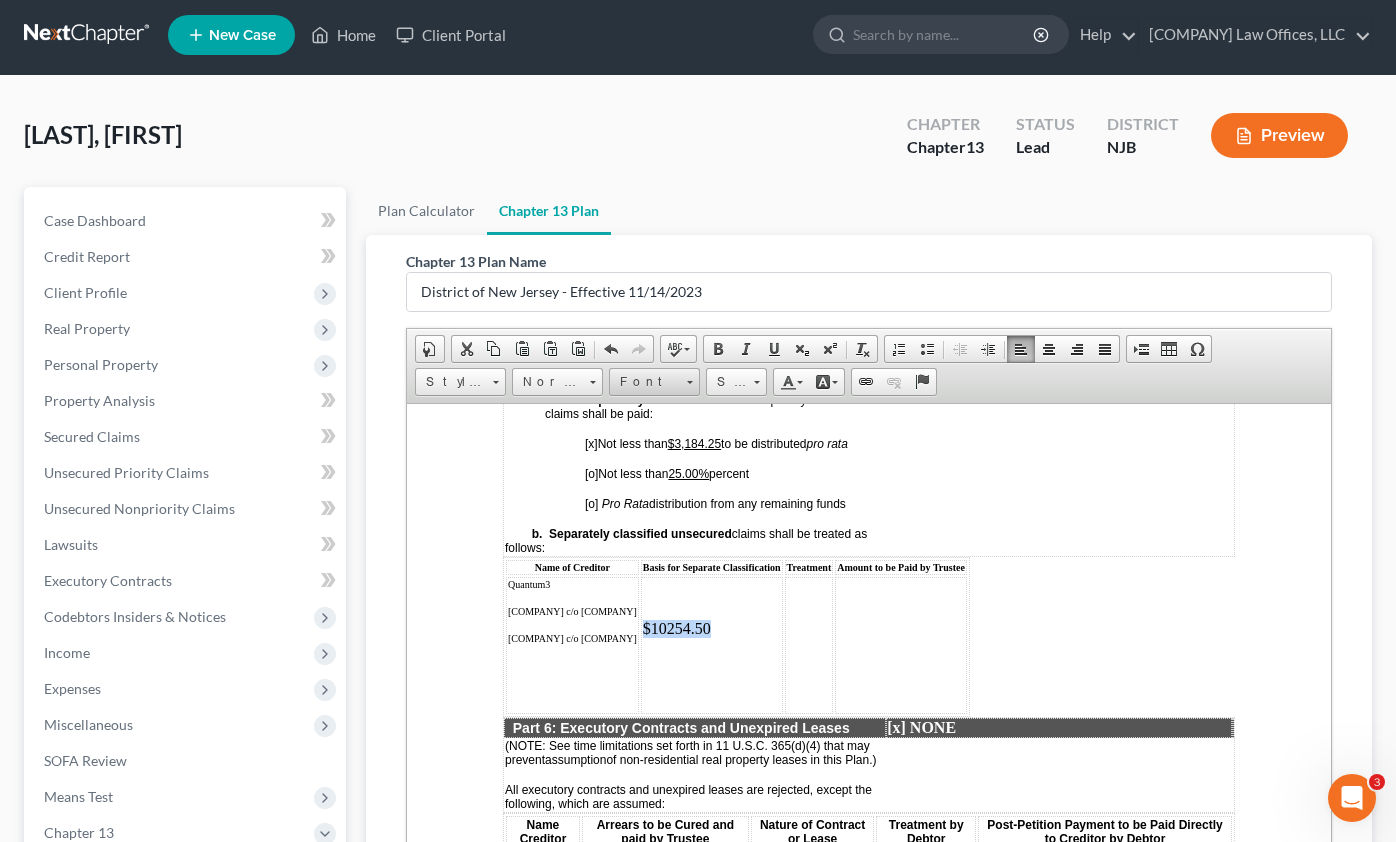 click on "Font" at bounding box center [645, 382] 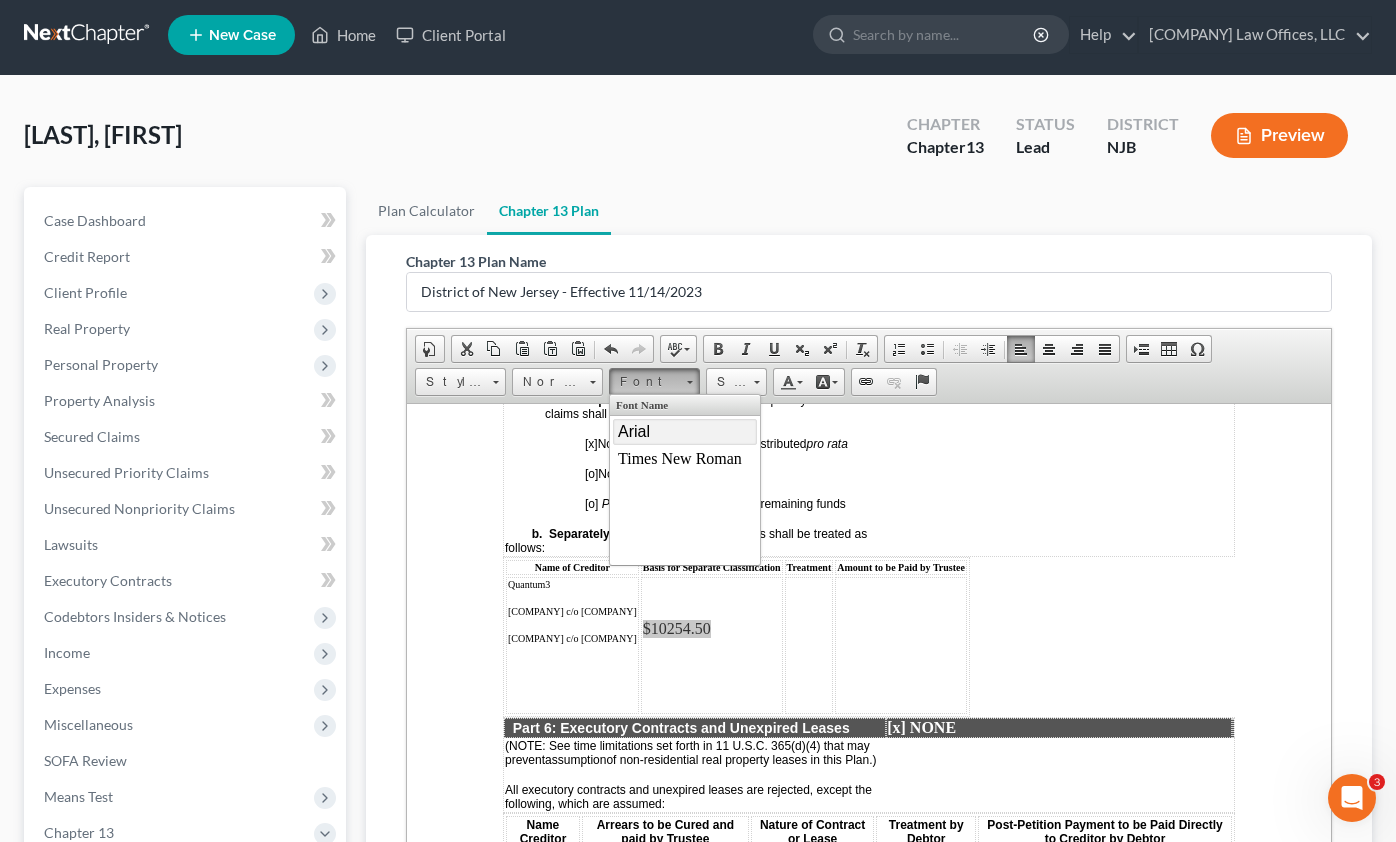click on "Arial" at bounding box center [685, 431] 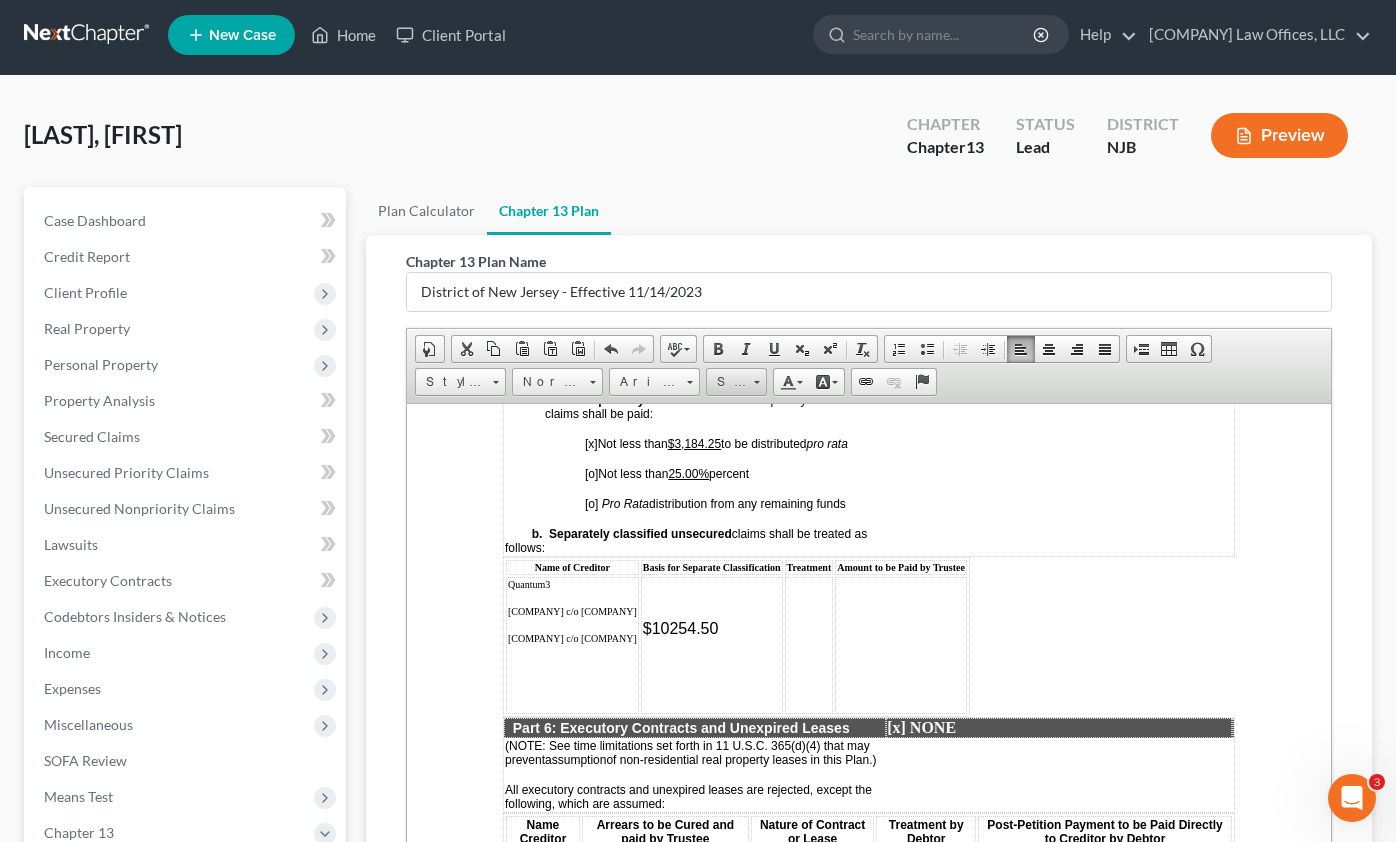 click on "Size" at bounding box center (727, 382) 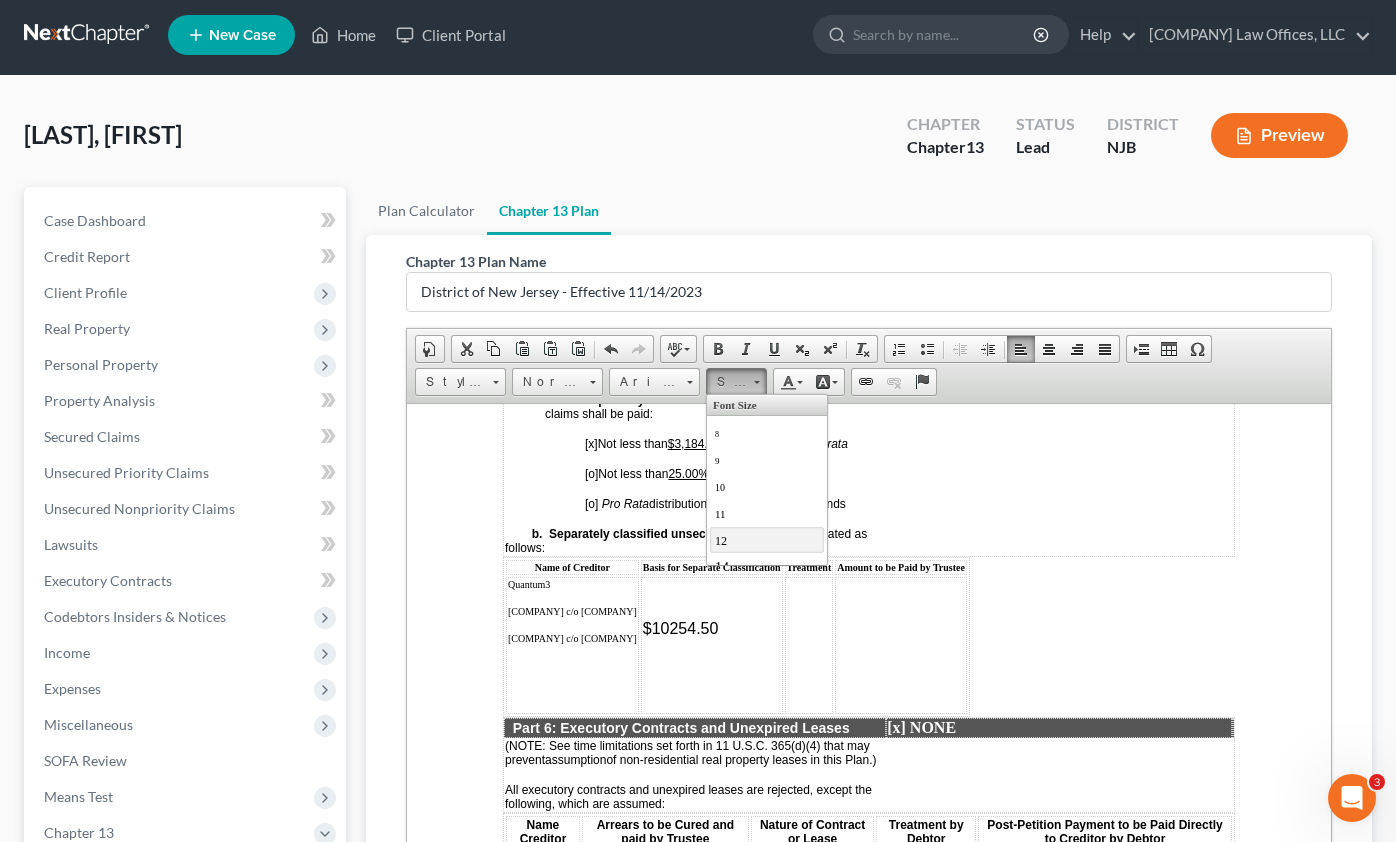 click on "12" at bounding box center [767, 539] 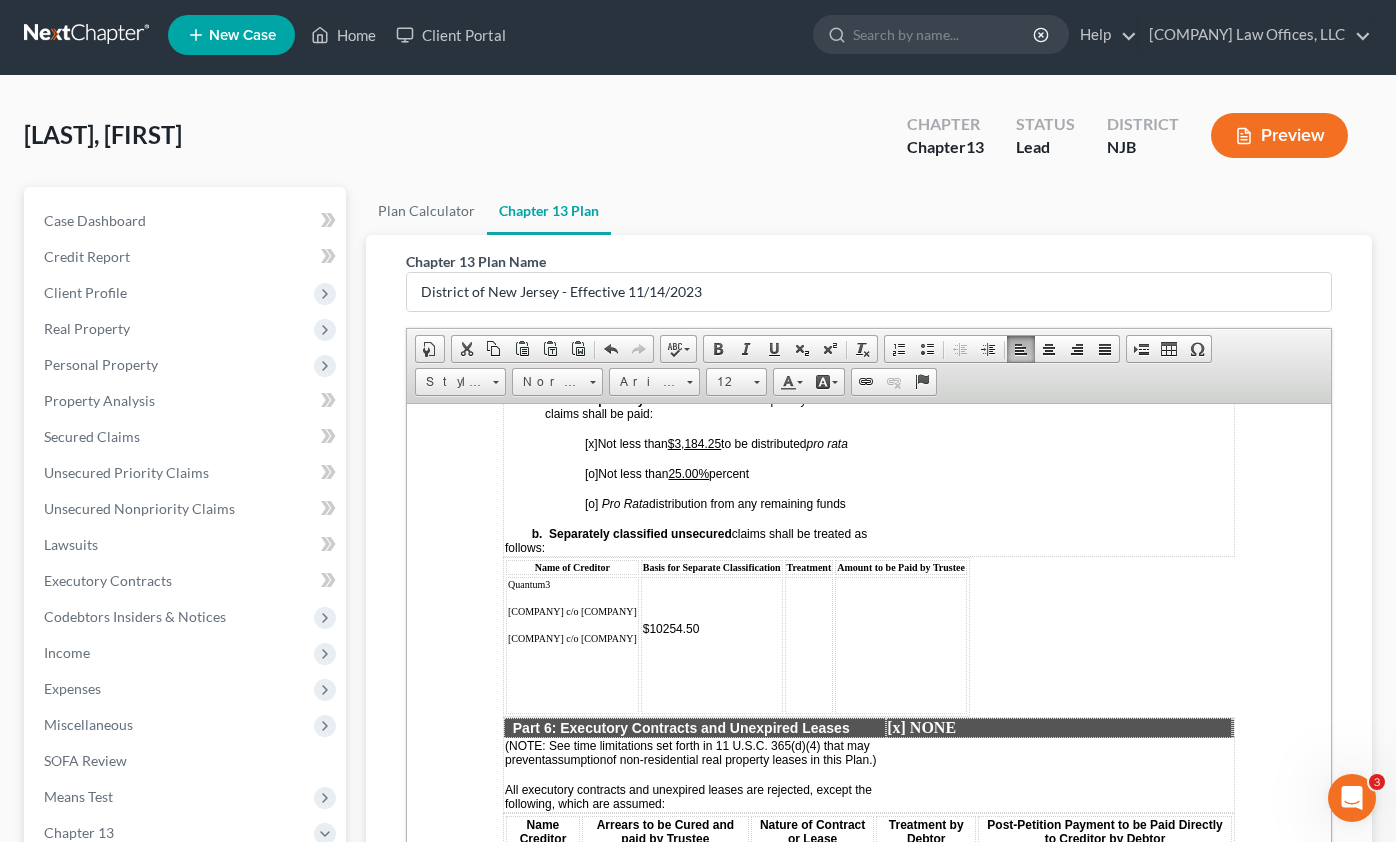 click on "$10254.50" at bounding box center (712, 628) 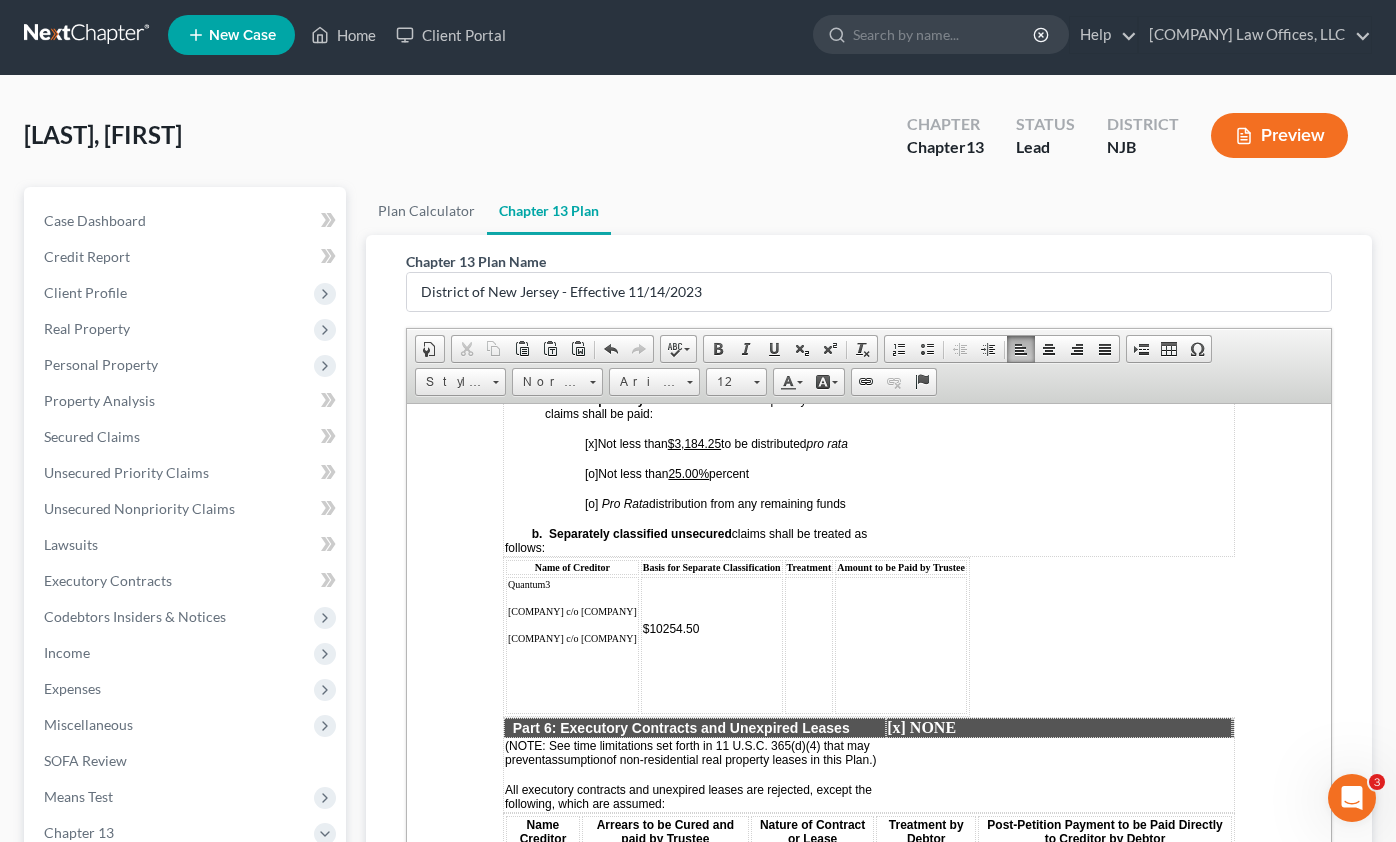 drag, startPoint x: 797, startPoint y: 647, endPoint x: 716, endPoint y: 646, distance: 81.00617 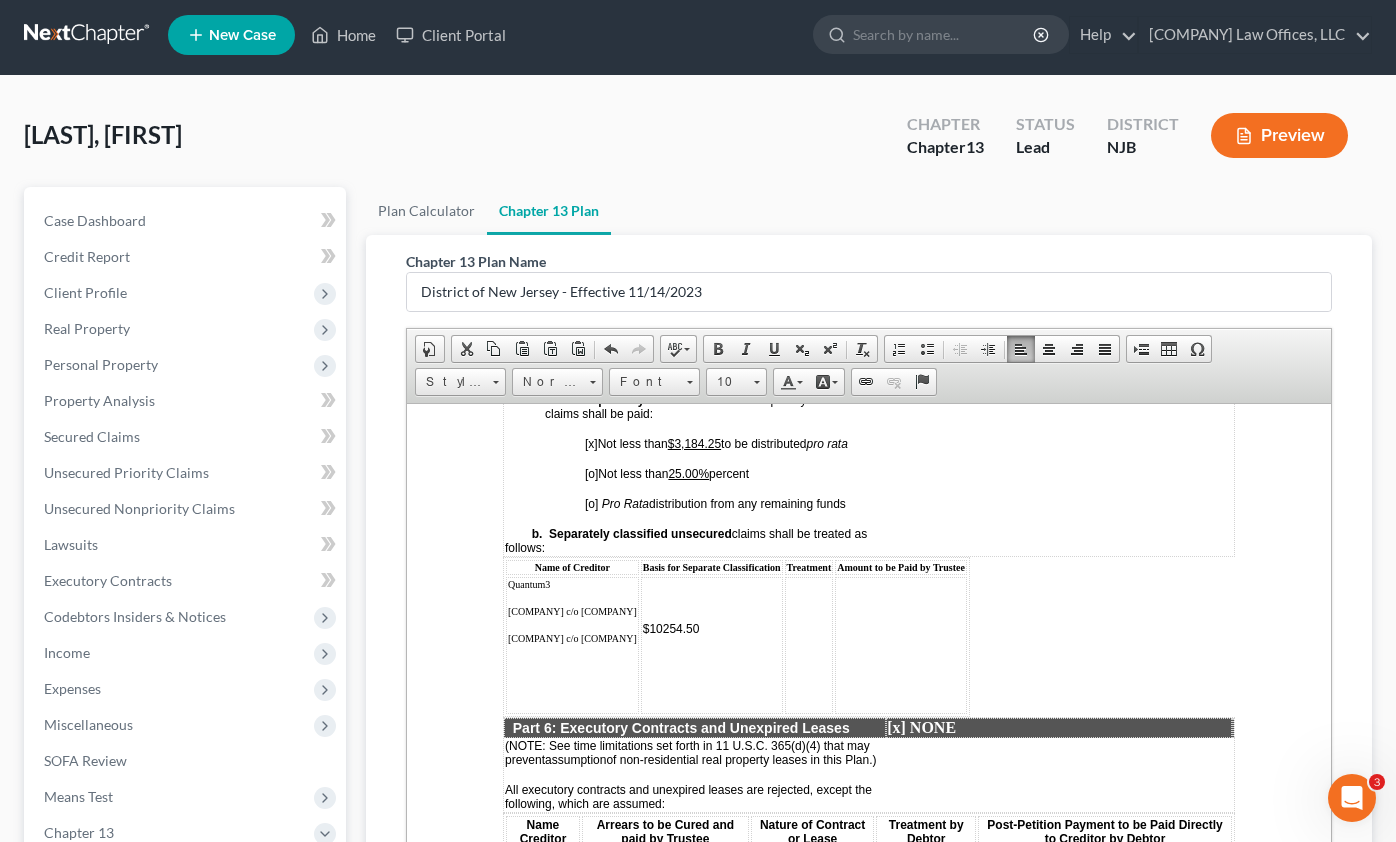 click on "$10254.50" at bounding box center (712, 628) 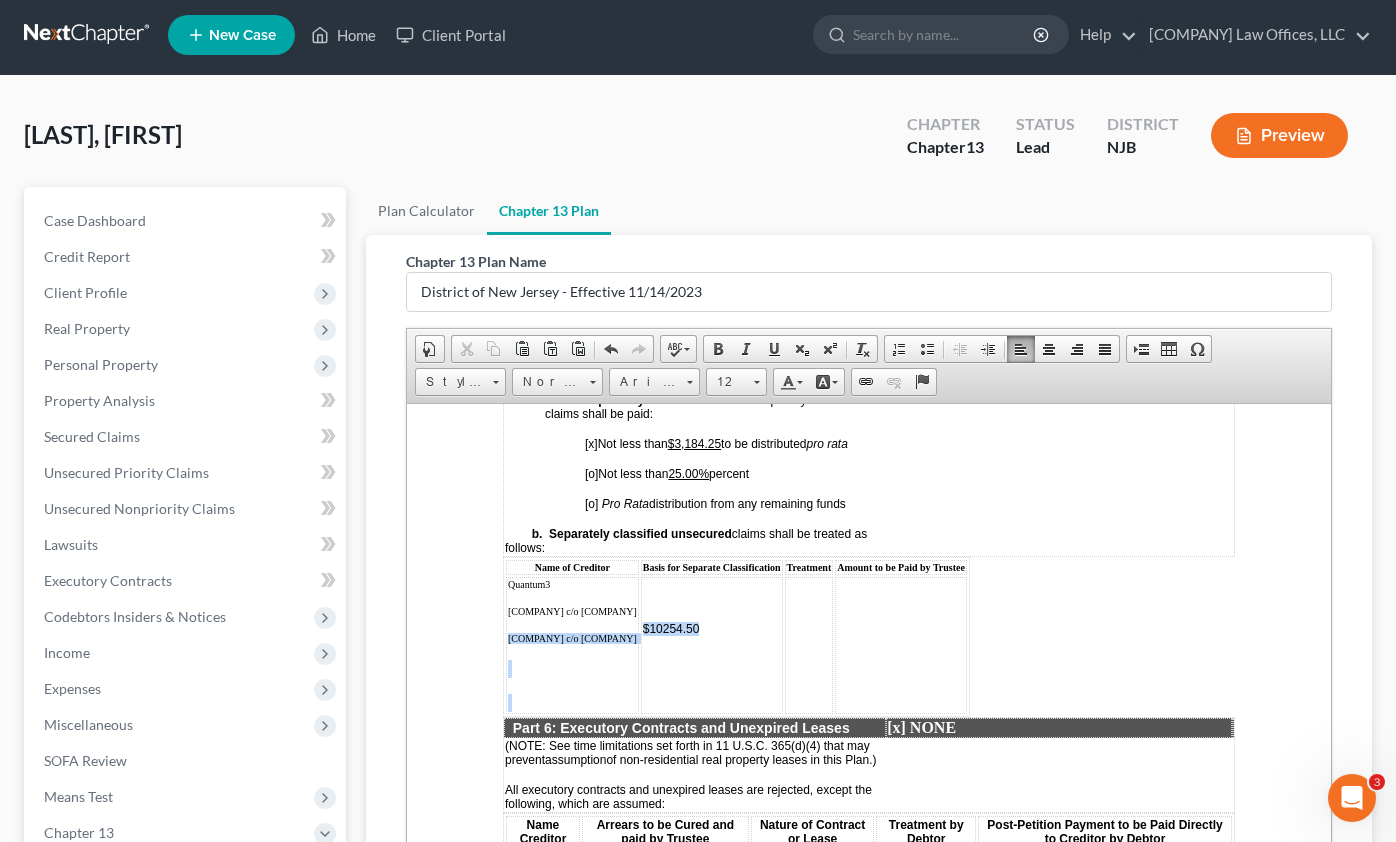 drag, startPoint x: 823, startPoint y: 662, endPoint x: 712, endPoint y: 655, distance: 111.220505 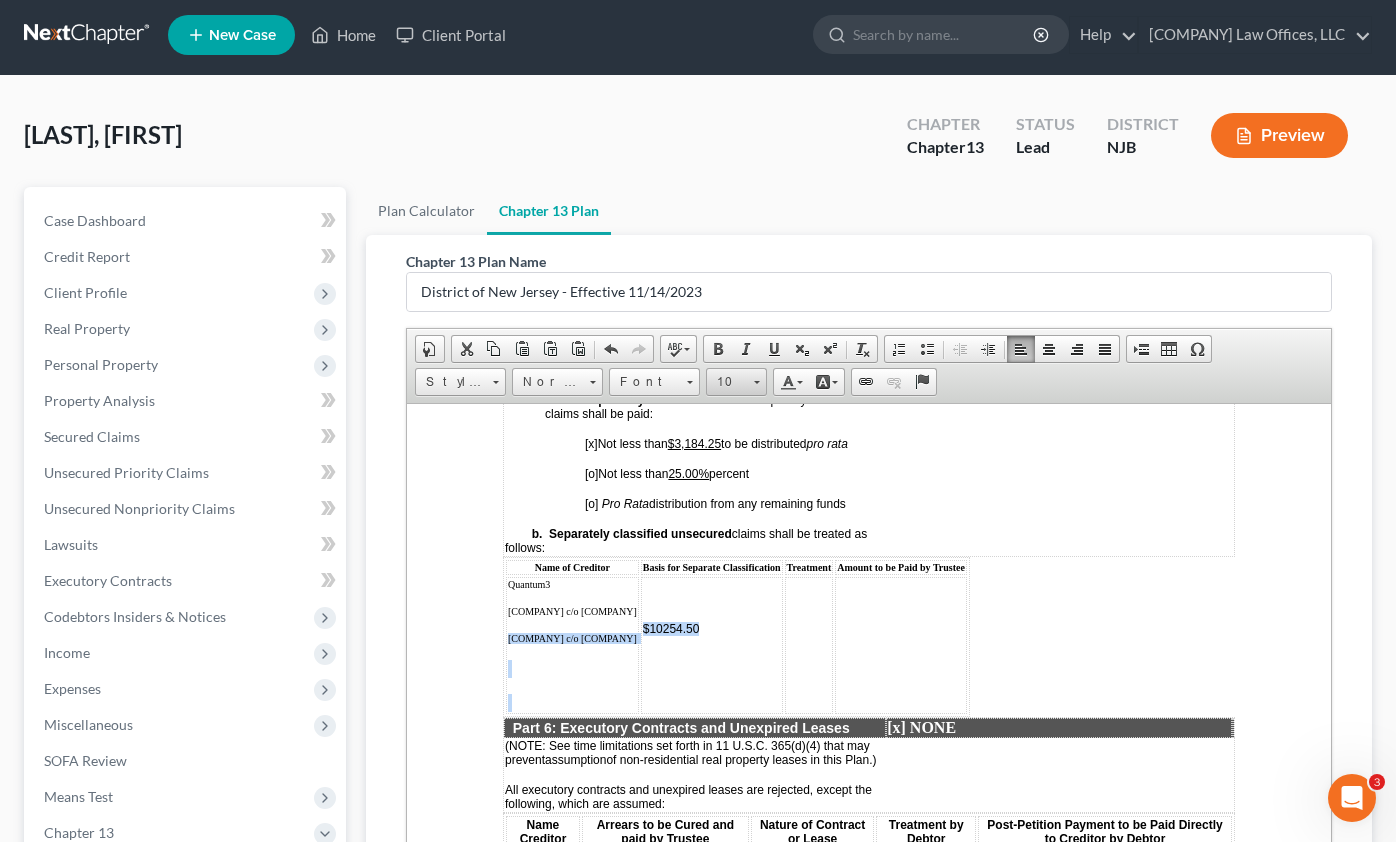 click on "Size 10" at bounding box center (739, 384) 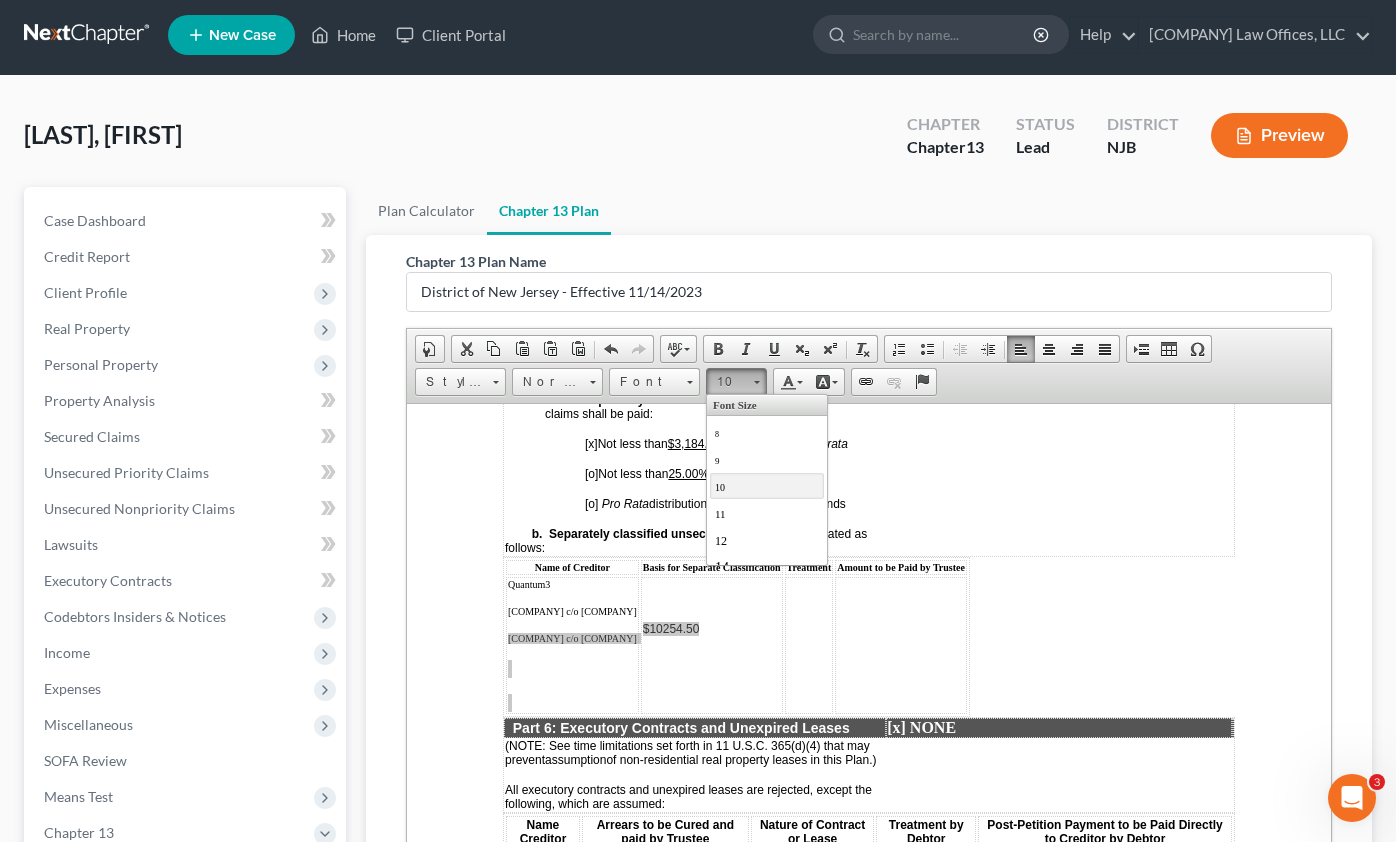 click on "10" at bounding box center [767, 485] 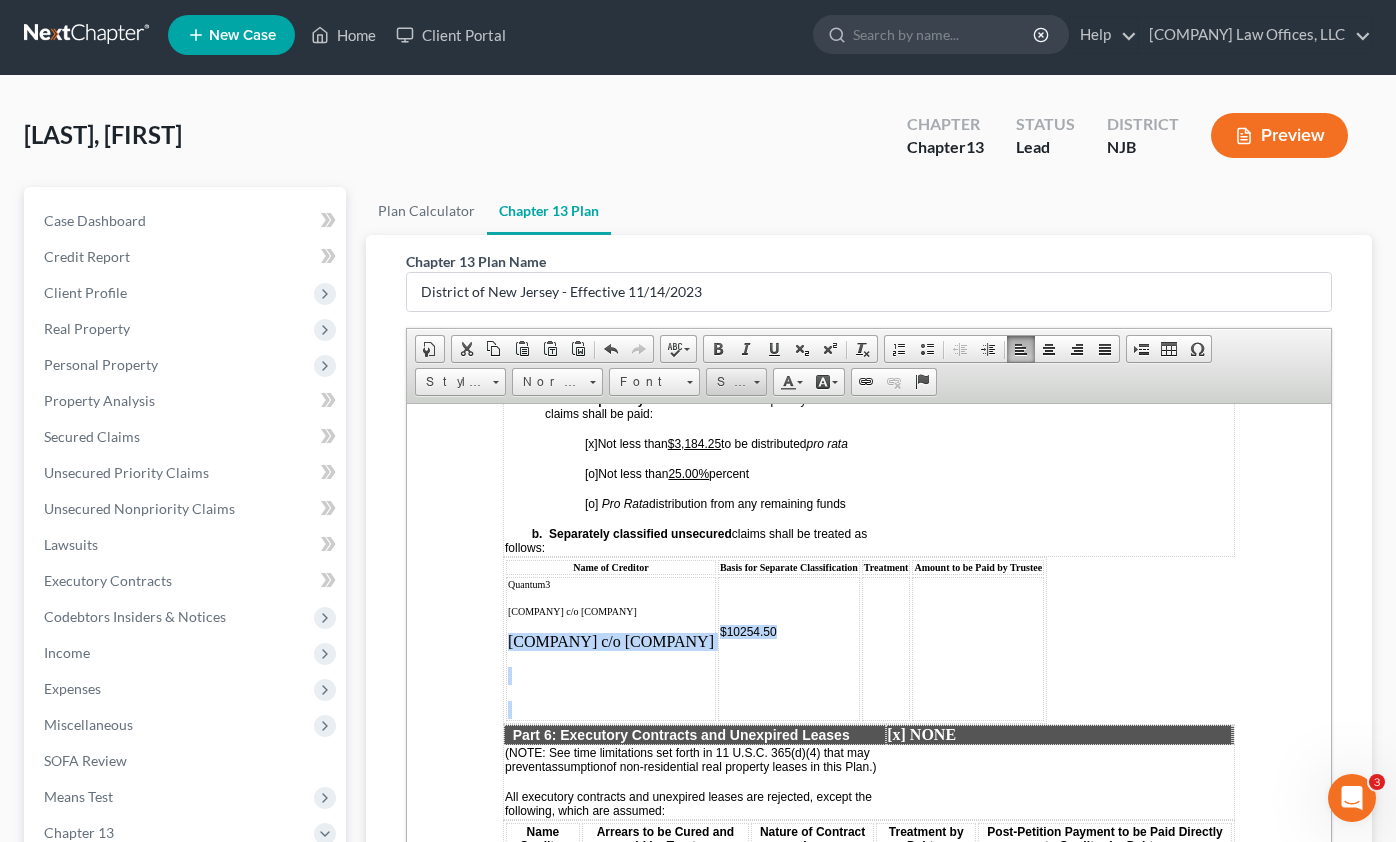 click at bounding box center [757, 382] 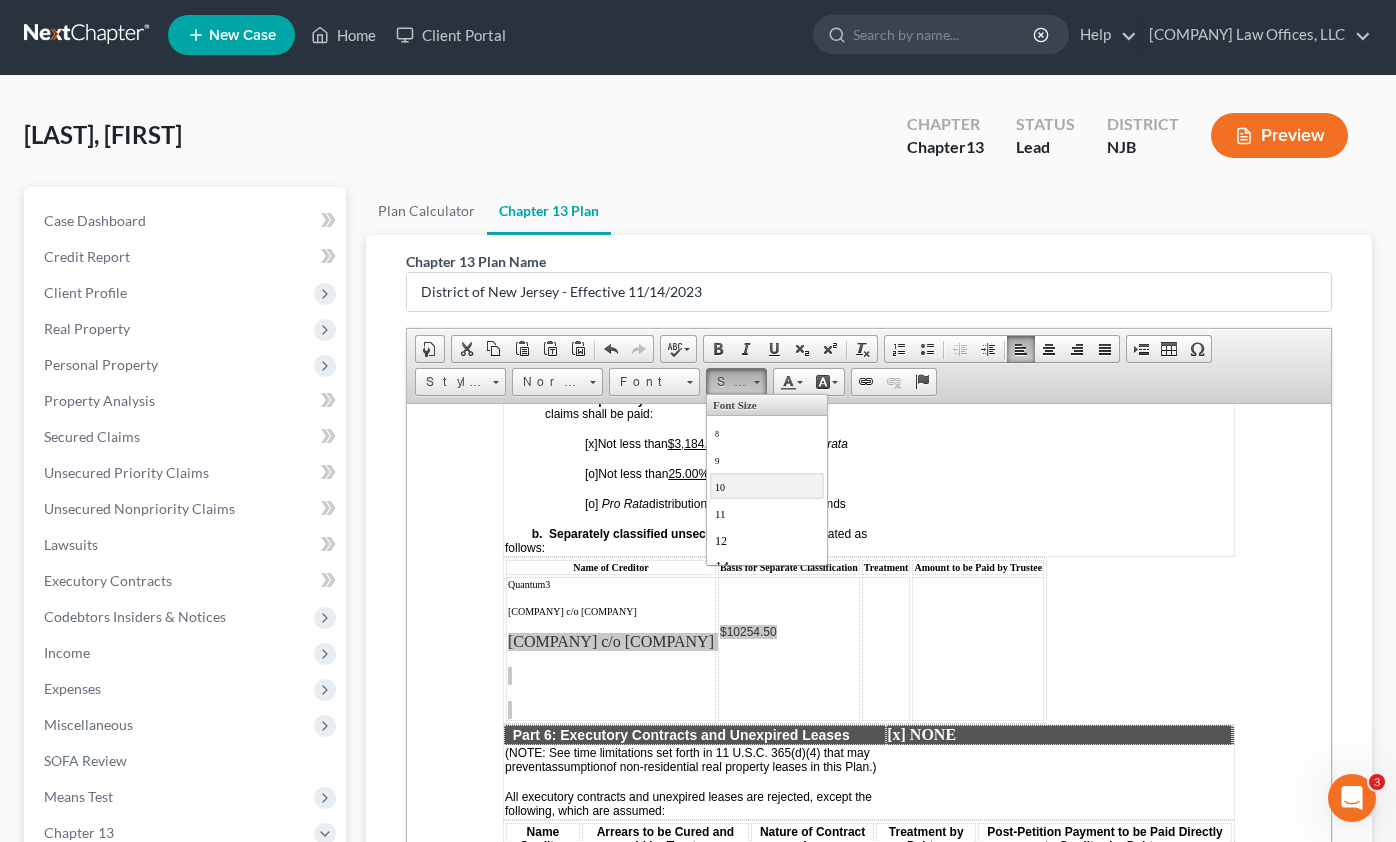 click on "10" at bounding box center (767, 485) 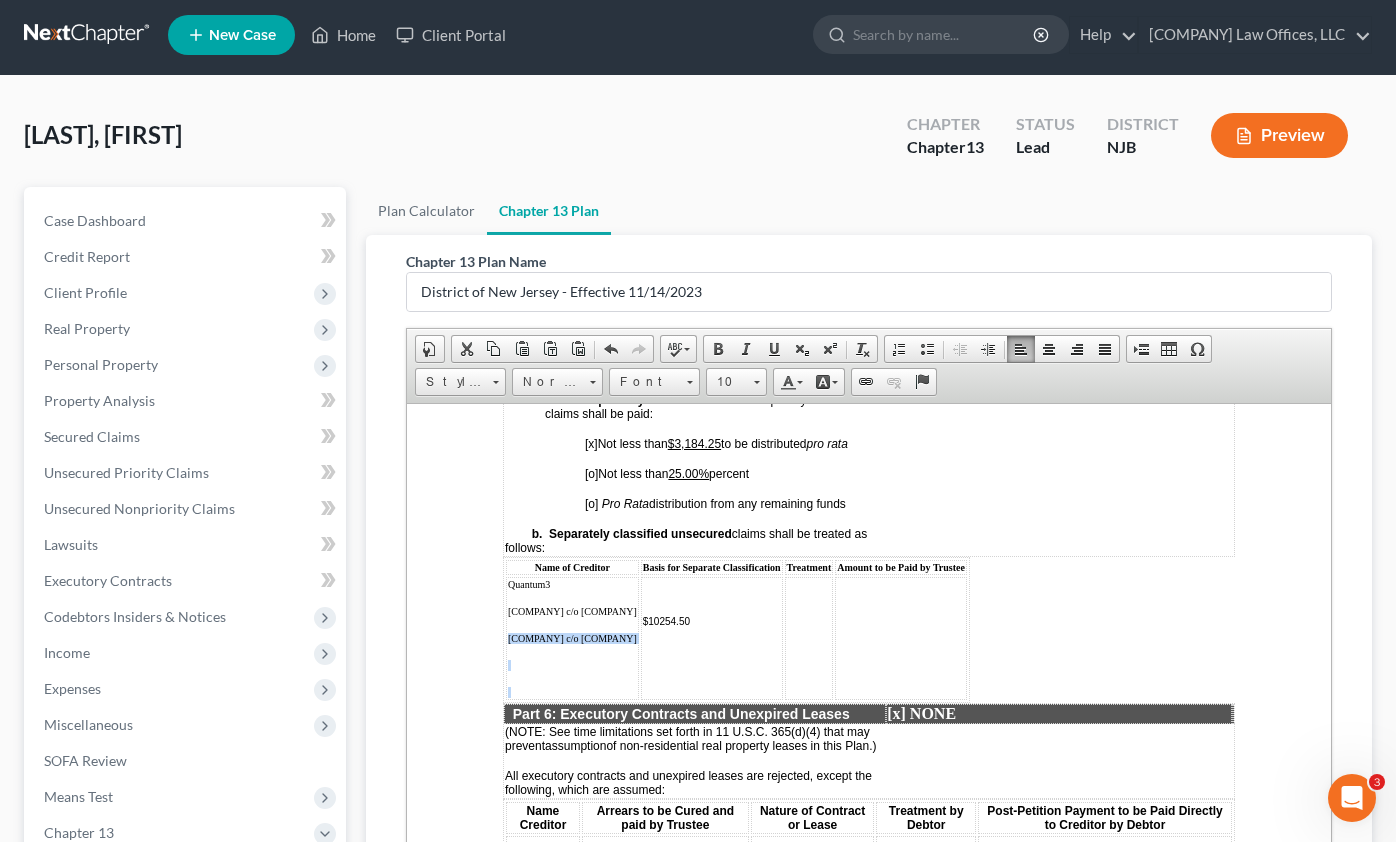 click on "$10254.50" at bounding box center (712, 620) 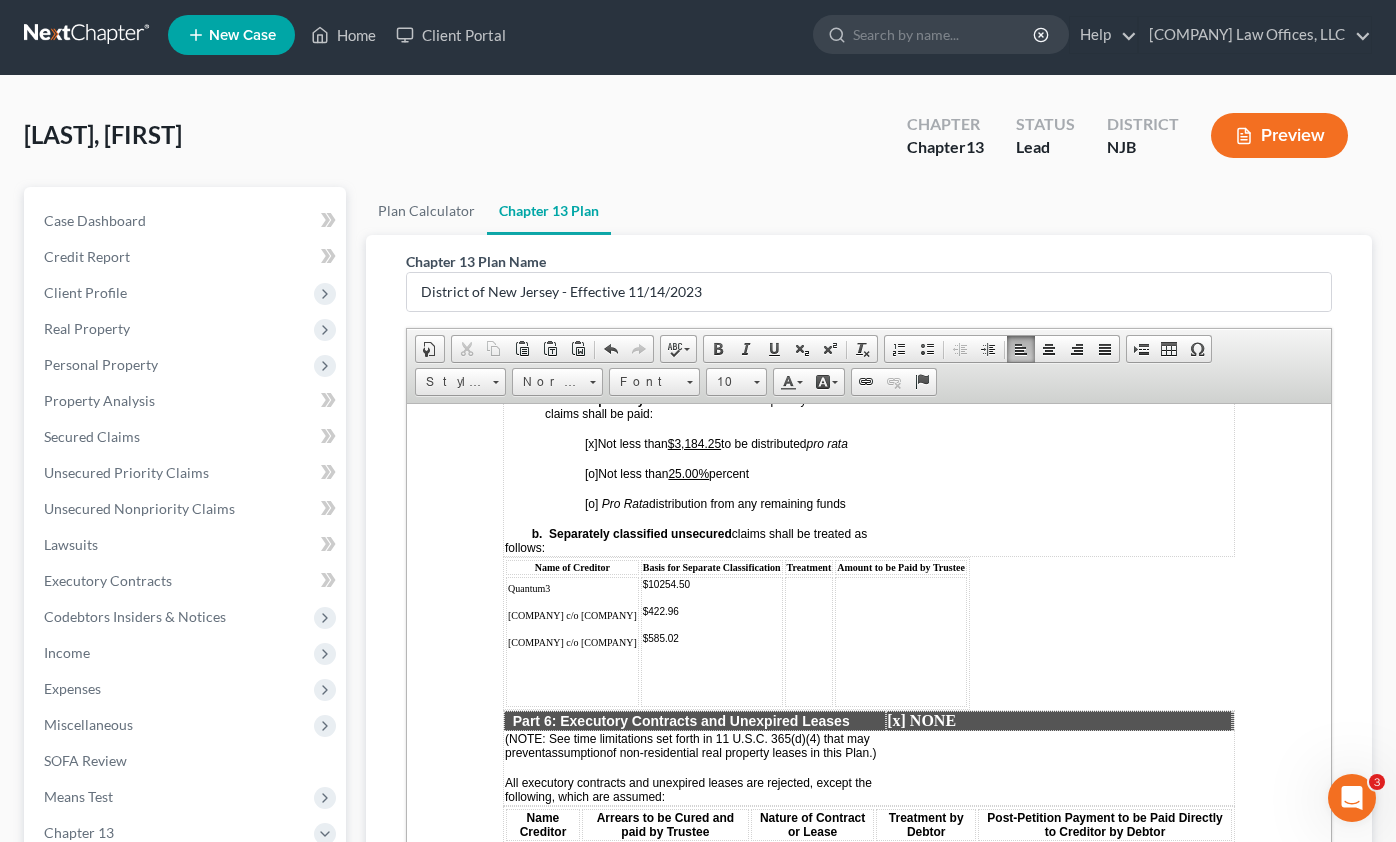 click on "Quantum3 [COMPANY] c/o [COMPANY] [COMPANY] c/o [COMPANY] [COMPANY] c/o [COMPANY]" at bounding box center (572, 641) 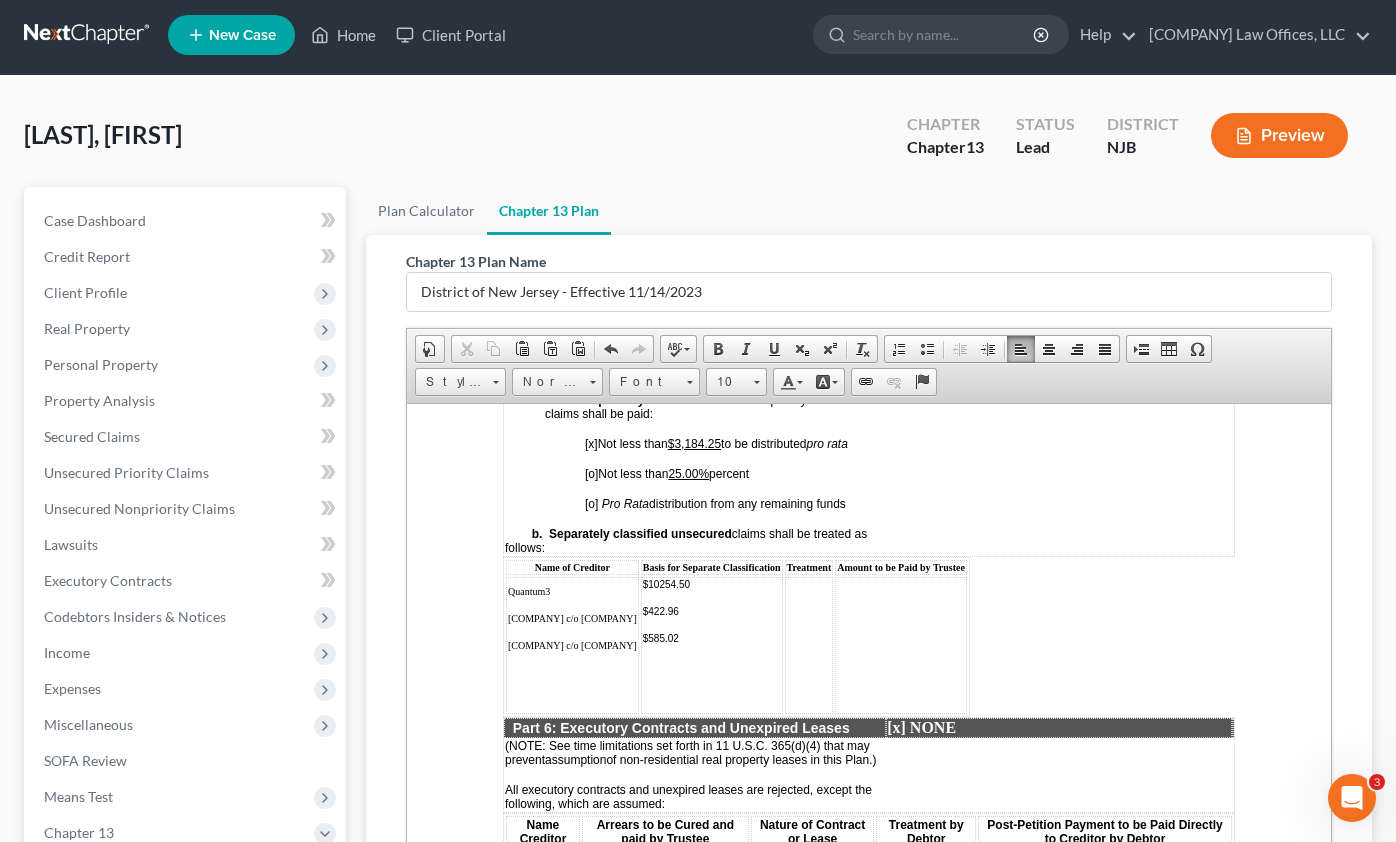 drag, startPoint x: 508, startPoint y: 674, endPoint x: 715, endPoint y: 678, distance: 207.03865 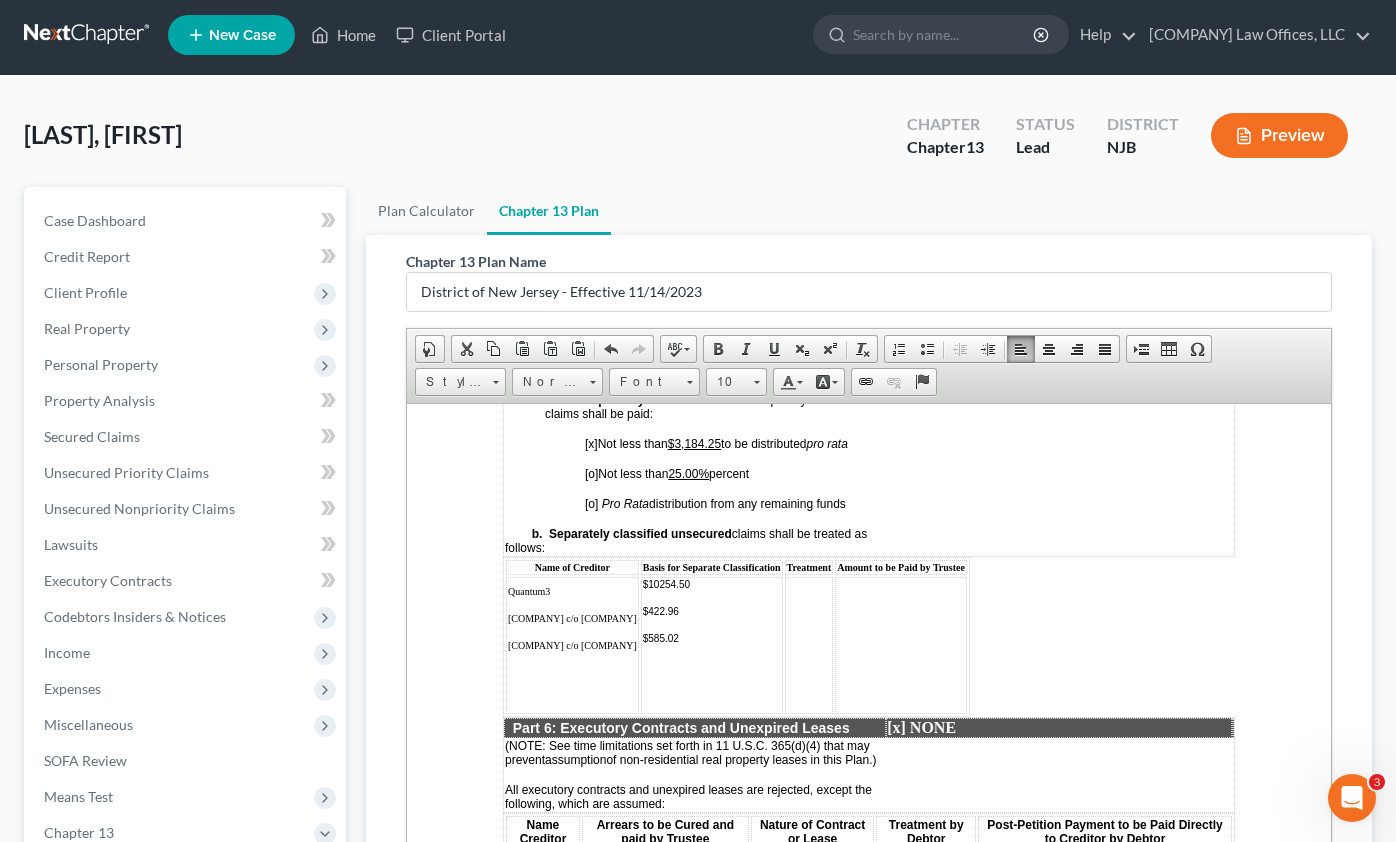 copy on "[CREDITOR] LLC c/o Resurgent Capital Service" 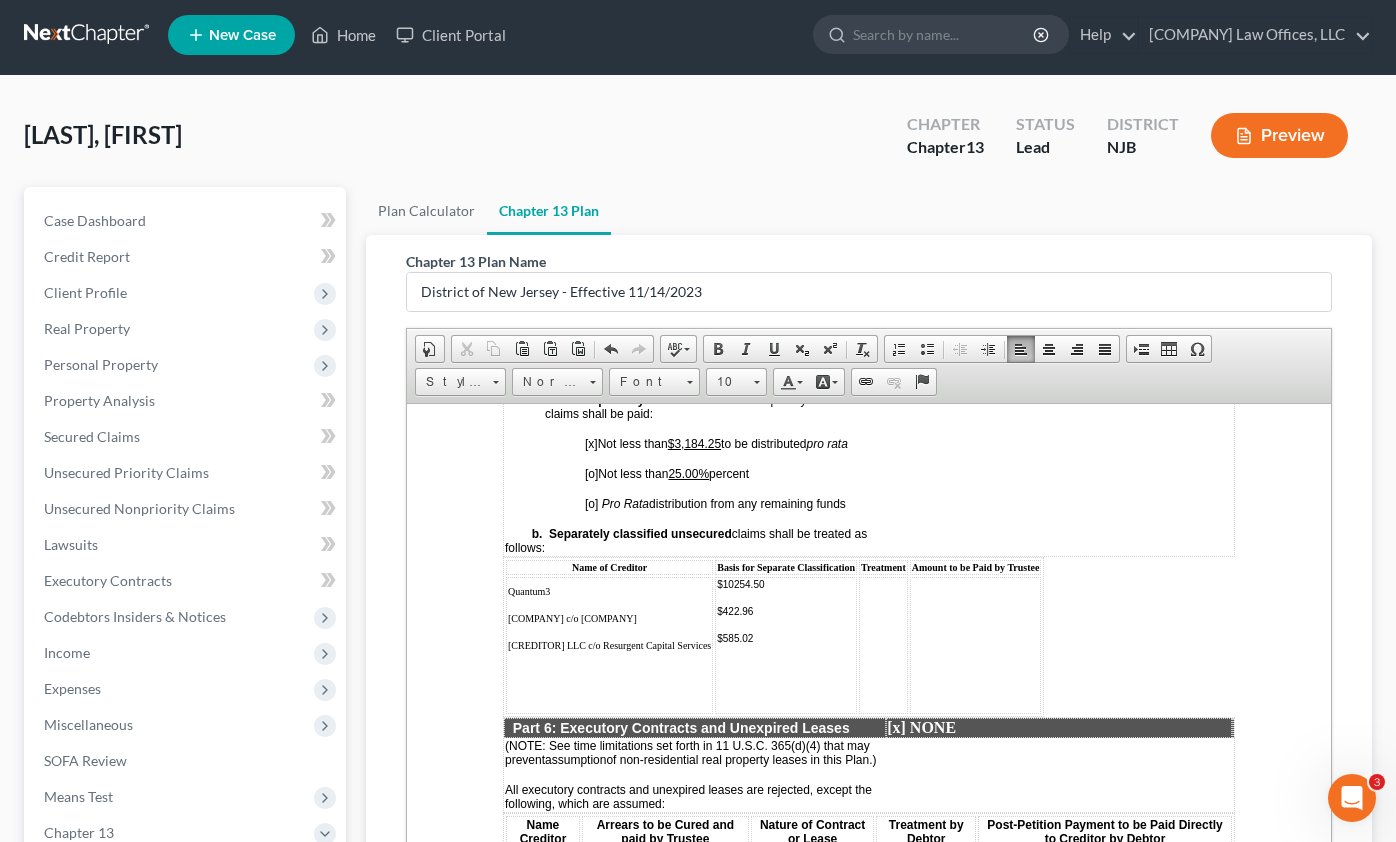 click on "Quantum3 [COMPANY] c/o [COMPANY] [COMPANY] c/o [COMPANY] [COMPANY] s" at bounding box center (609, 644) 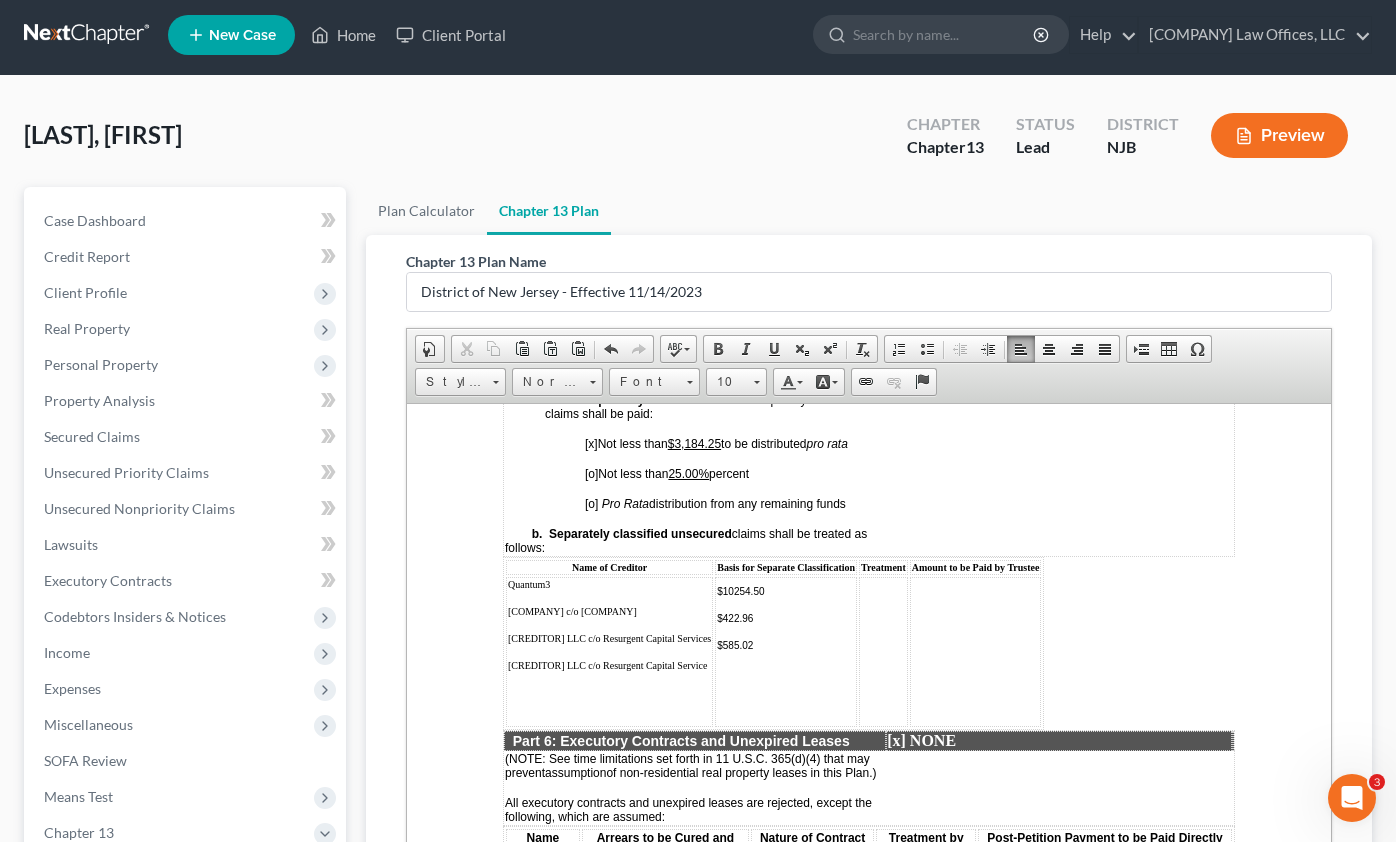 click at bounding box center (786, 675) 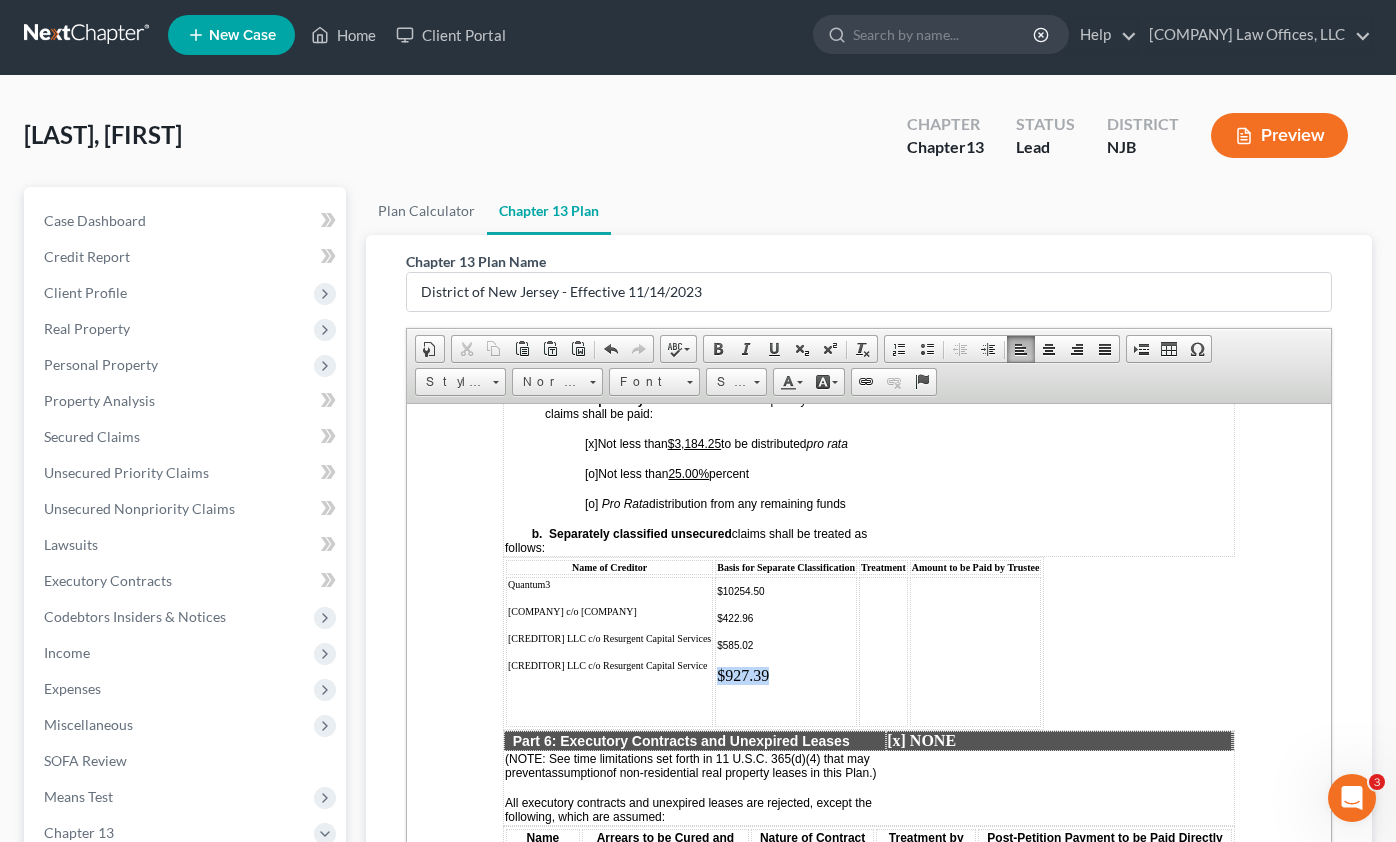 drag, startPoint x: 806, startPoint y: 716, endPoint x: 734, endPoint y: 693, distance: 75.58439 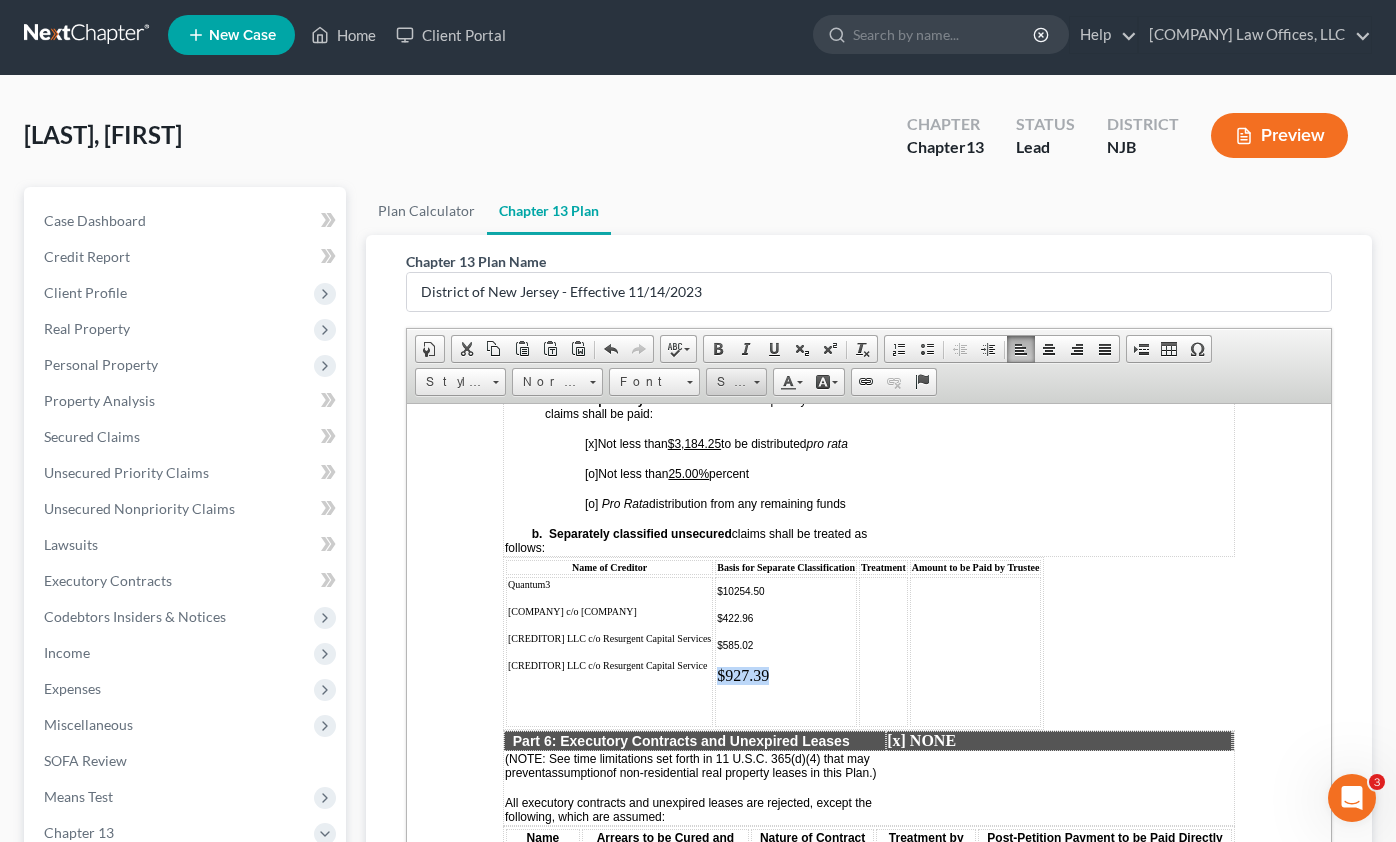 click on "Size" at bounding box center (727, 382) 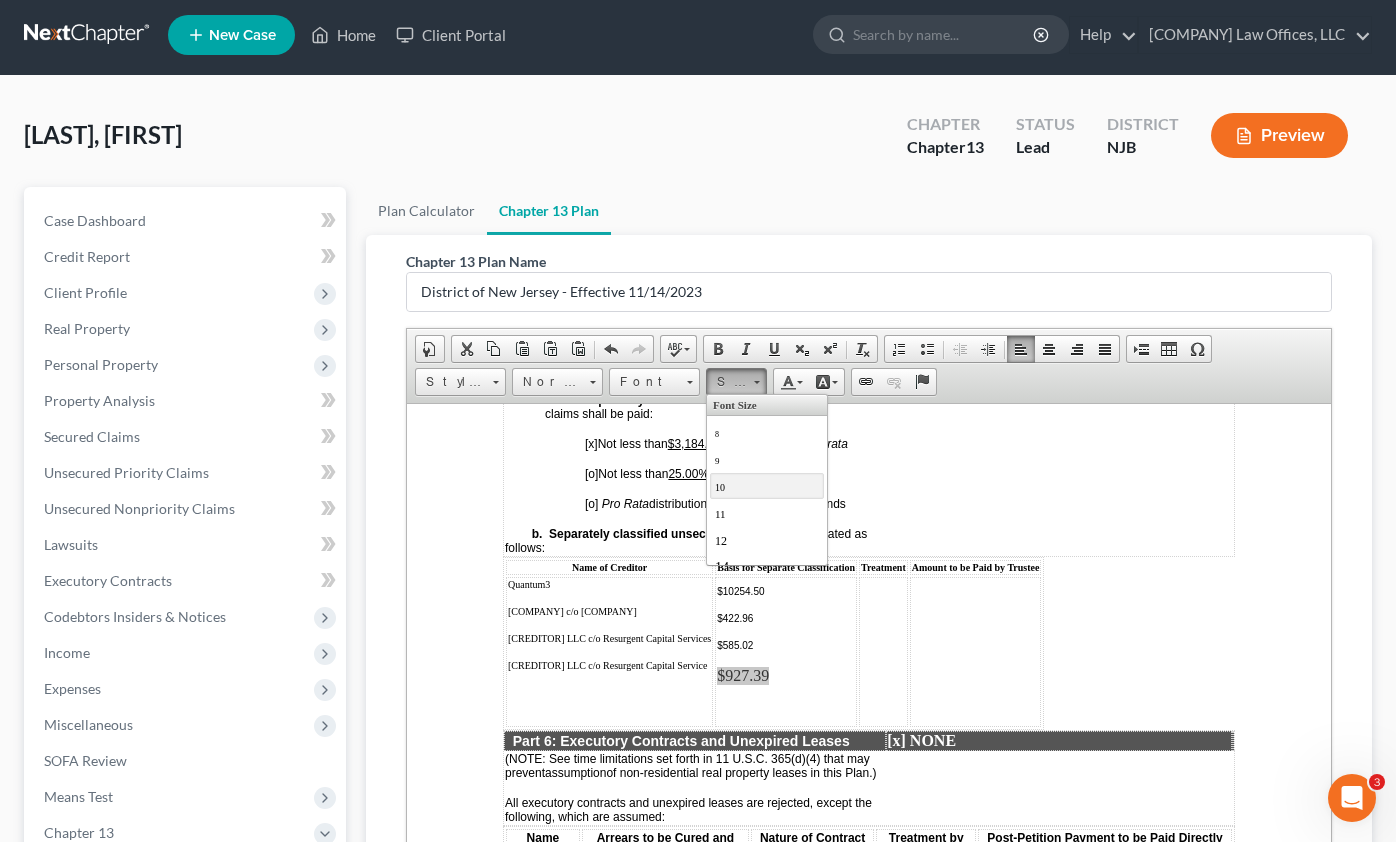 click on "10" at bounding box center (767, 485) 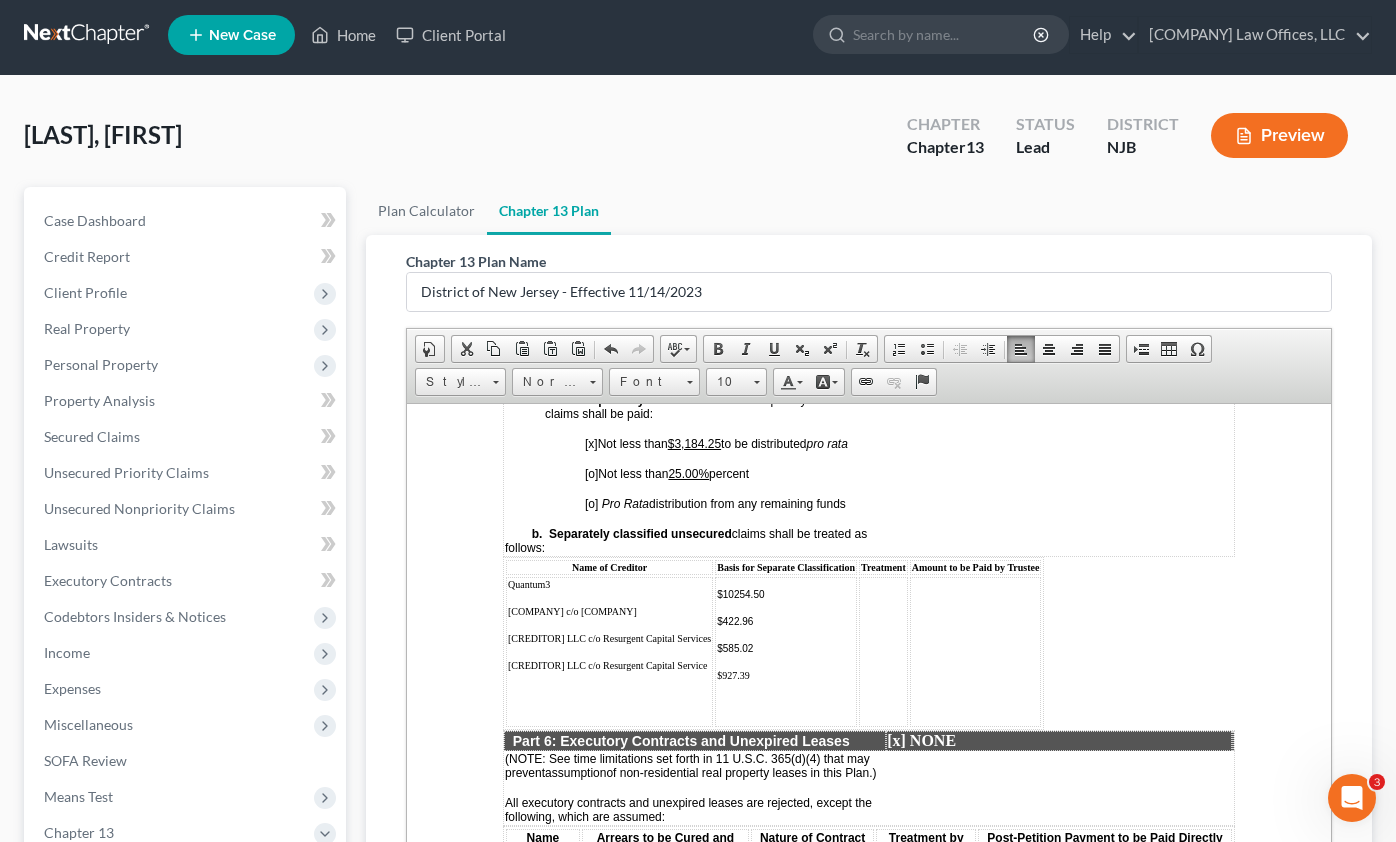 click on "$10254.50 $422.96 $585.02 $927.39" at bounding box center (786, 651) 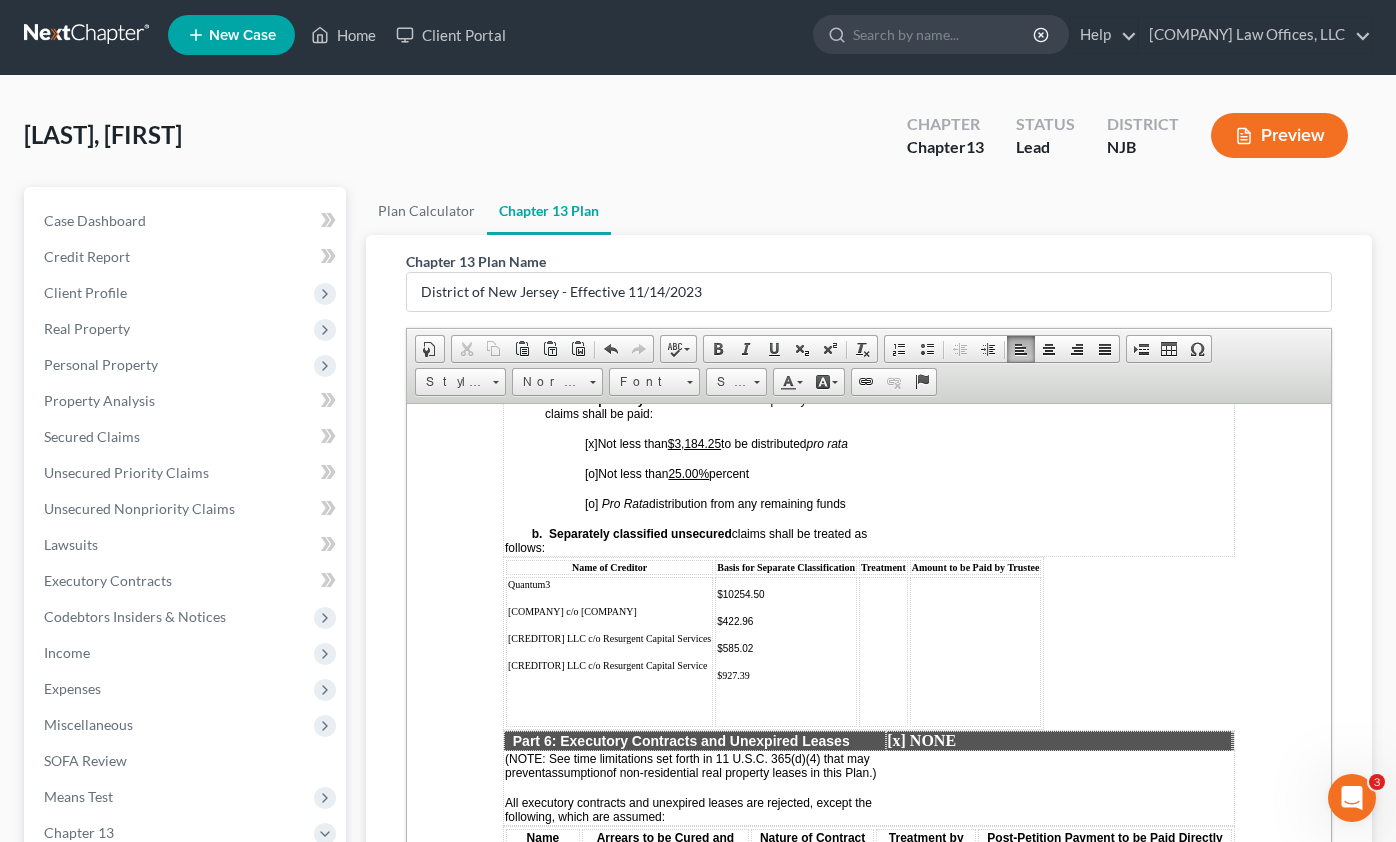 click on "$927.39" at bounding box center [786, 674] 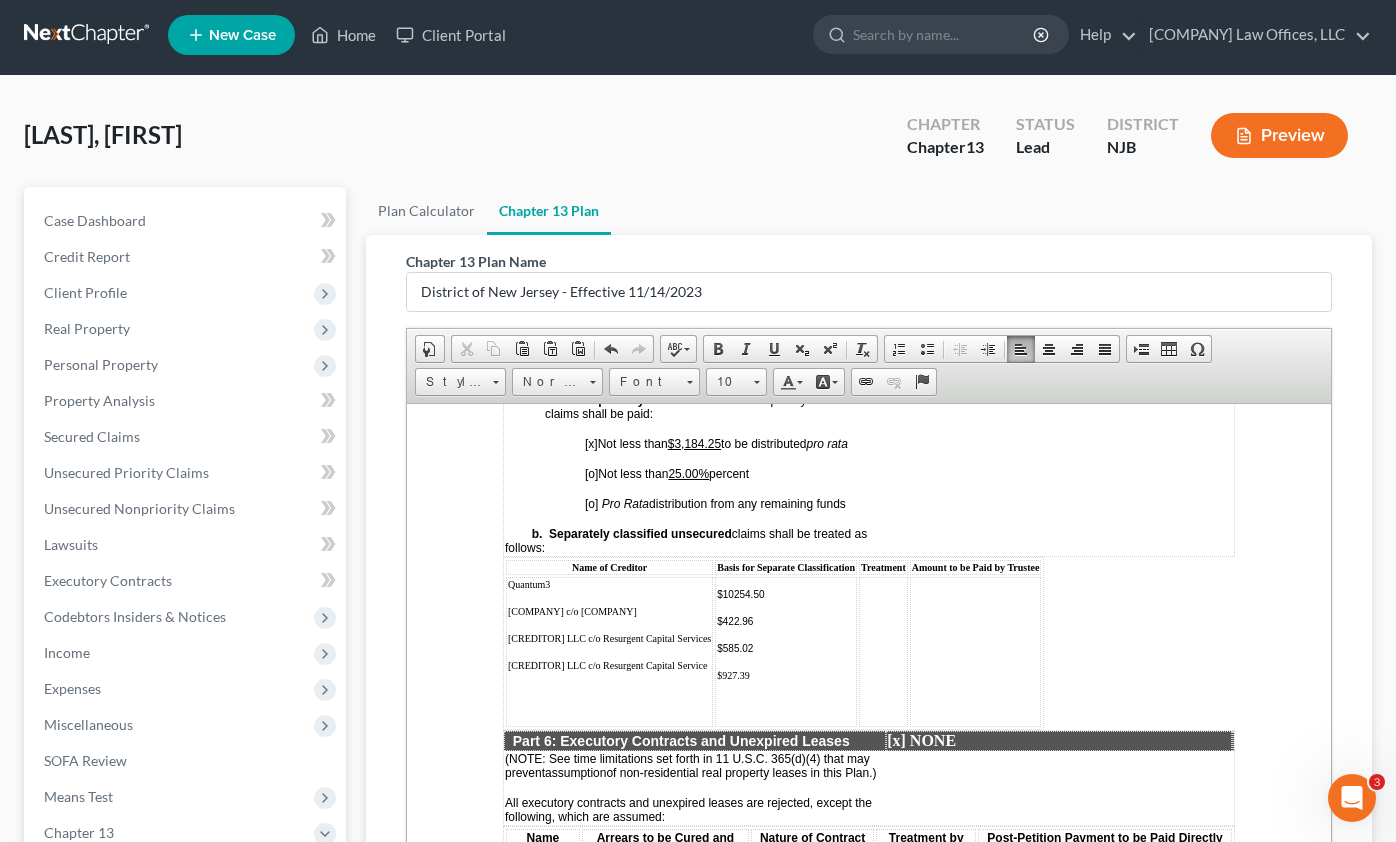 click on "$927.39" at bounding box center [786, 674] 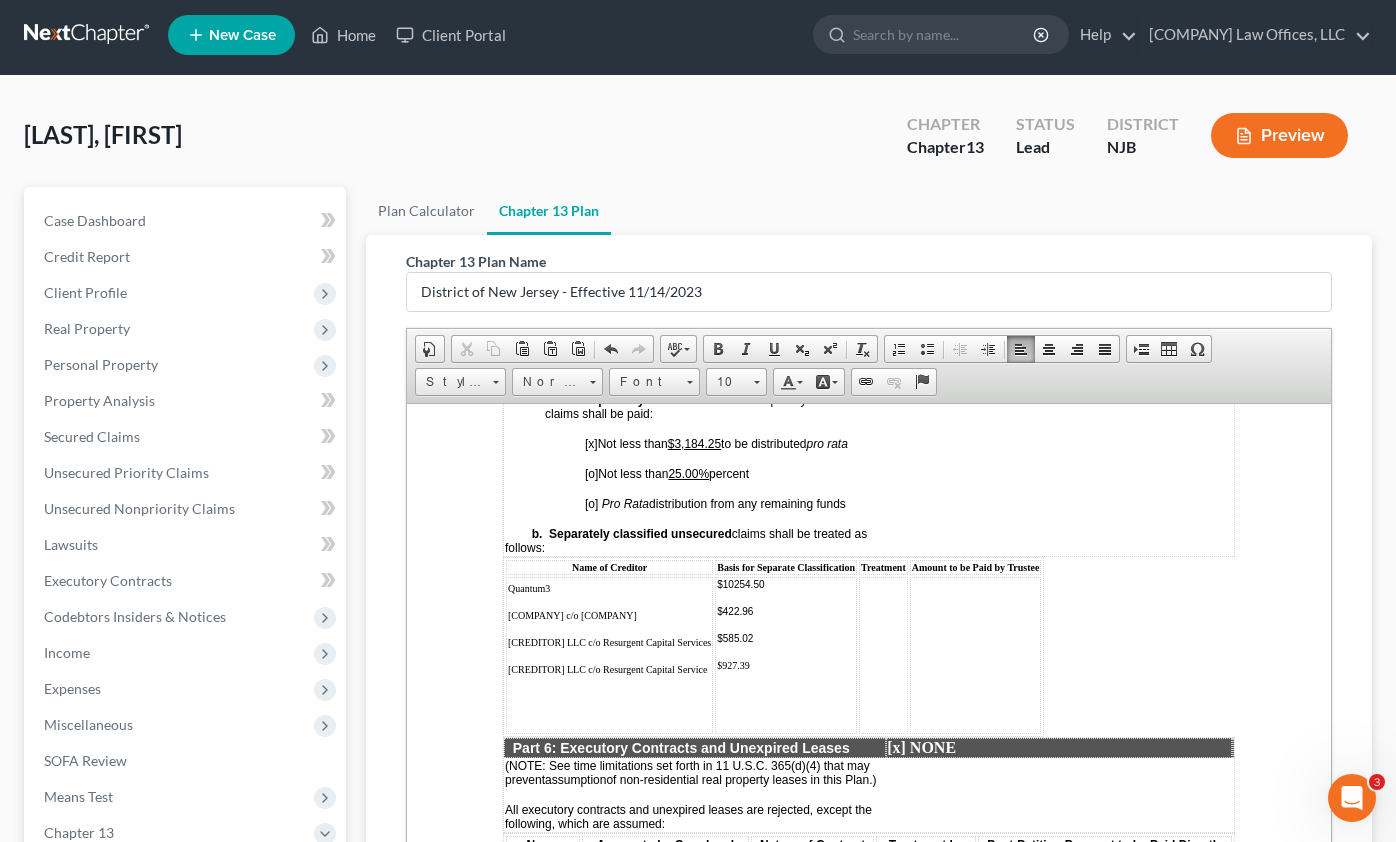 click at bounding box center [609, 695] 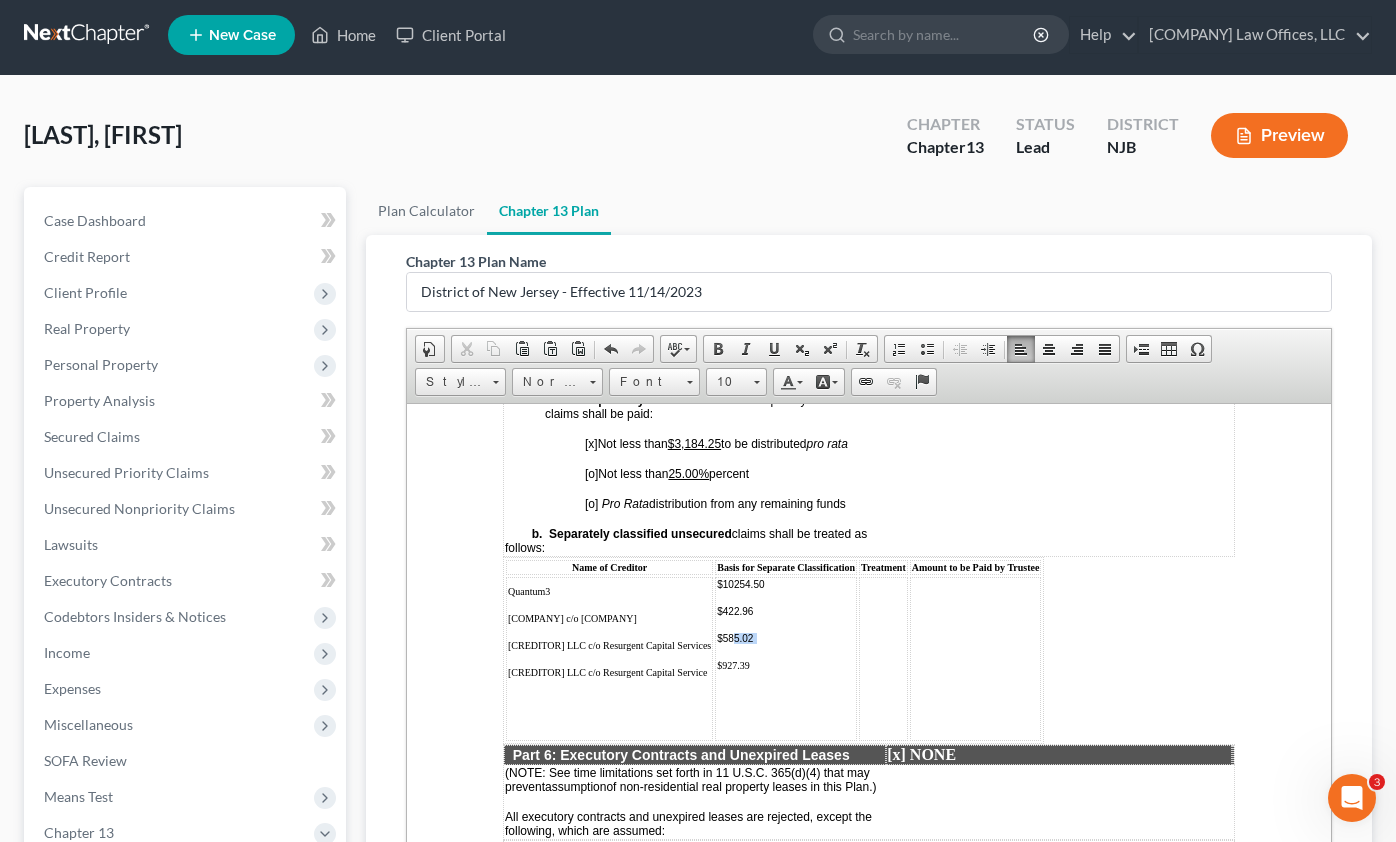 drag, startPoint x: 783, startPoint y: 676, endPoint x: 745, endPoint y: 677, distance: 38.013157 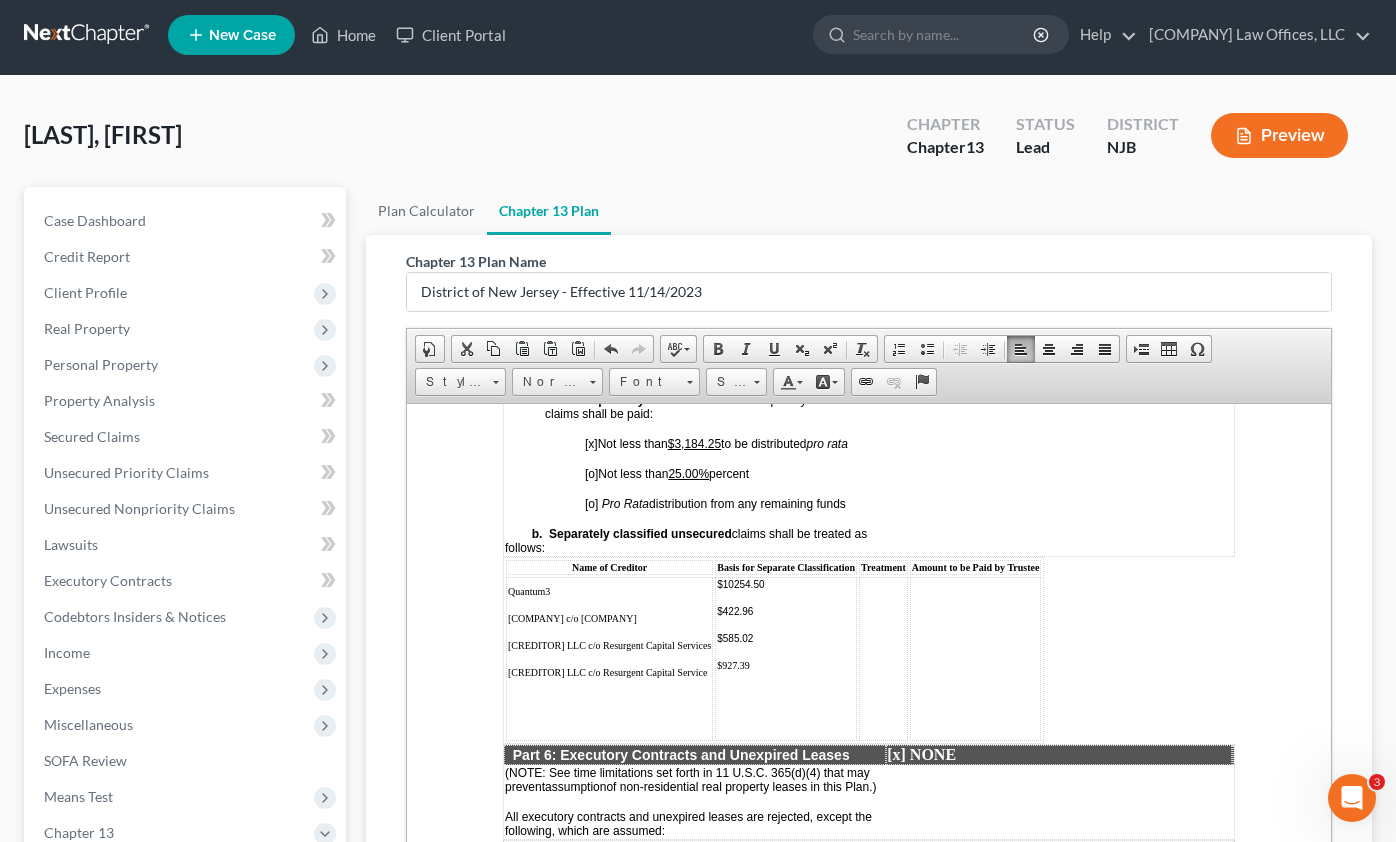 click on "$10254.50 $422.96 $585.02 $927.39" at bounding box center (786, 658) 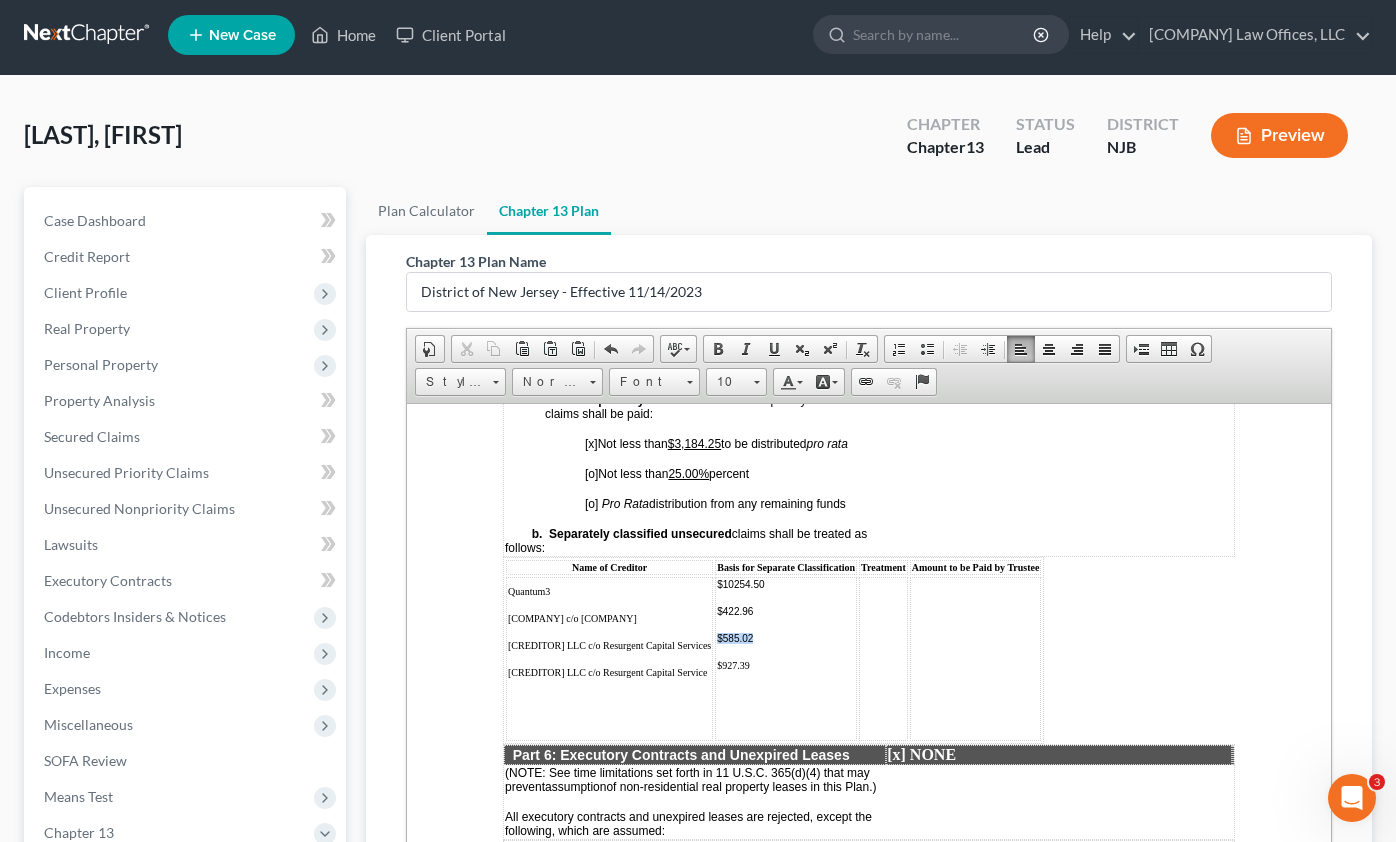 drag, startPoint x: 786, startPoint y: 673, endPoint x: 725, endPoint y: 672, distance: 61.008198 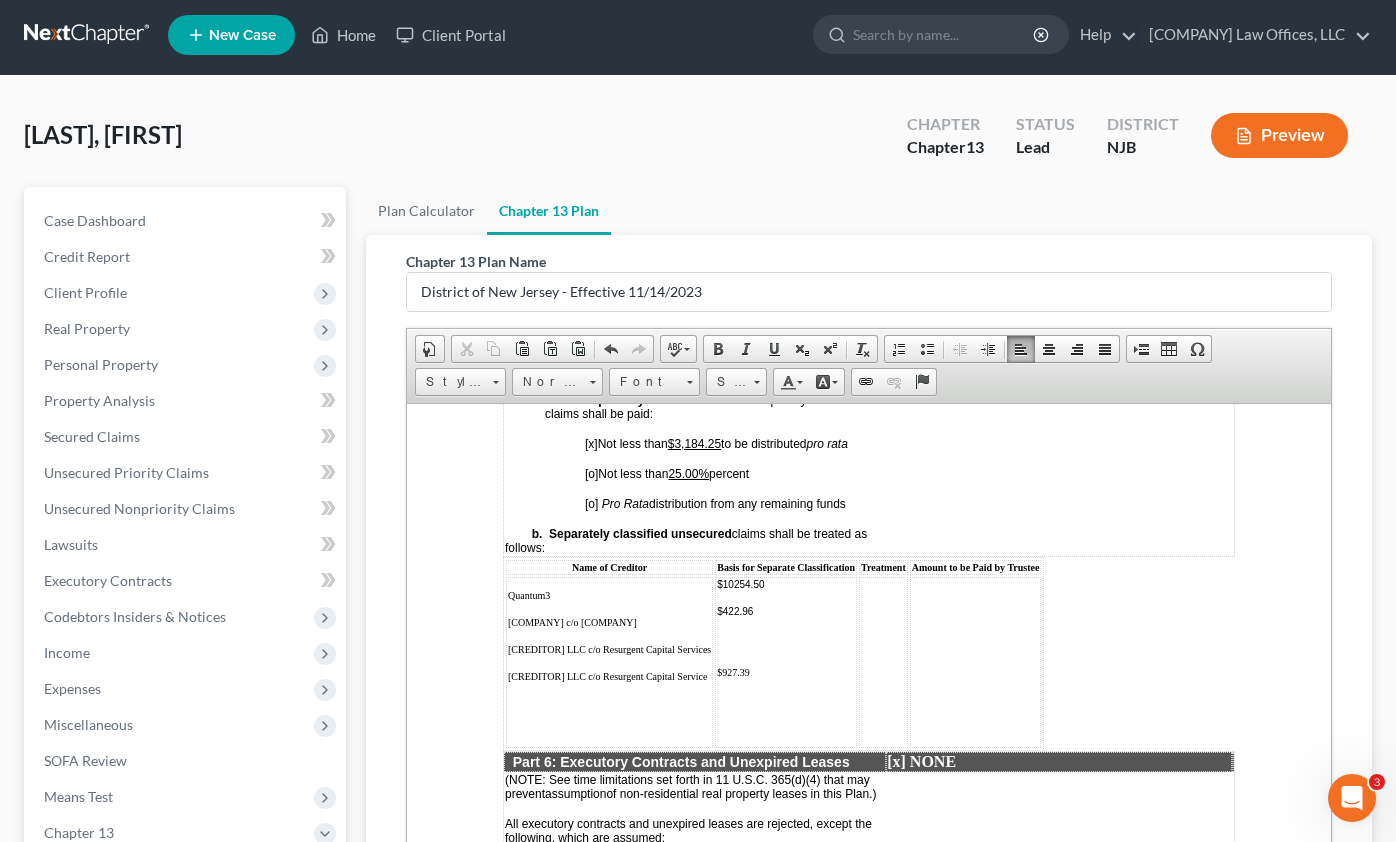 drag, startPoint x: 774, startPoint y: 698, endPoint x: 722, endPoint y: 699, distance: 52.009613 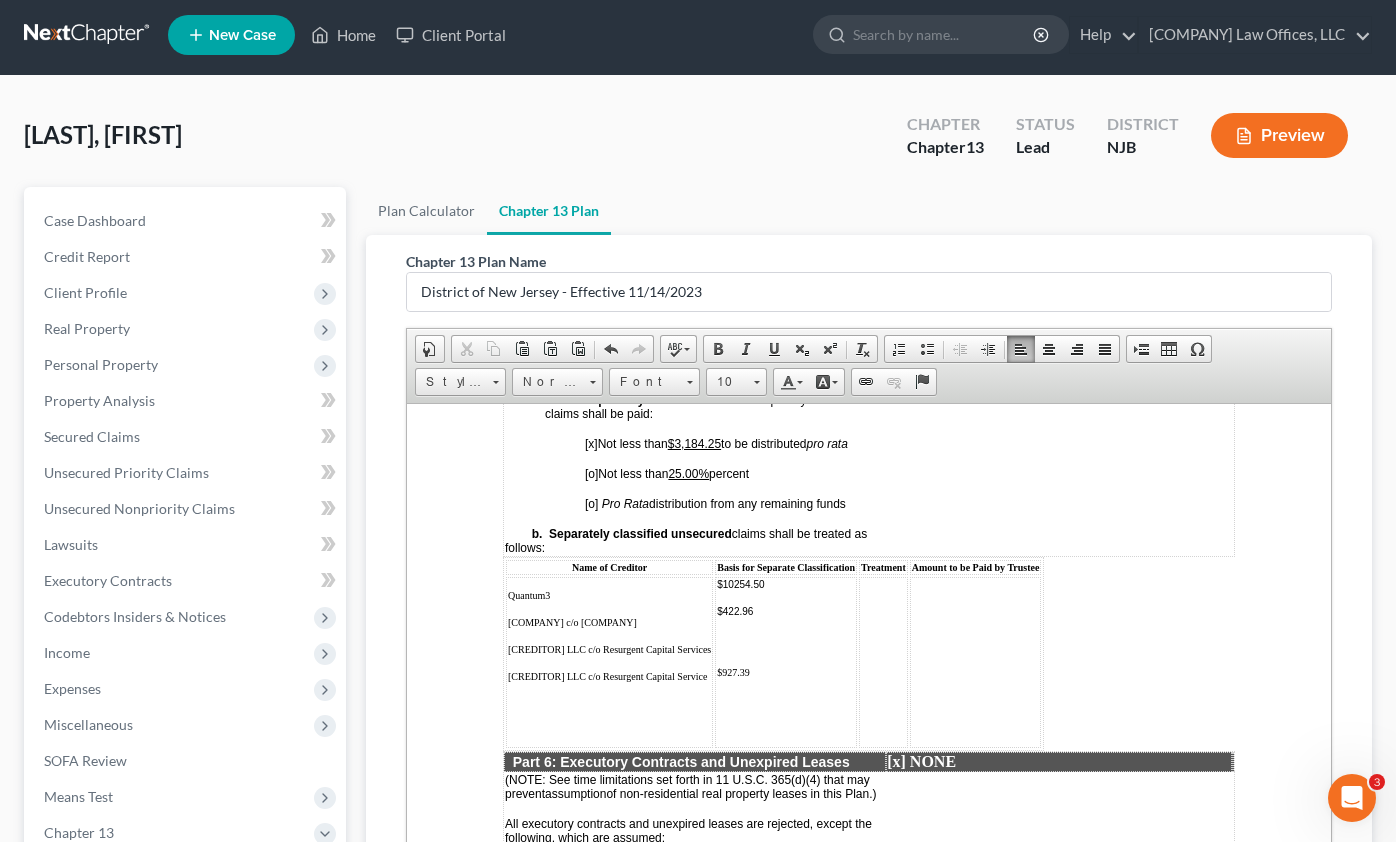 click on "$927.39" at bounding box center (786, 671) 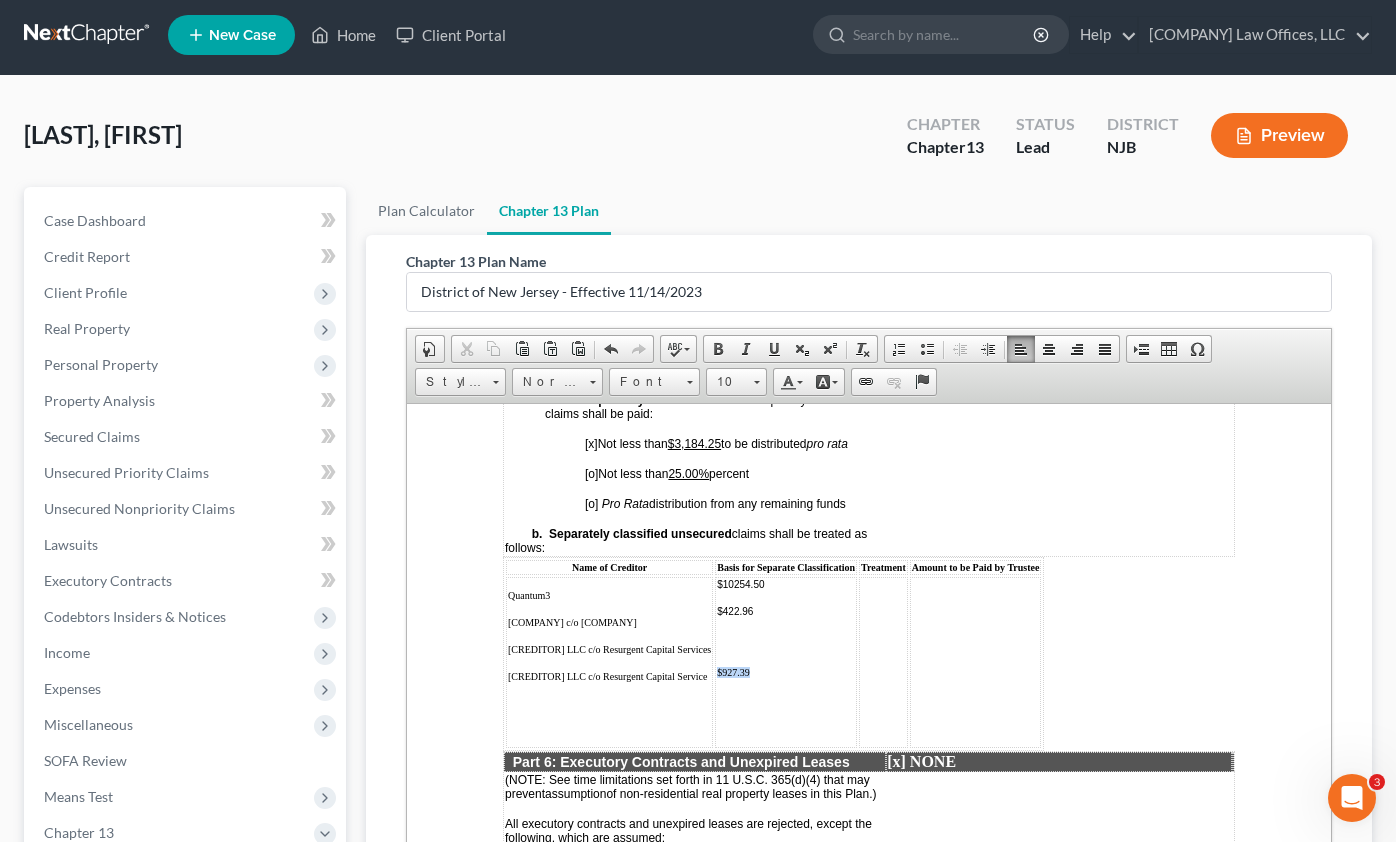 drag, startPoint x: 776, startPoint y: 705, endPoint x: 723, endPoint y: 704, distance: 53.009434 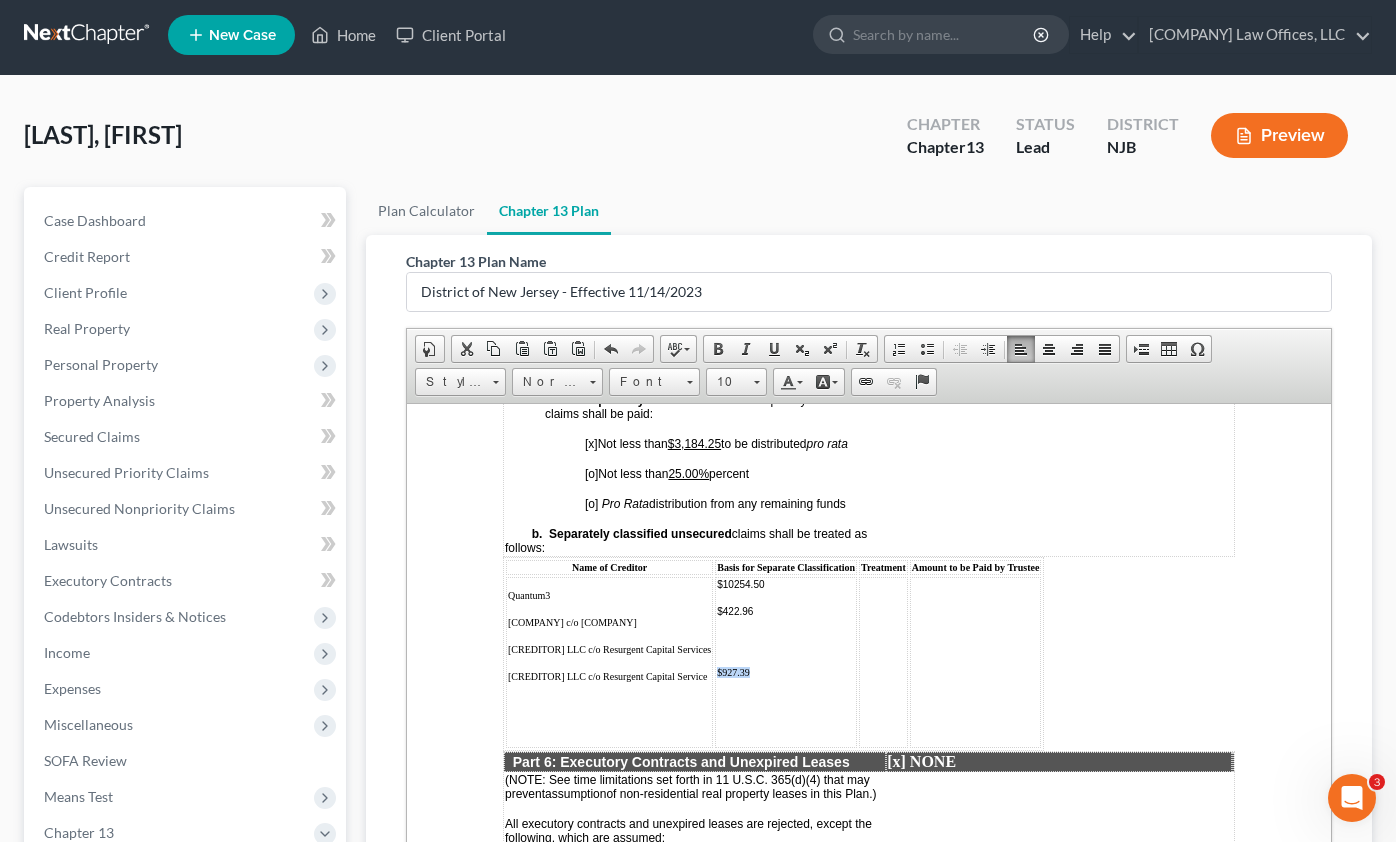 copy on "$927.39" 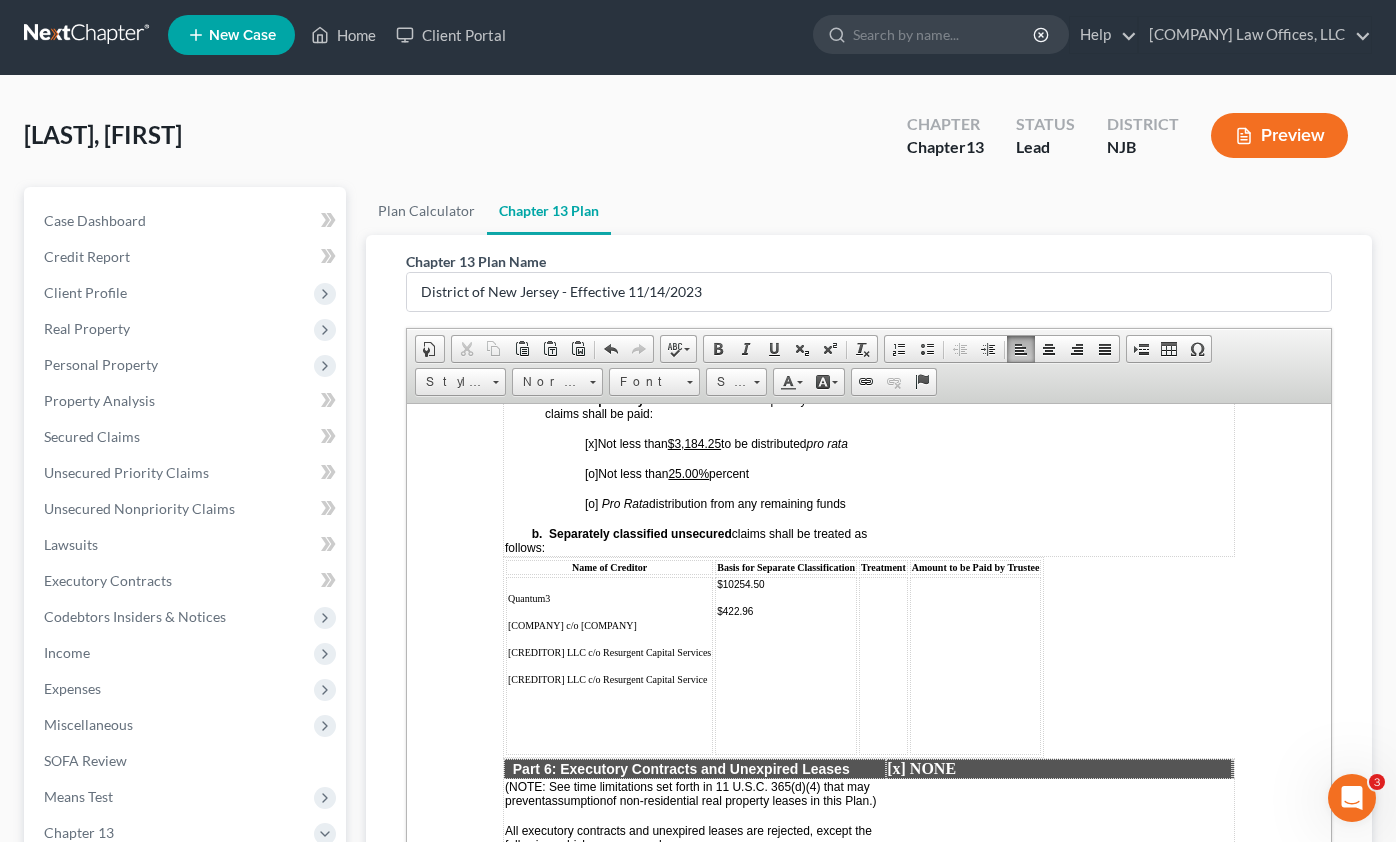 click on "$10254.50 $422.96" at bounding box center (786, 665) 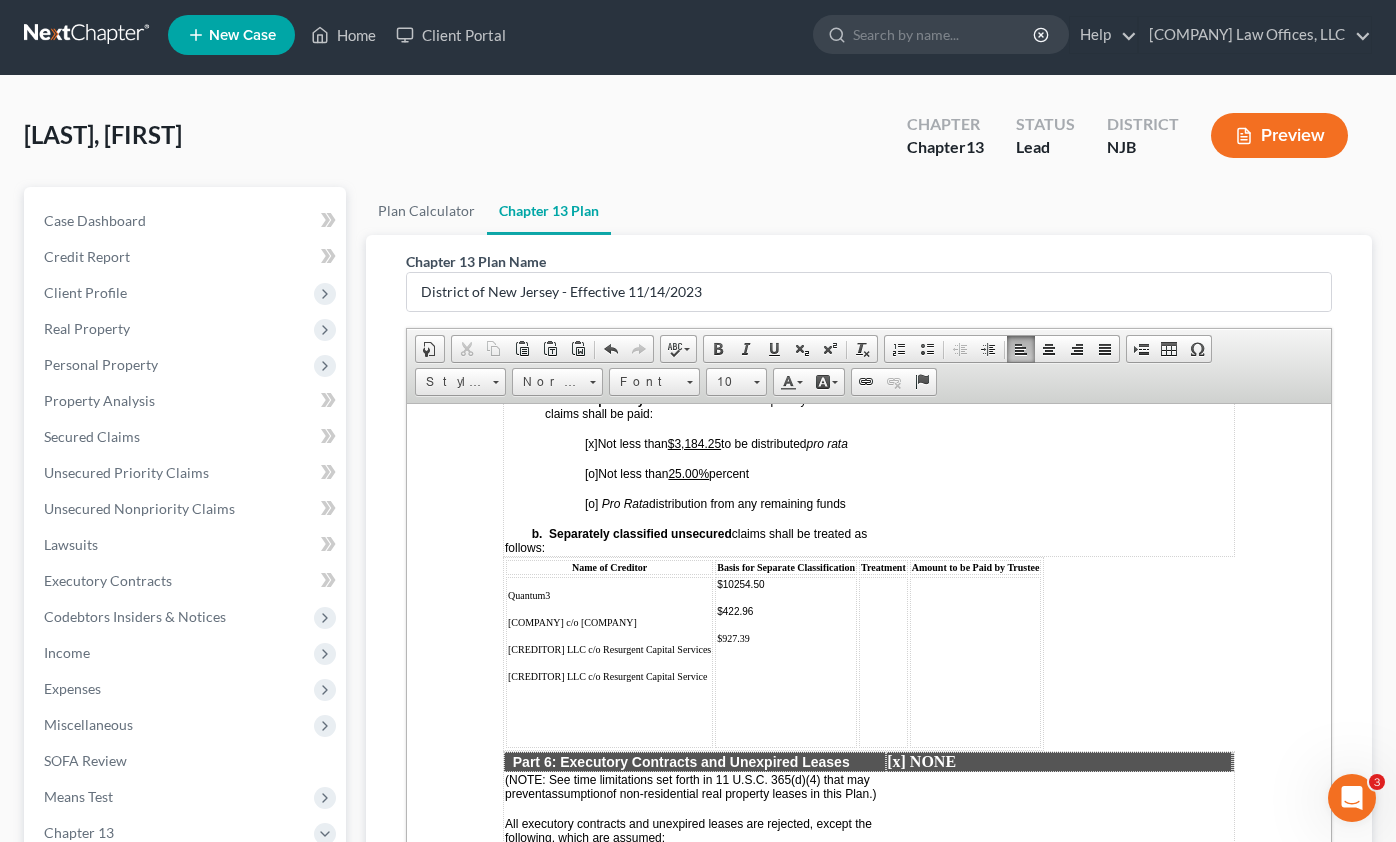 click at bounding box center [786, 668] 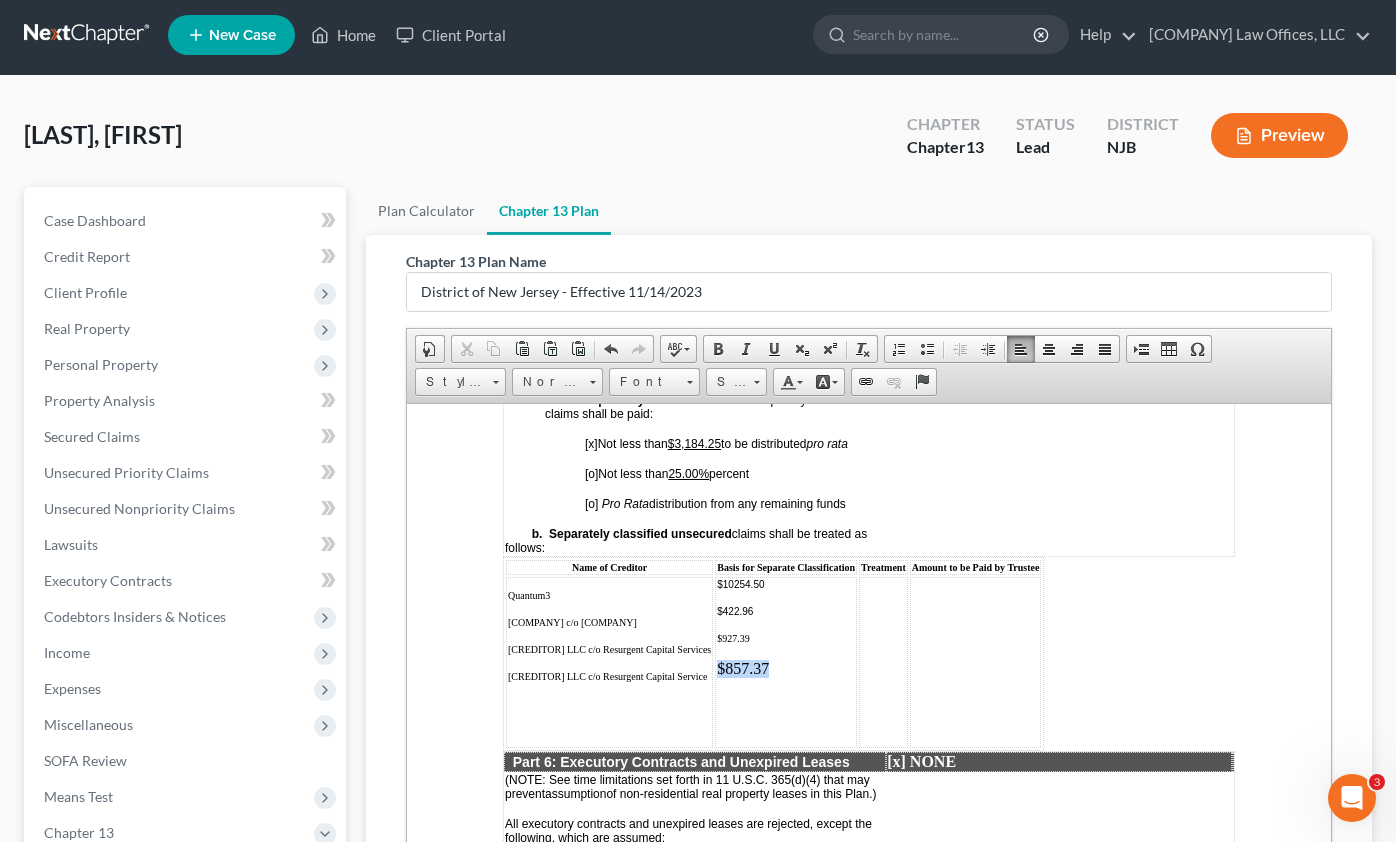 drag, startPoint x: 792, startPoint y: 703, endPoint x: 723, endPoint y: 704, distance: 69.00725 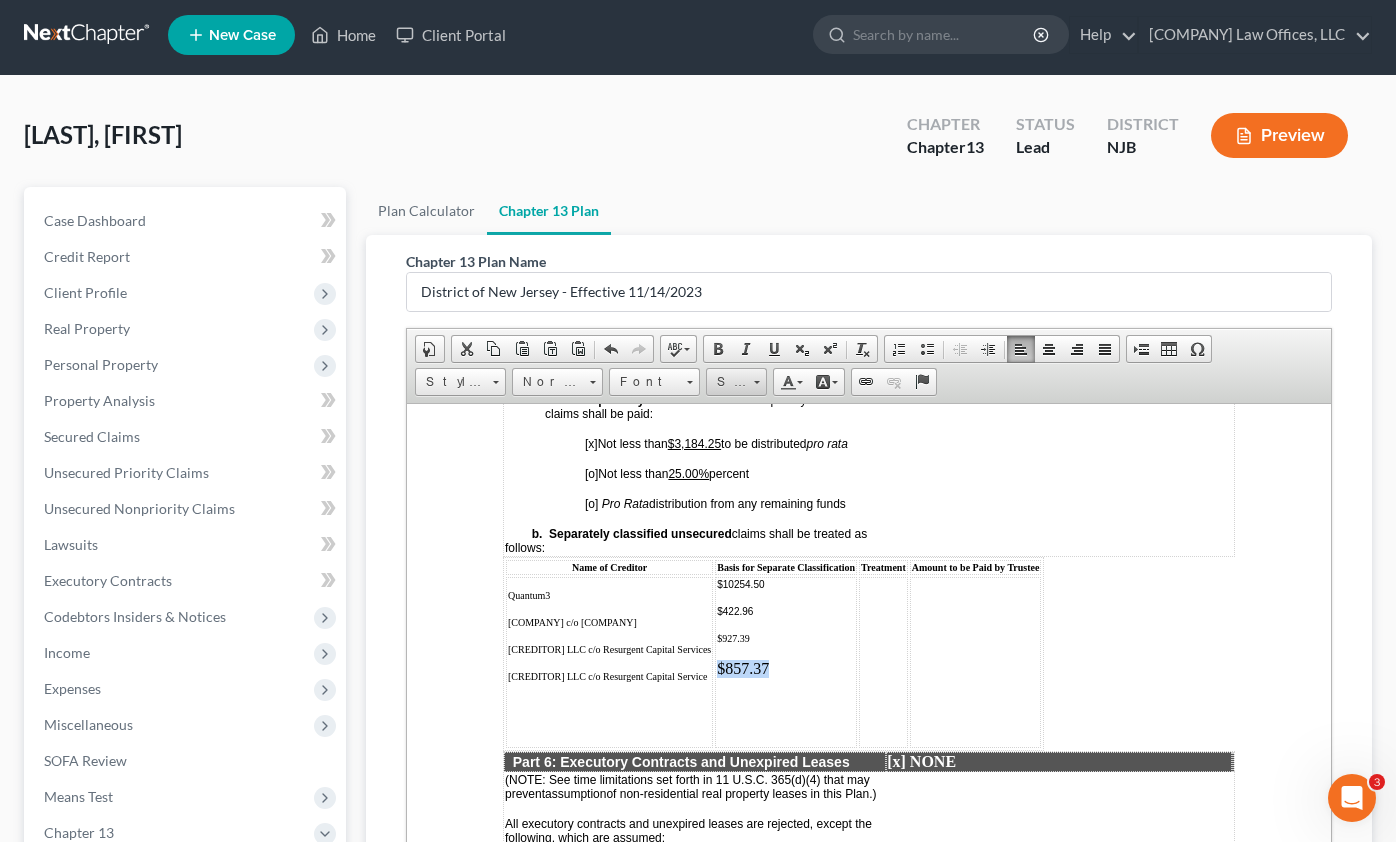 click on "Size" at bounding box center (727, 382) 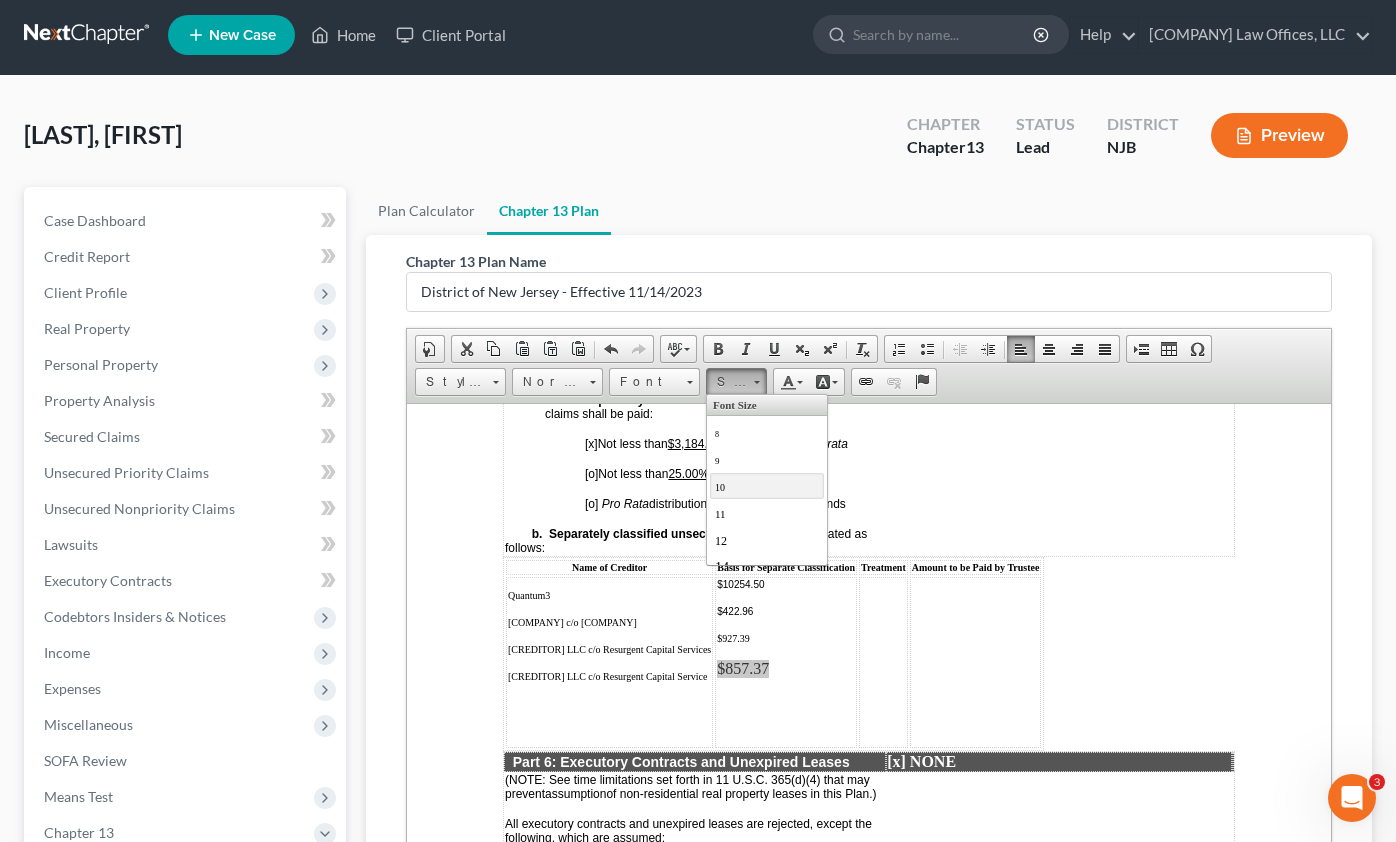 click on "10" at bounding box center [767, 485] 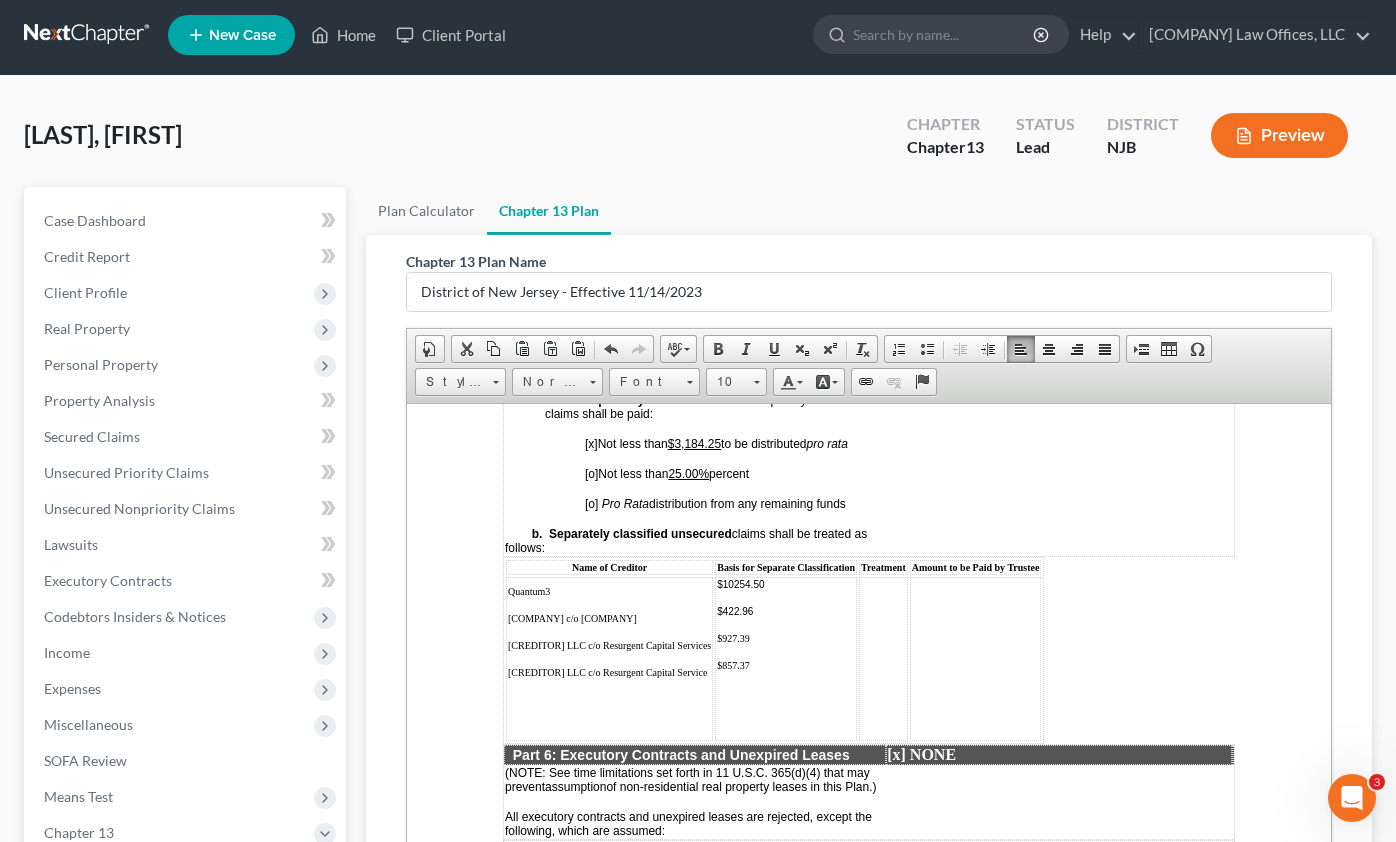 click on "Quantum3 [CREDITOR] LLC c/o Resurgent Capital Services [CREDITOR] LLC c/o Resurgent Capital Service s [CREDITOR] LLC c/o Resurgent Capital Service" at bounding box center (609, 658) 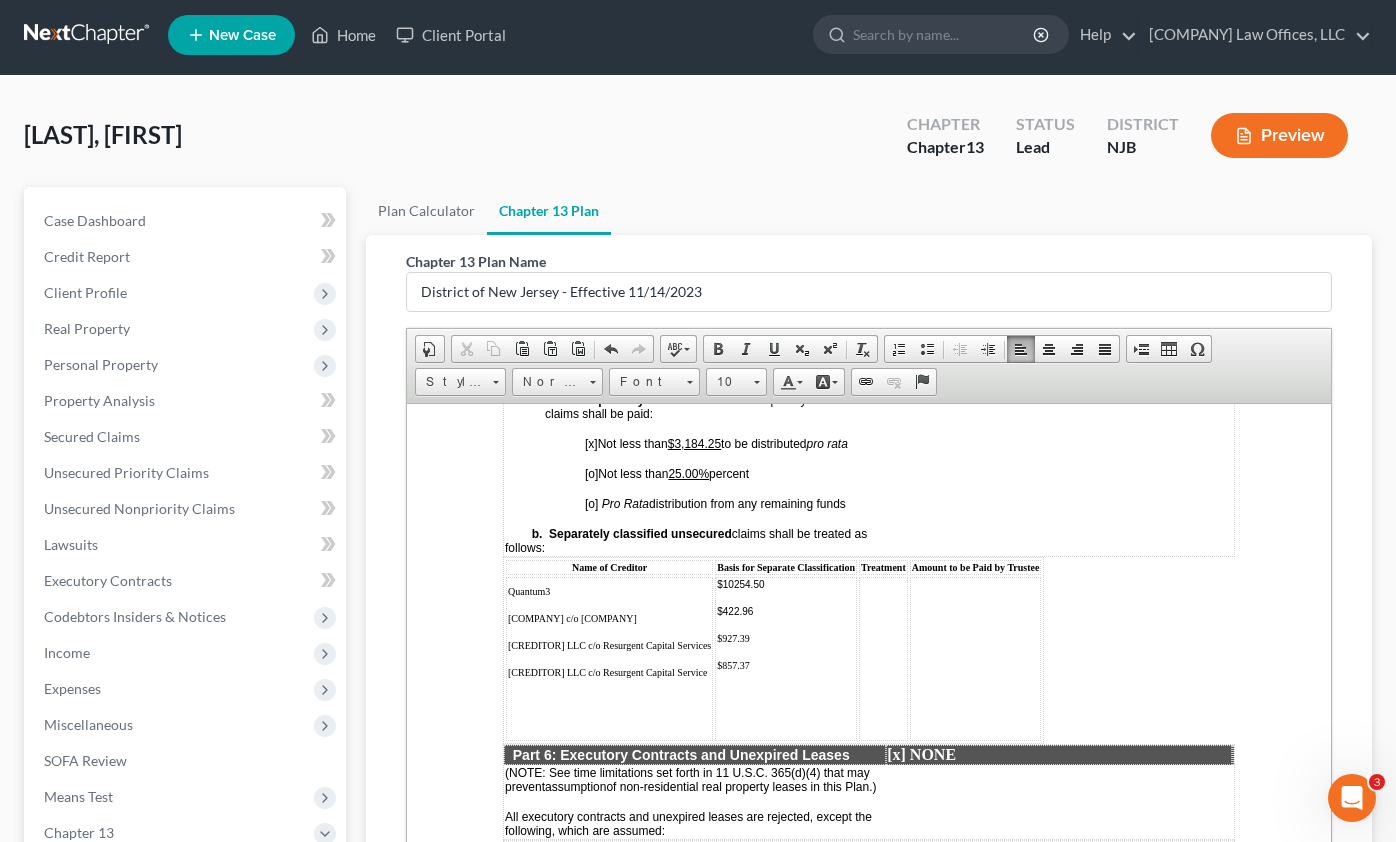 click on "Quantum3 [CREDITOR] LLC c/o Resurgent Capital Services [CREDITOR] LLC c/o Resurgent Capital Service s [CREDITOR] LLC c/o Resurgent Capital Service" at bounding box center (609, 658) 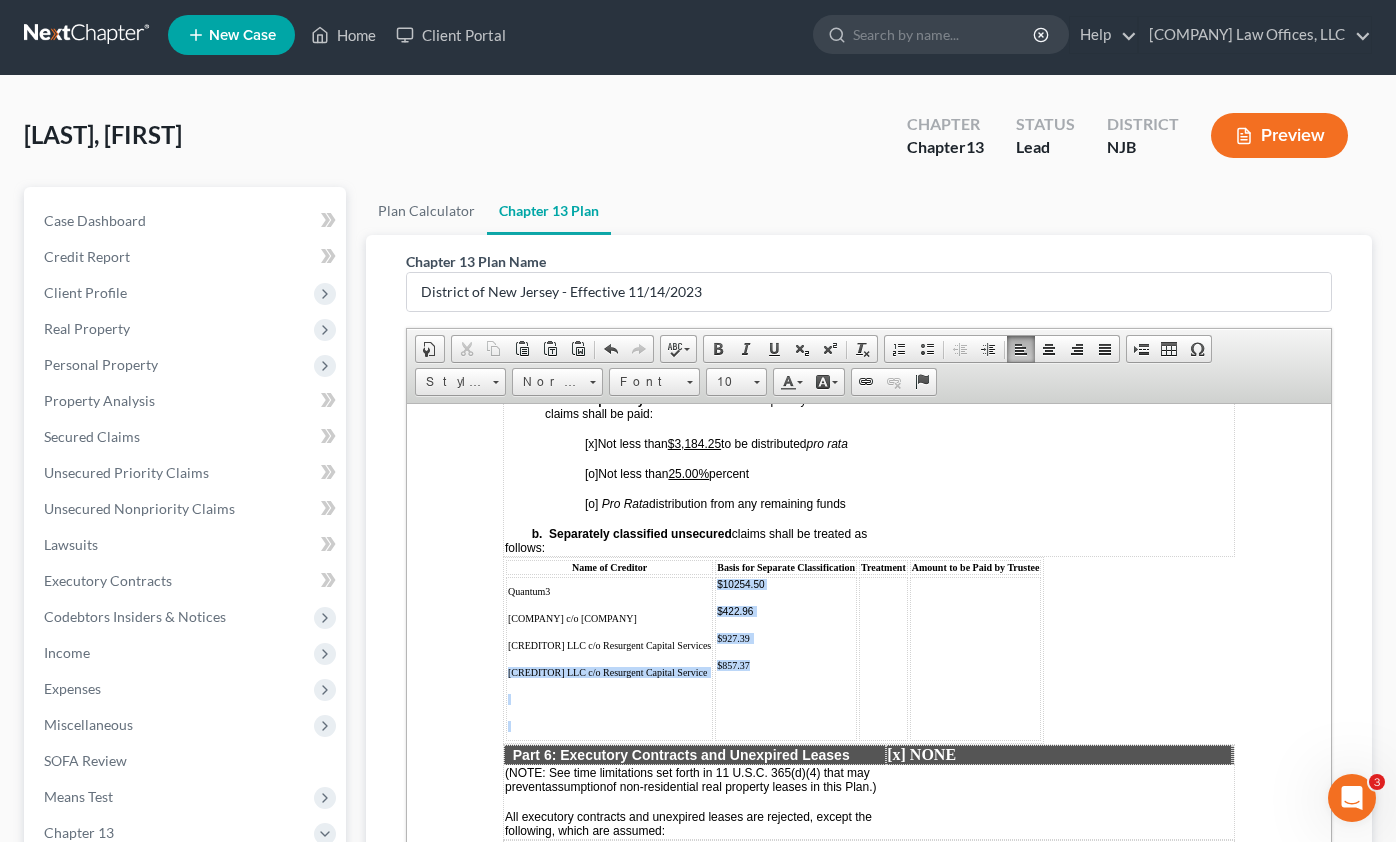 drag, startPoint x: 837, startPoint y: 712, endPoint x: 717, endPoint y: 707, distance: 120.10412 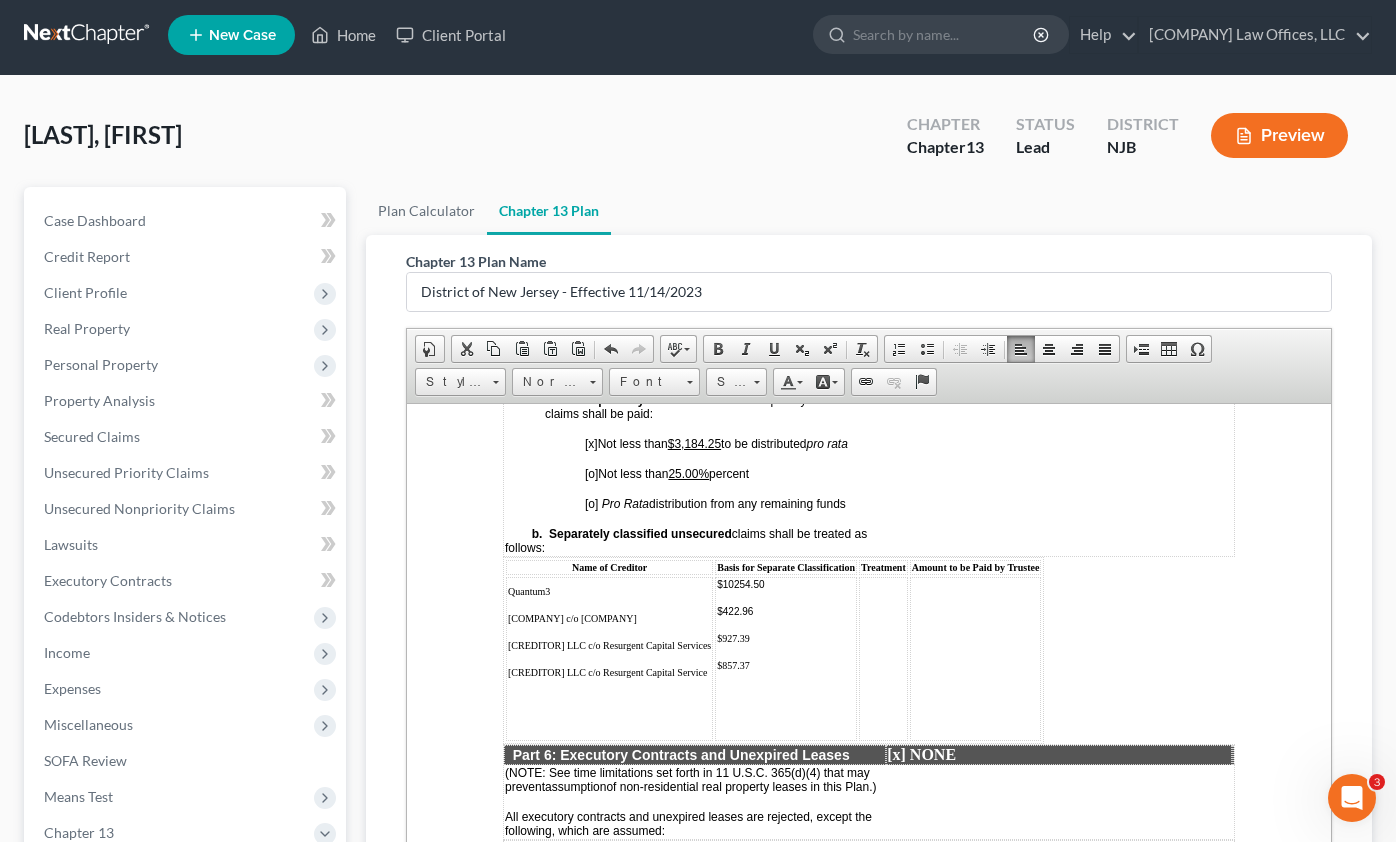 click at bounding box center [786, 695] 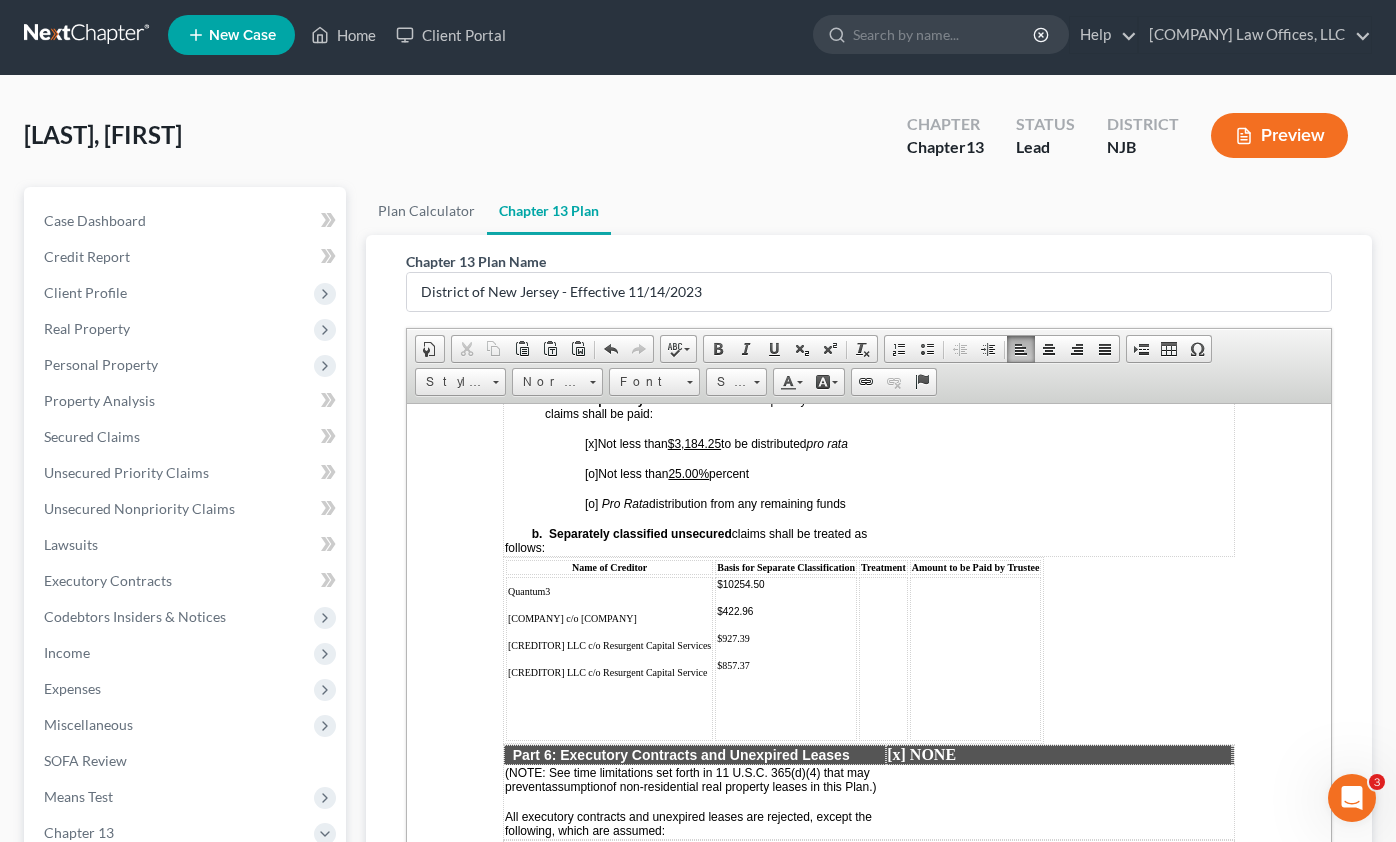 click on "Quantum3 [CREDITOR] LLC c/o Resurgent Capital Services [CREDITOR] LLC c/o Resurgent Capital Service s [CREDITOR] LLC c/o Resurgent Capital Service" at bounding box center (609, 658) 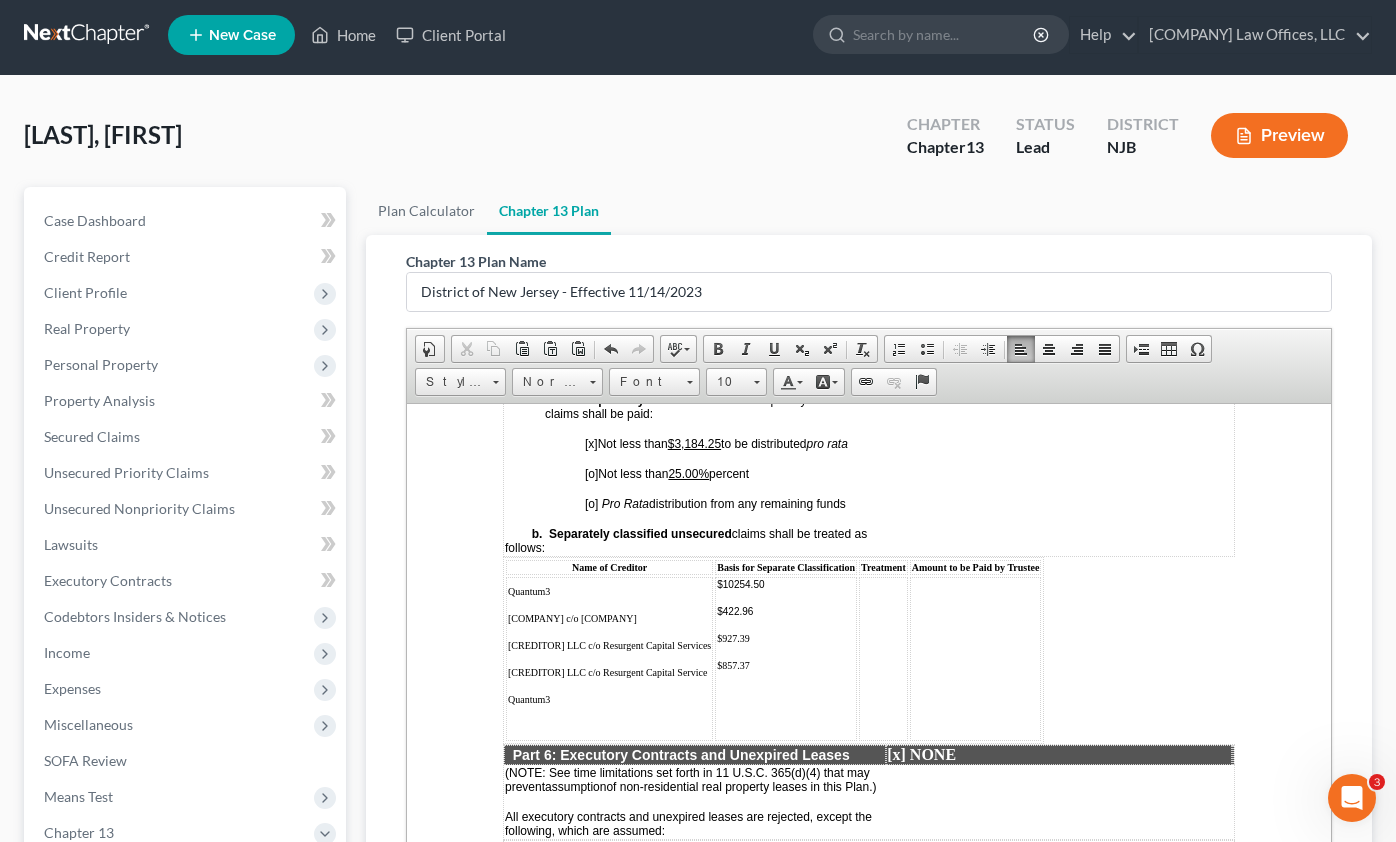 click at bounding box center [786, 695] 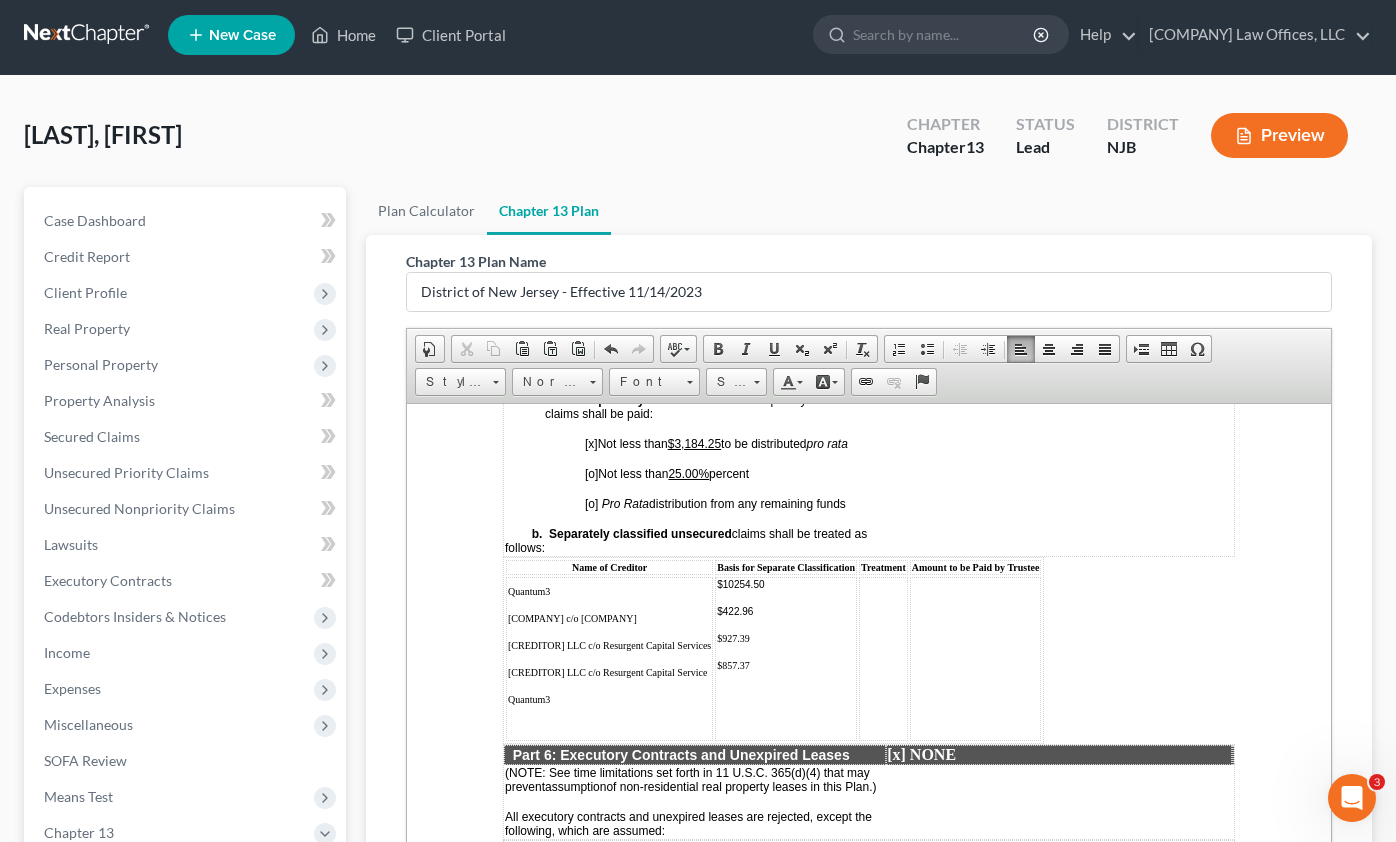 click on "$857.37" at bounding box center [786, 664] 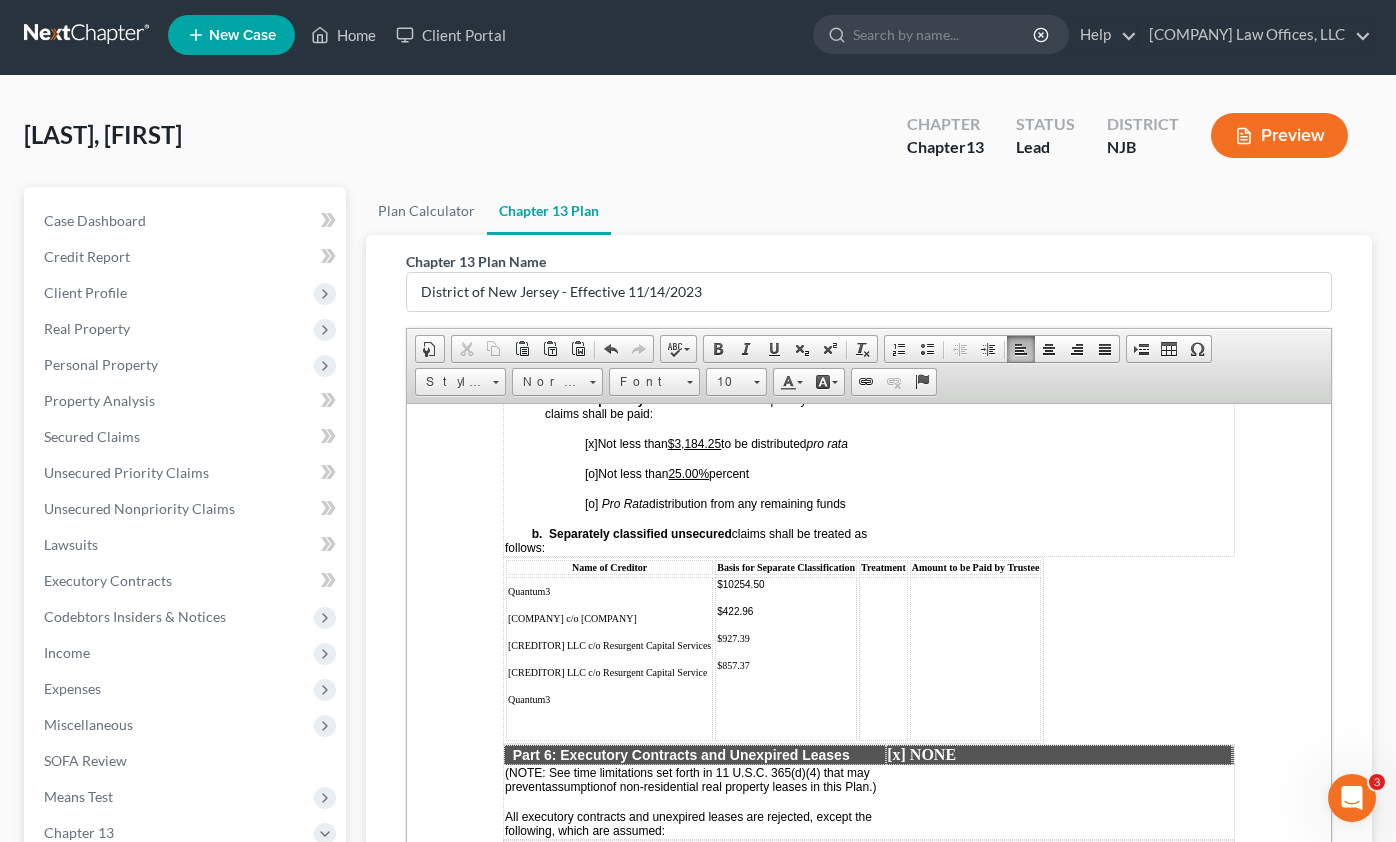 click at bounding box center (786, 695) 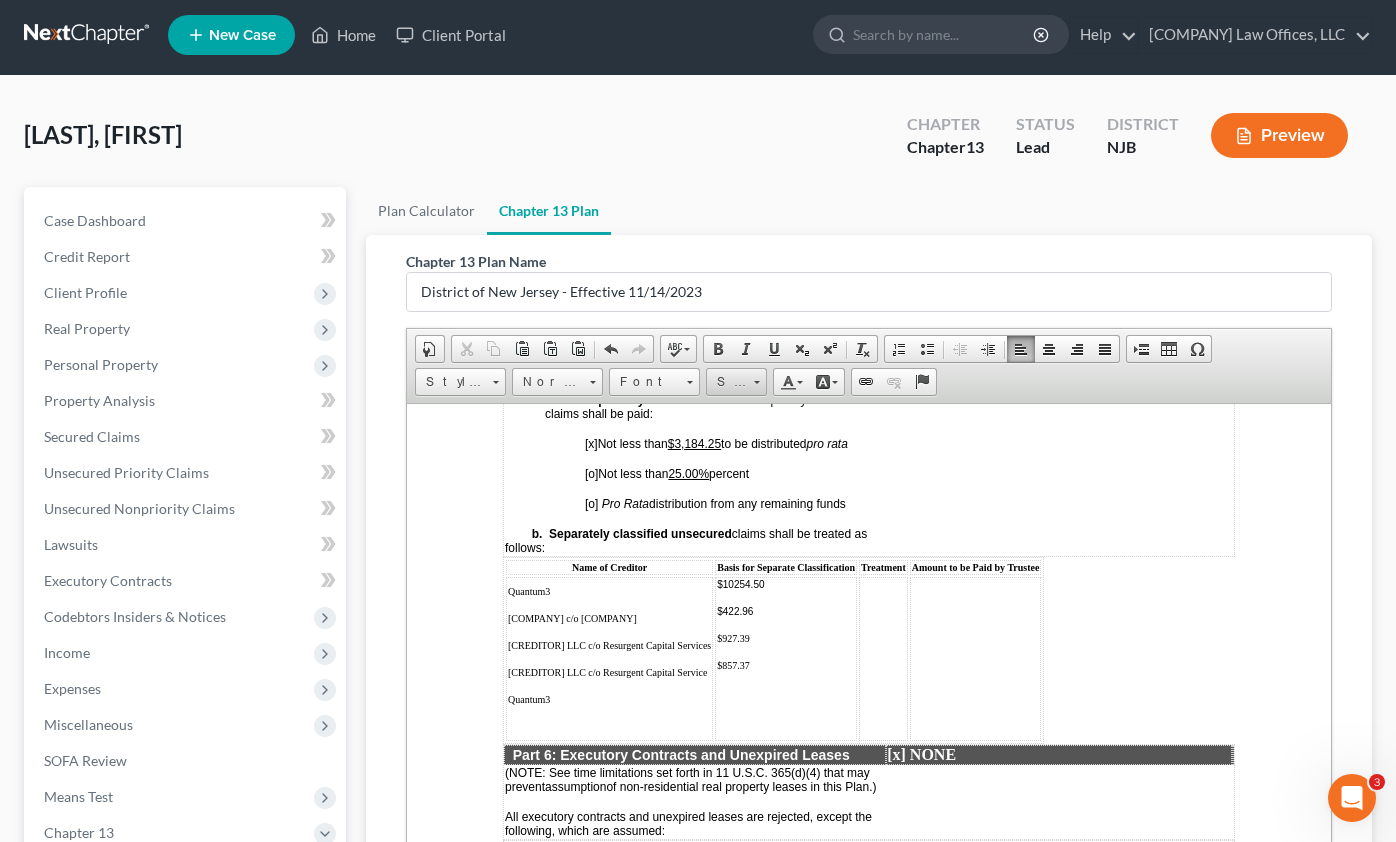 click at bounding box center (756, 379) 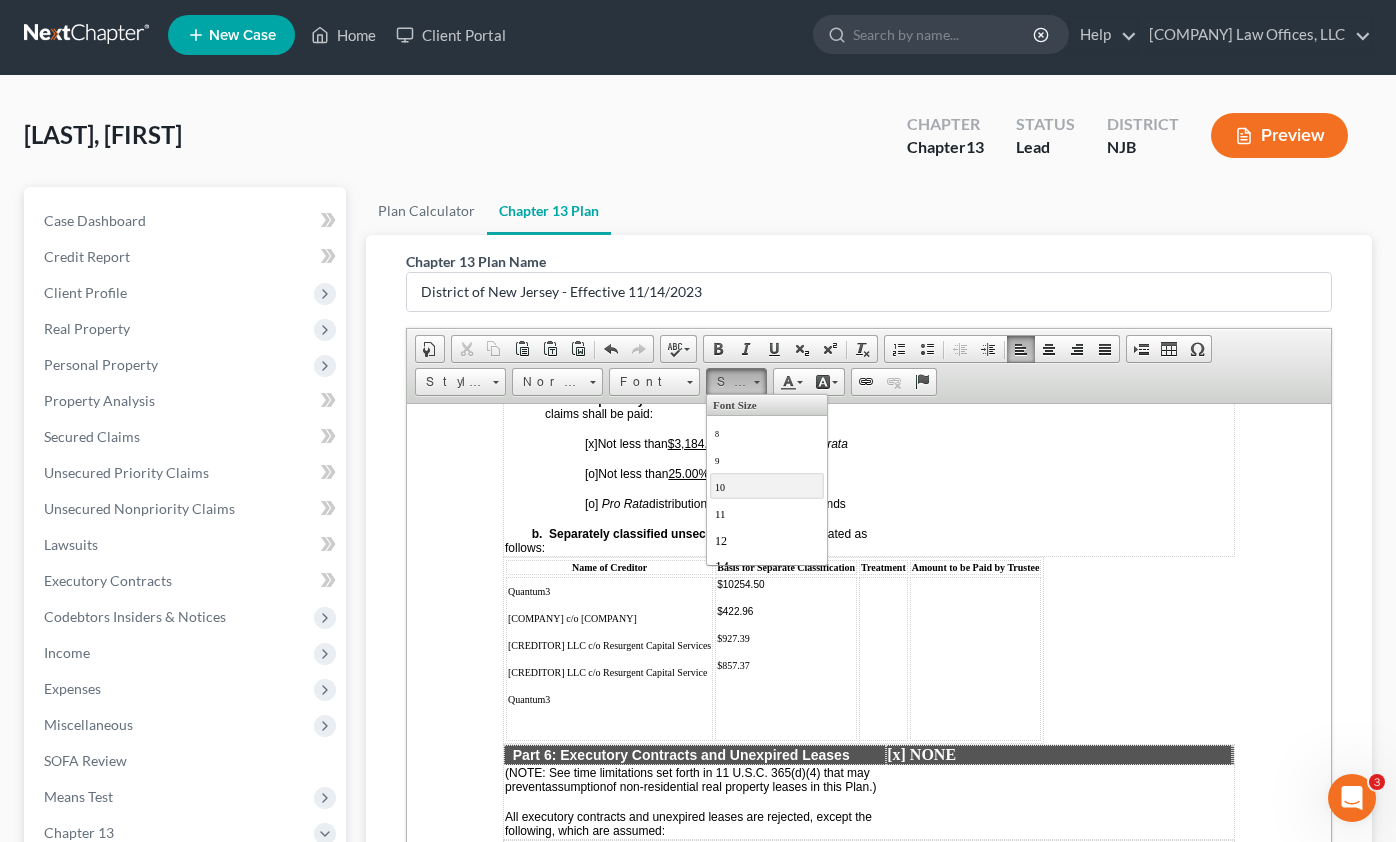 click on "10" at bounding box center [767, 485] 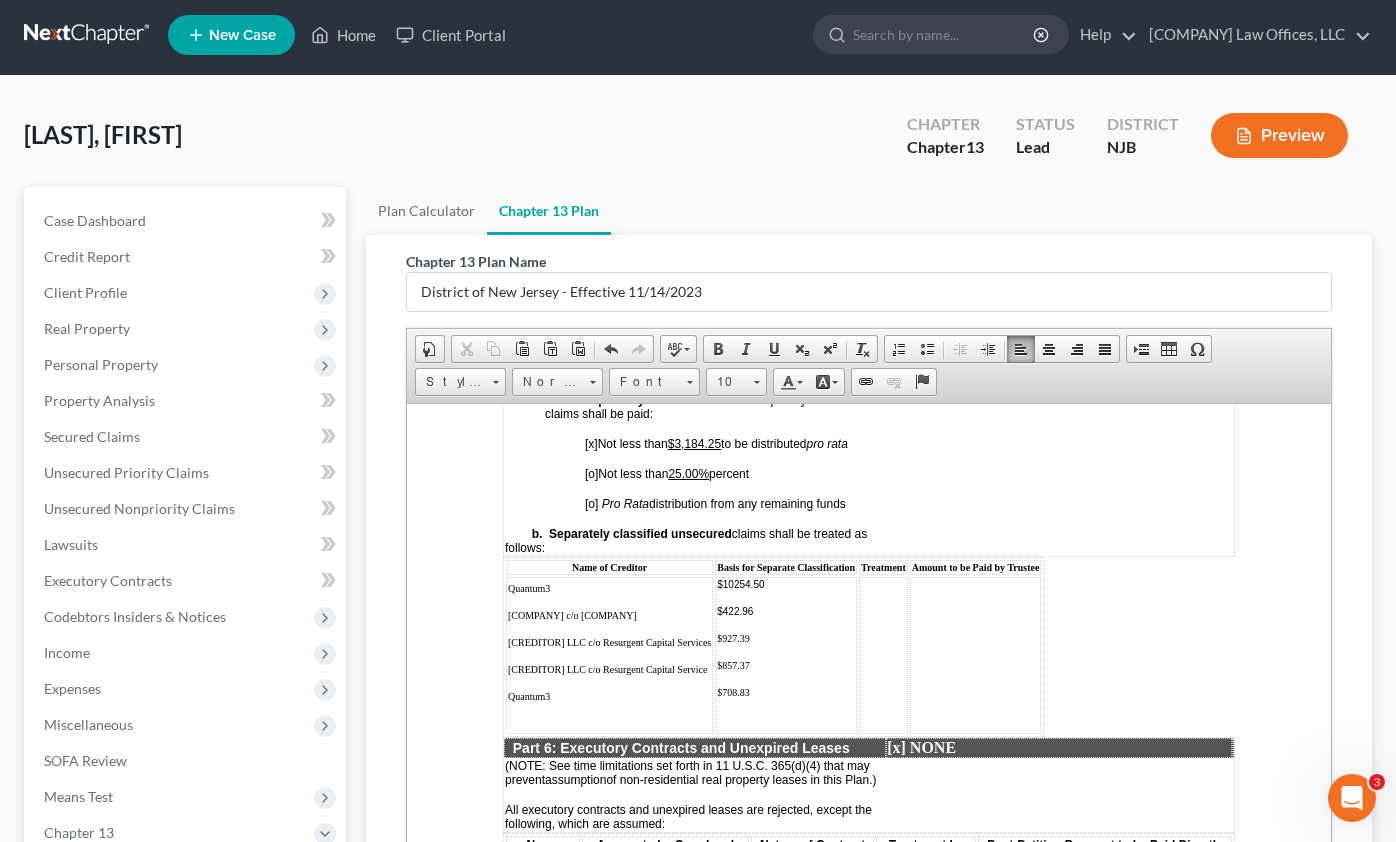 click on "Quantum3" at bounding box center (609, 695) 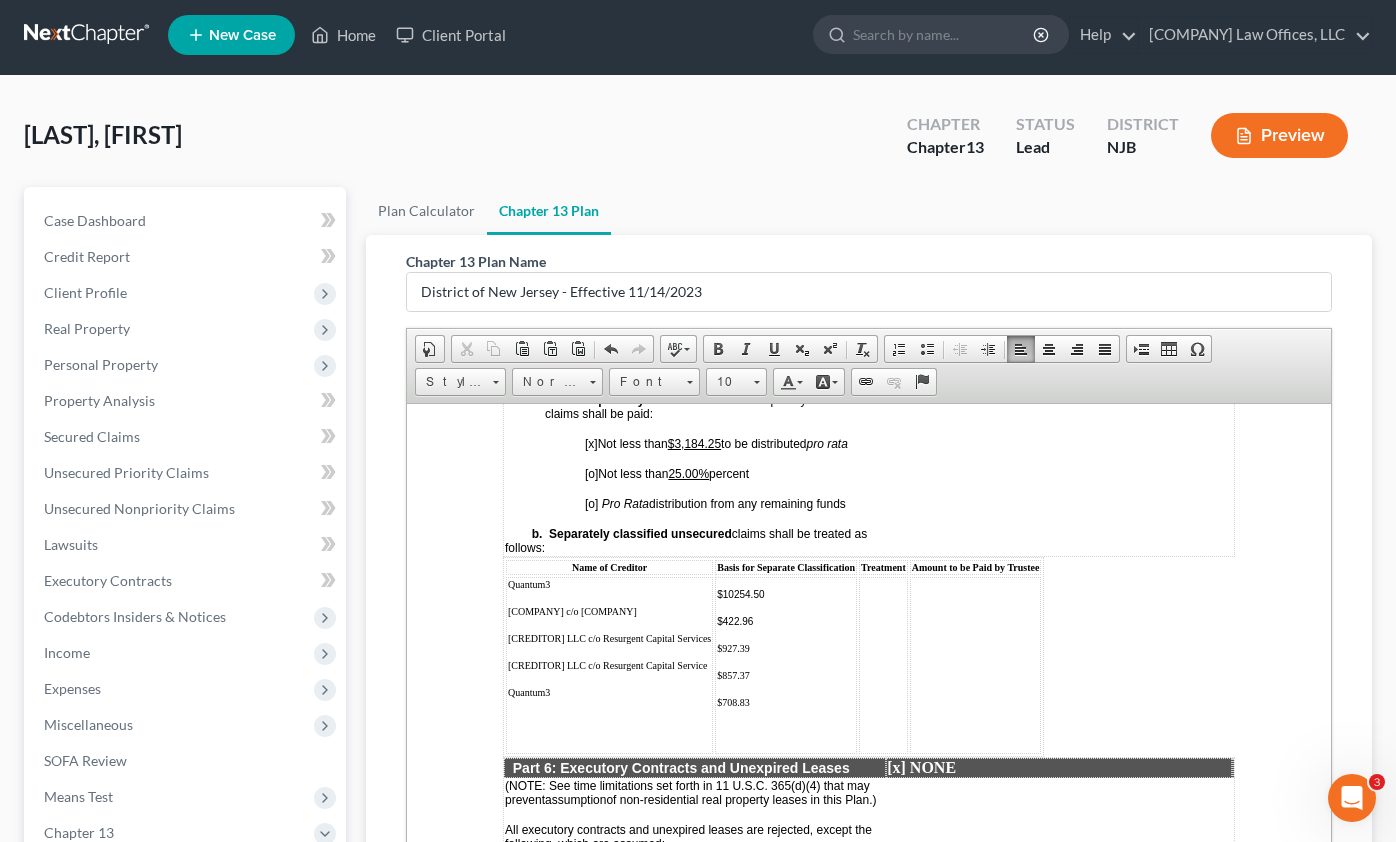 click on "$708.83" at bounding box center [786, 701] 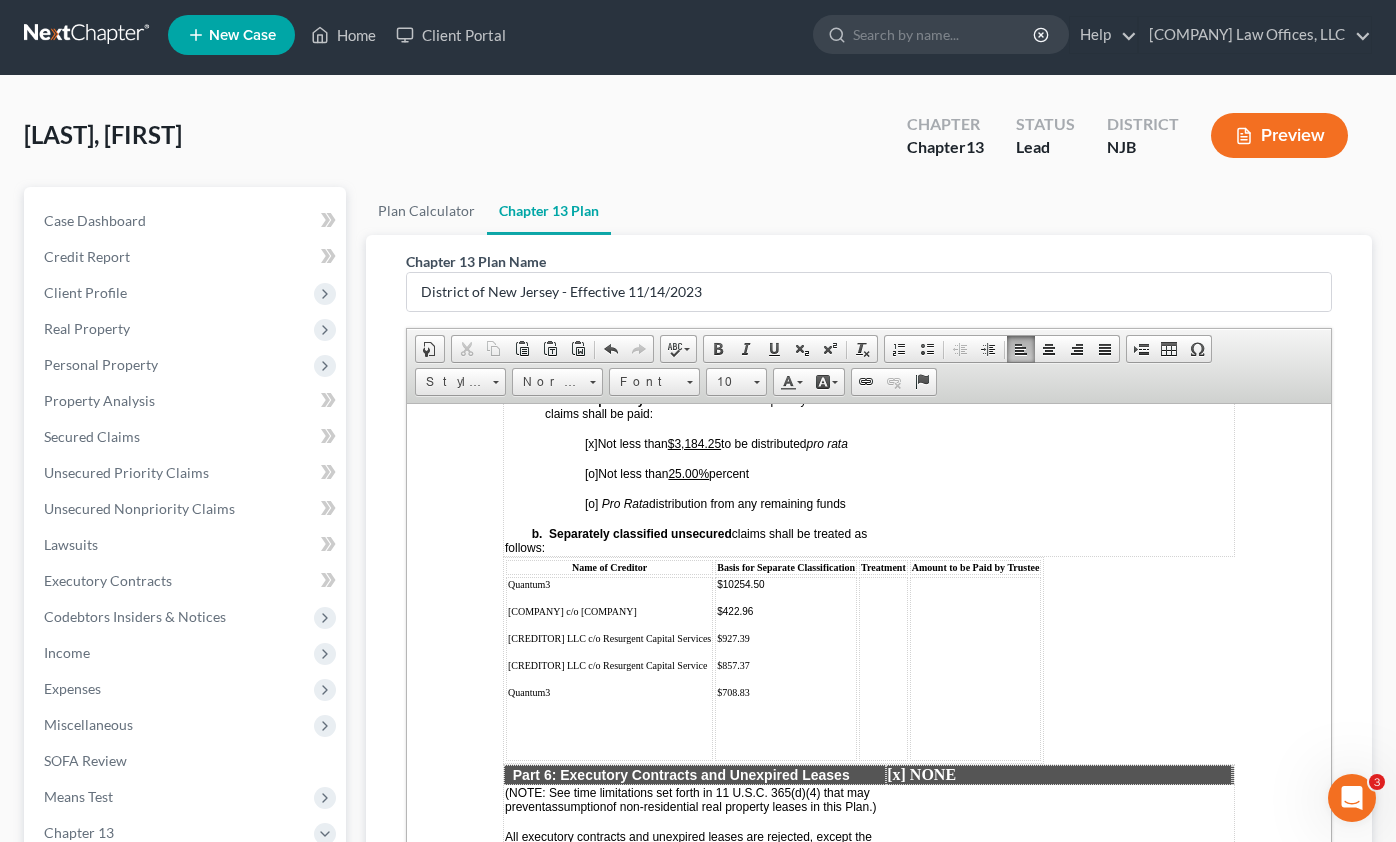 click on "Quantum3 [COMPANY] c/o [COMPANY] [COMPANY] c/o [COMPANY] [COMPANY] c/o [COMPANY] Quantum3" at bounding box center [609, 668] 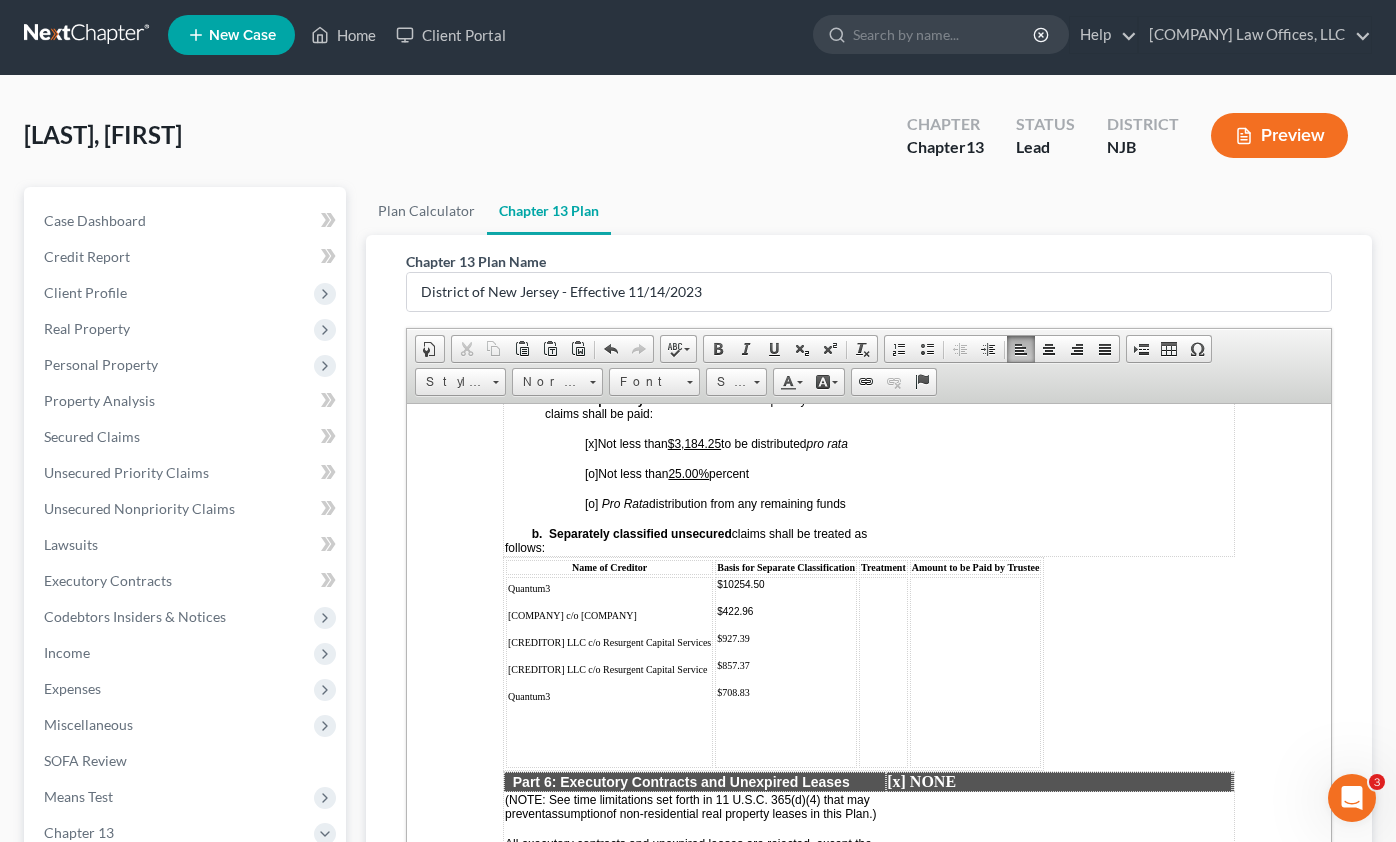click on "Quantum3" at bounding box center [609, 695] 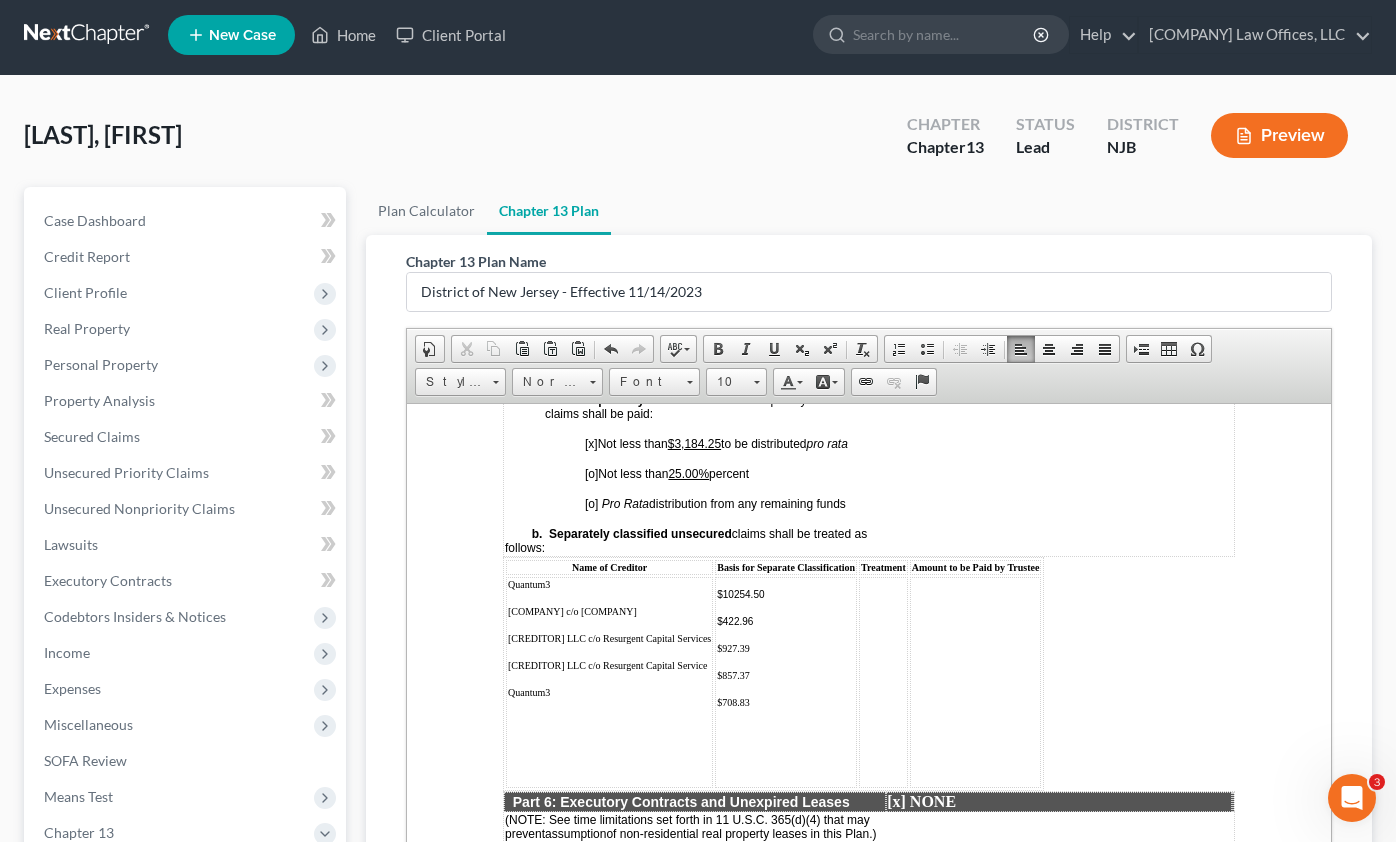 click on "$10254.50 $422.96 $927.39 $857.37 $708.83" at bounding box center (786, 681) 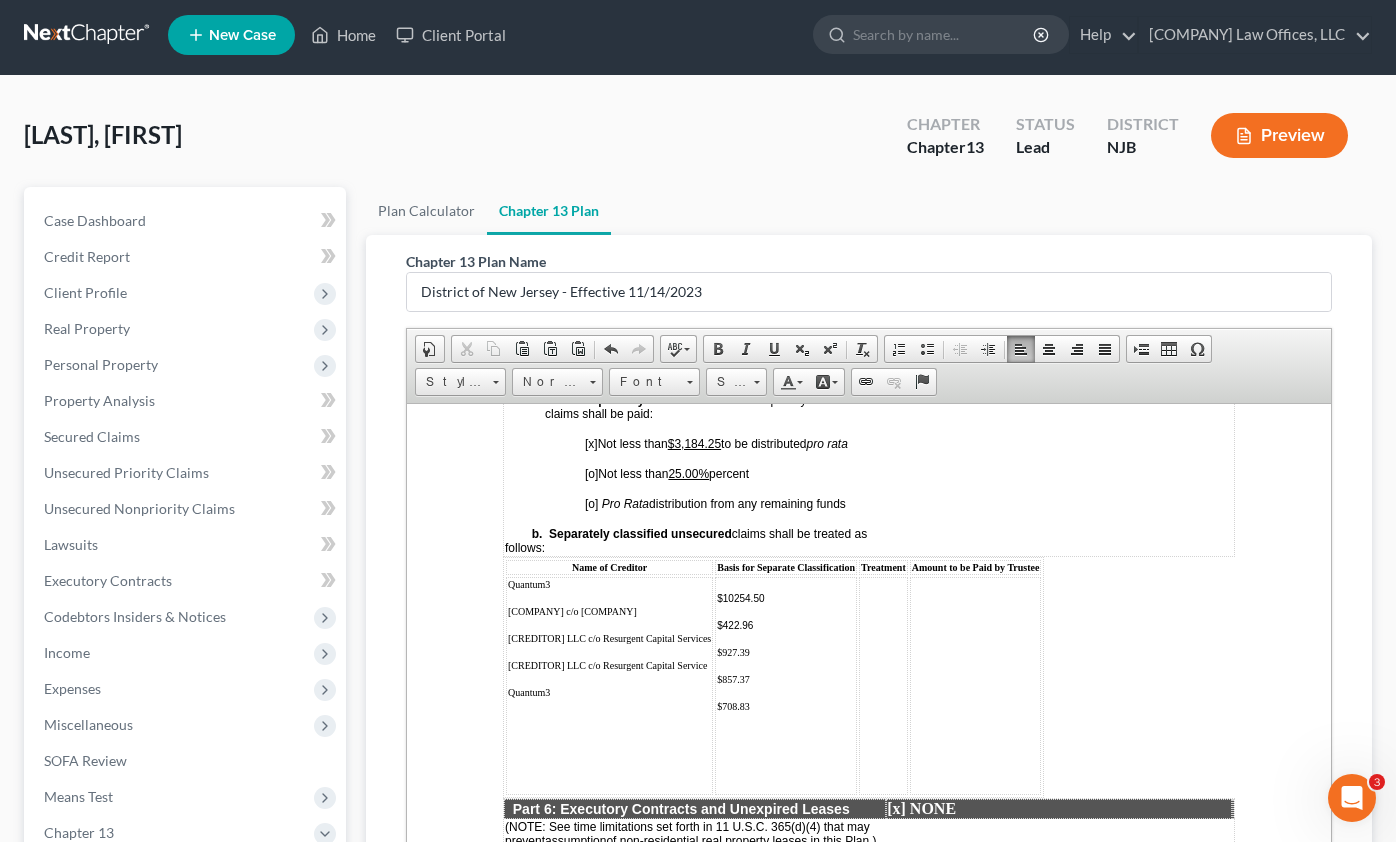 click on "$708.83" at bounding box center [786, 705] 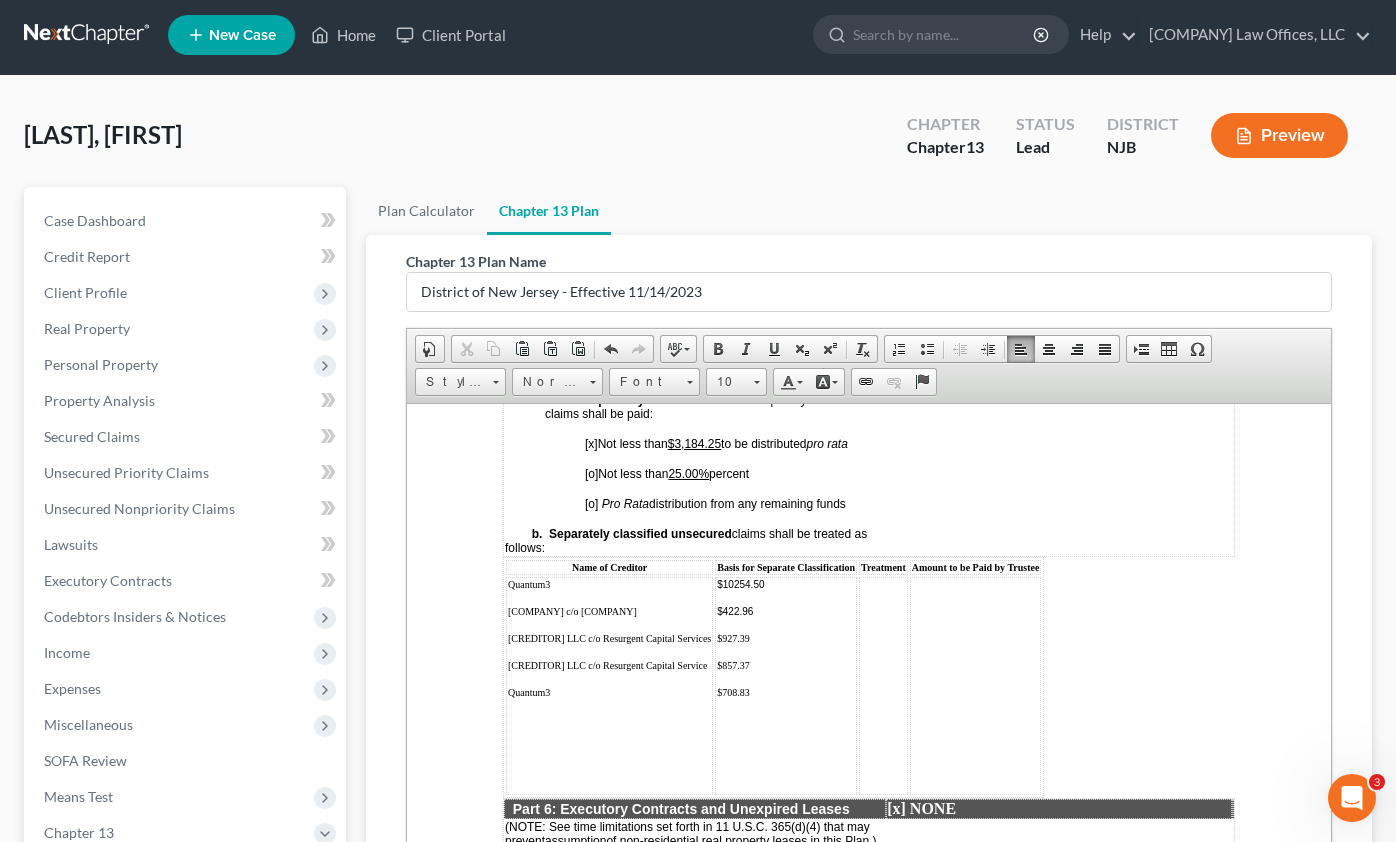 click at bounding box center (609, 722) 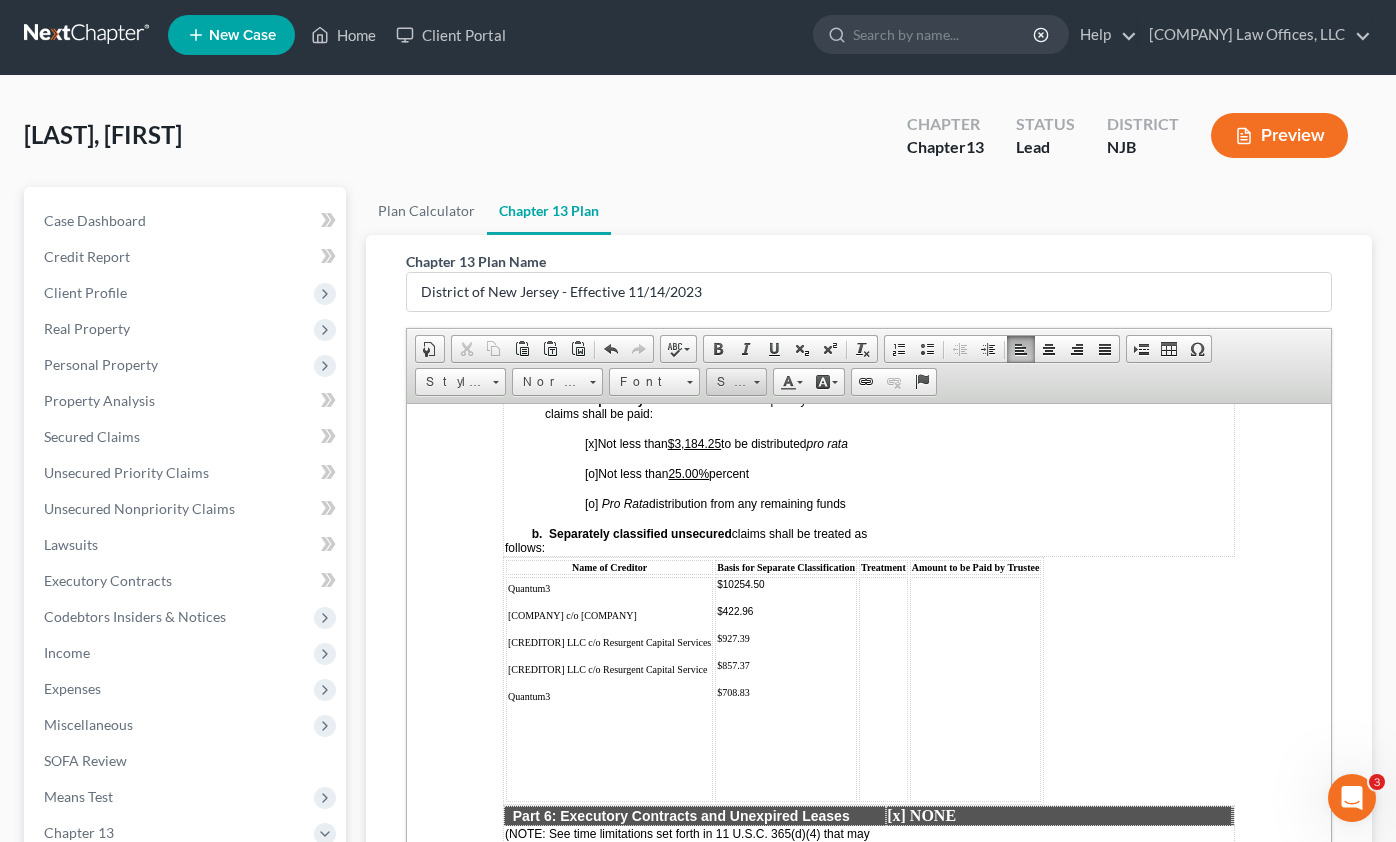 click on "Size" at bounding box center [736, 382] 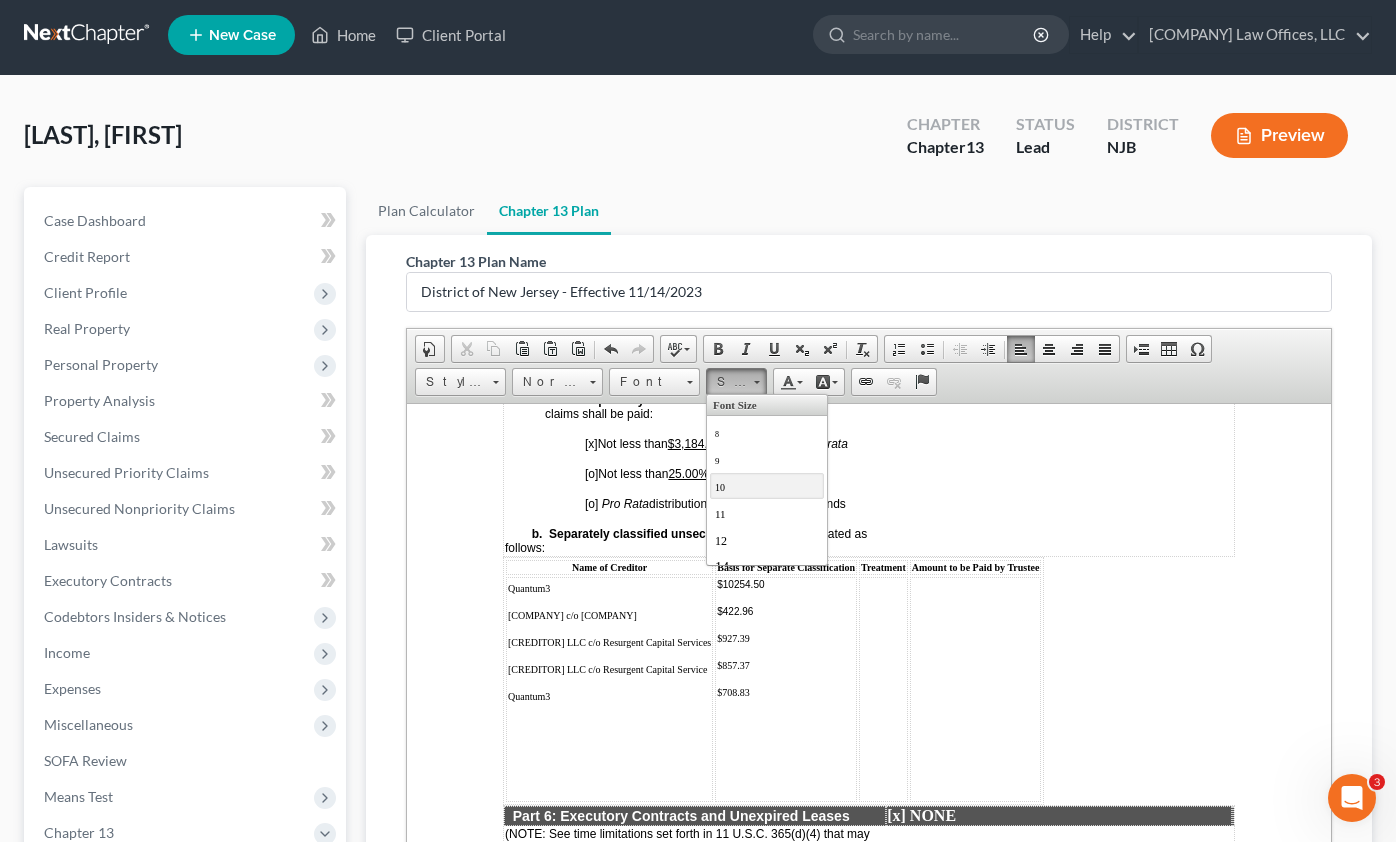 click on "10" at bounding box center (767, 485) 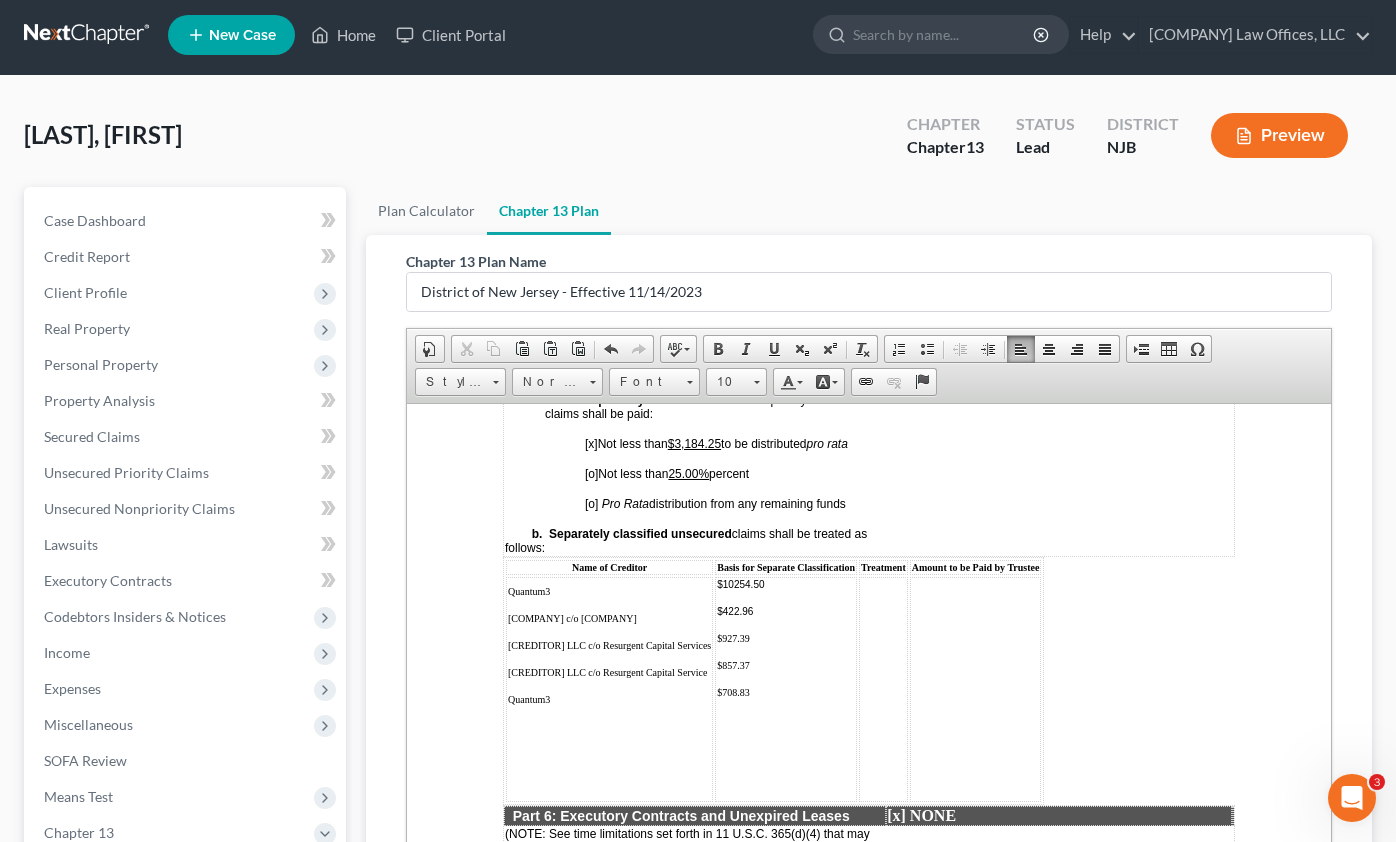 click on "[COMPANY] c/o [COMPANY]" at bounding box center [572, 617] 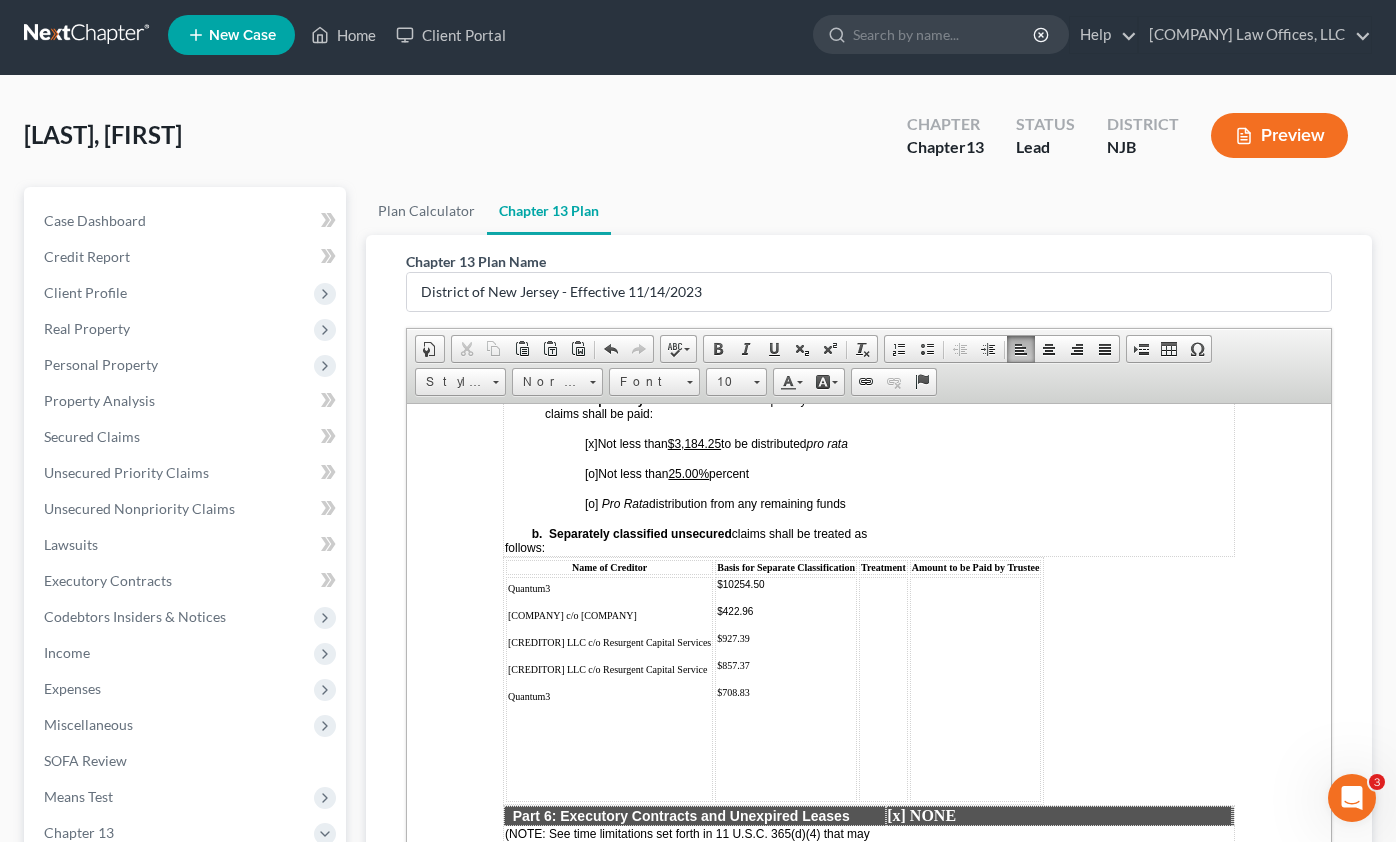 click on "Quantum3 [COMPANY] c/o [COMPANY] [COMPANY] c/o [COMPANY] [COMPANY] c/o [COMPANY] Quantum3" at bounding box center [609, 688] 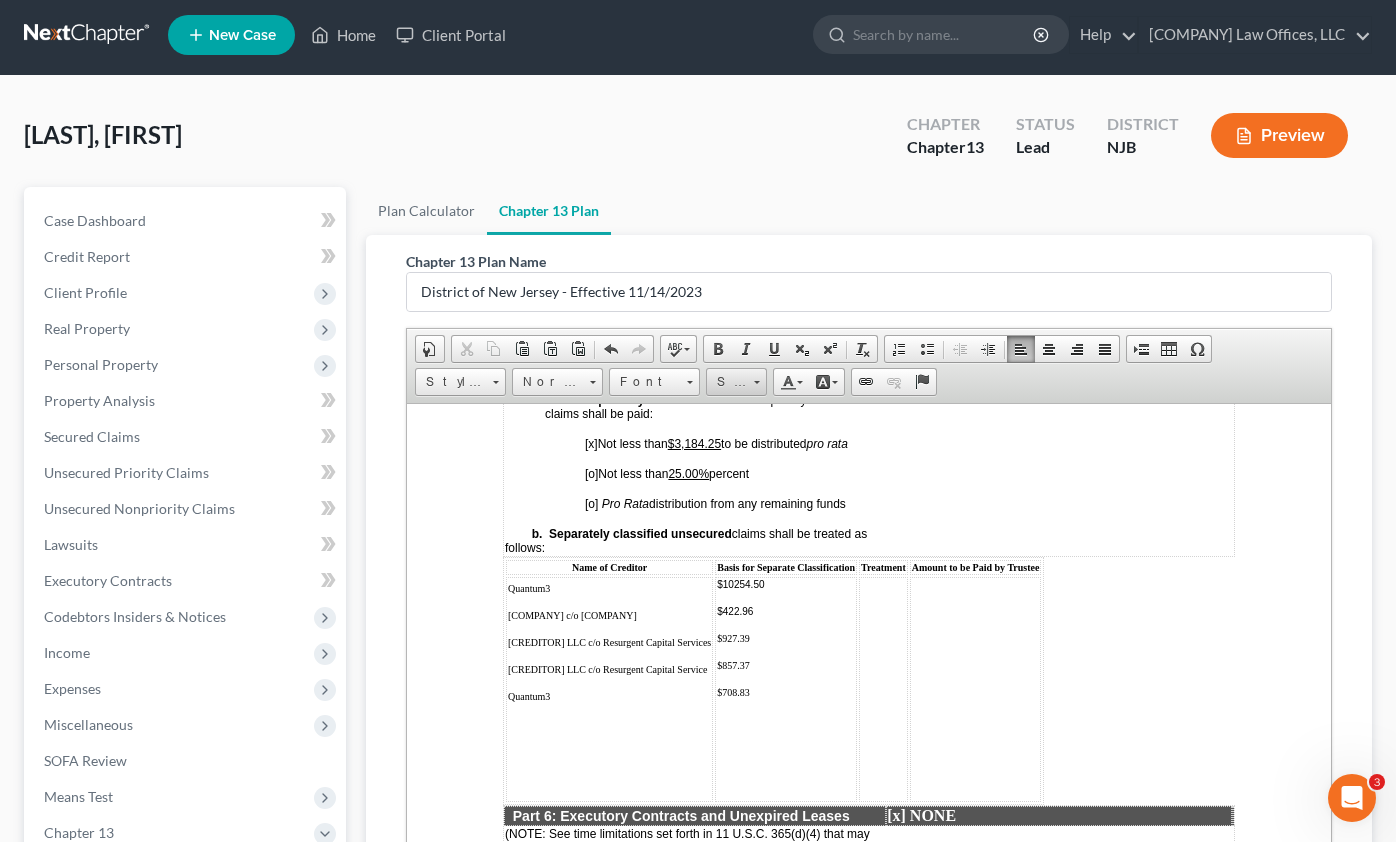 click on "Size" at bounding box center (727, 382) 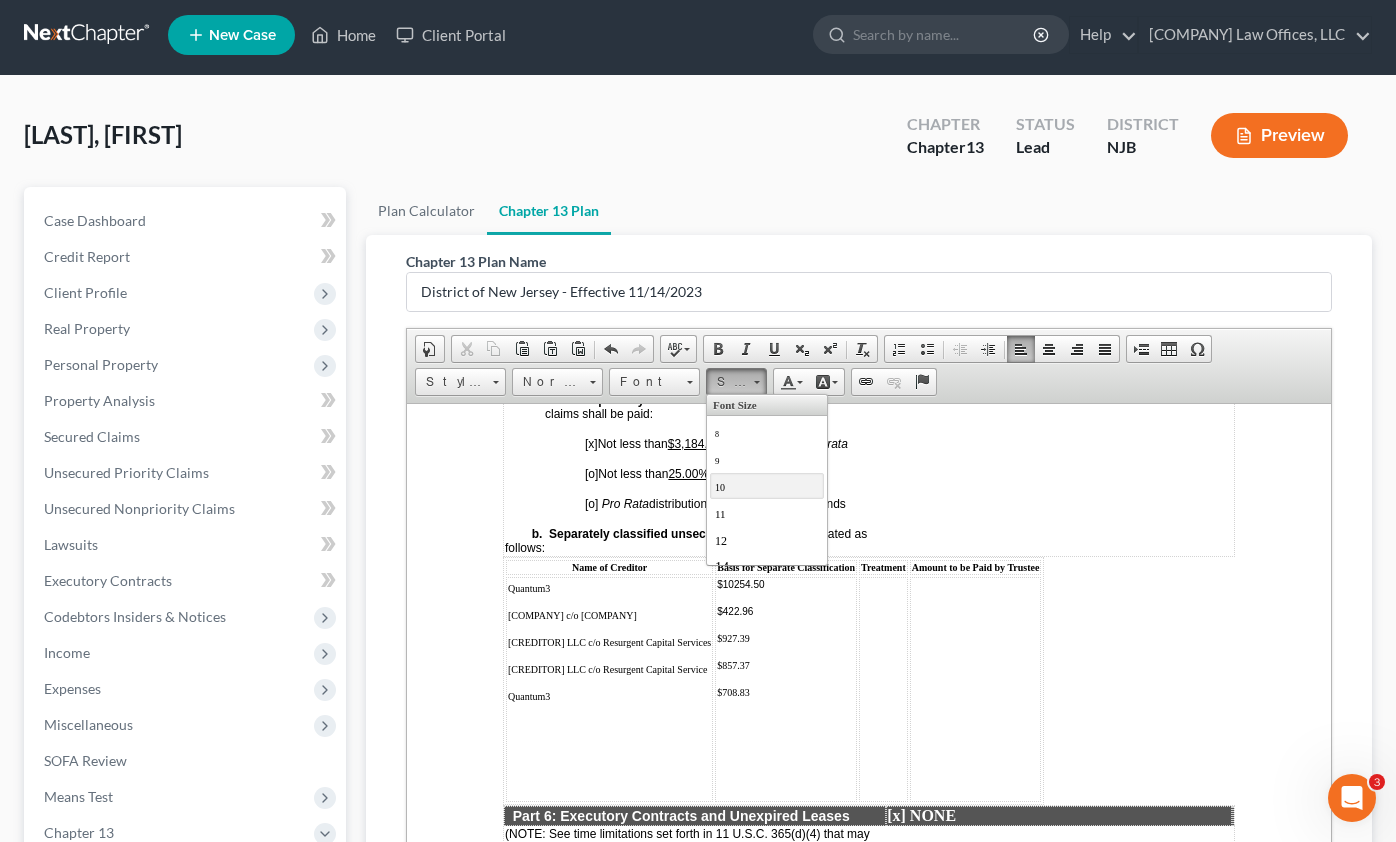 click on "10" at bounding box center (767, 485) 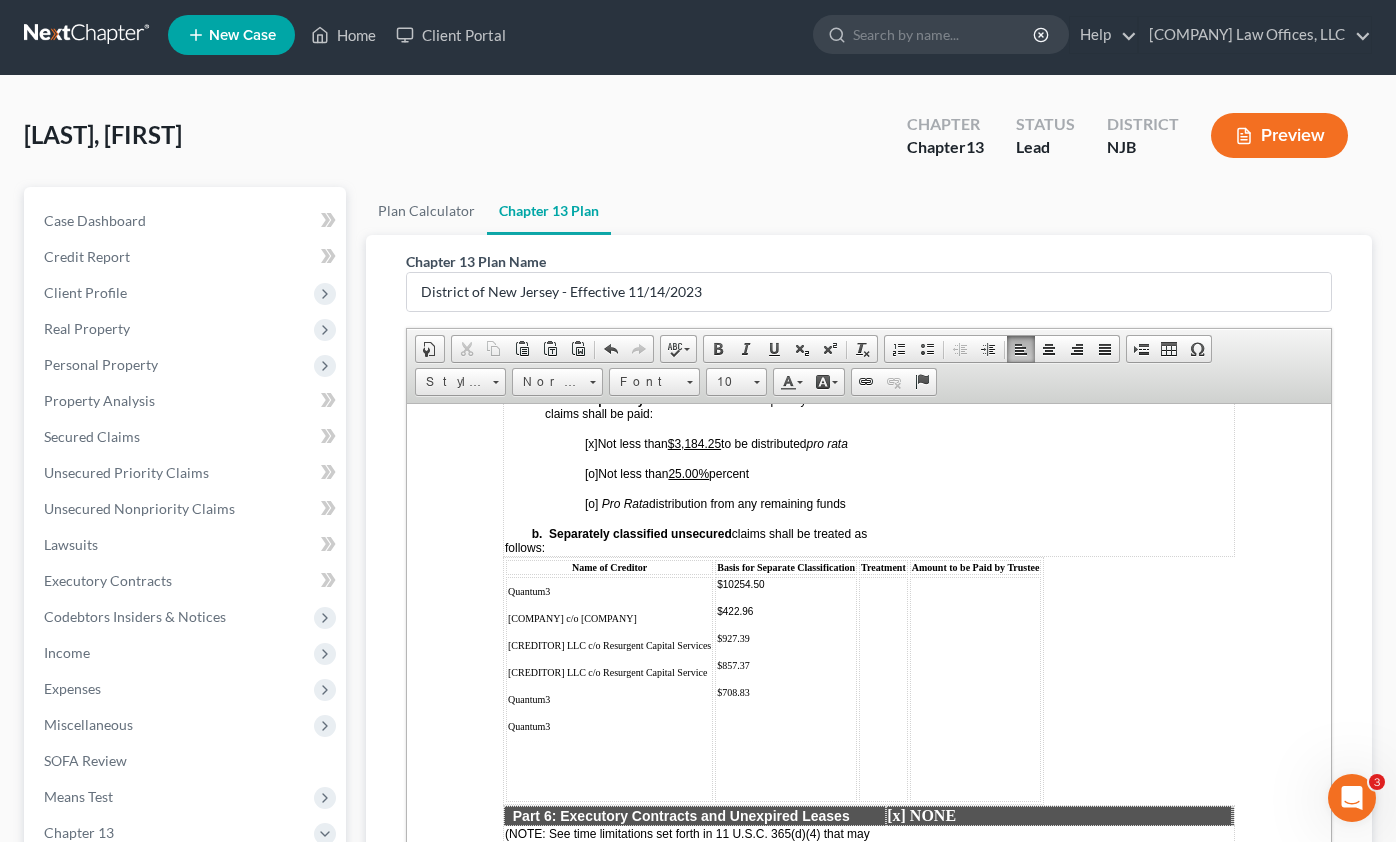 click at bounding box center [786, 722] 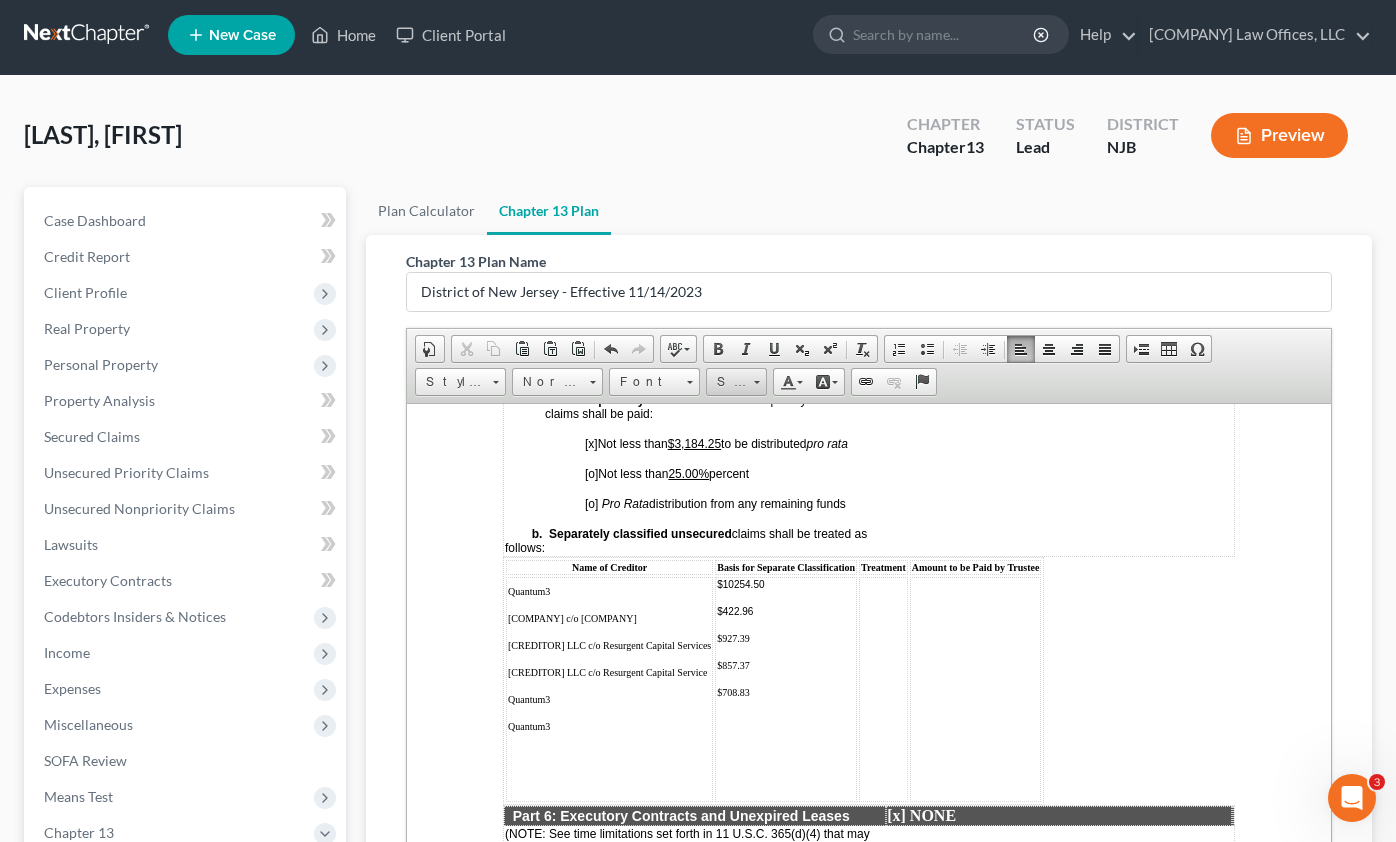 click on "Size" at bounding box center (727, 382) 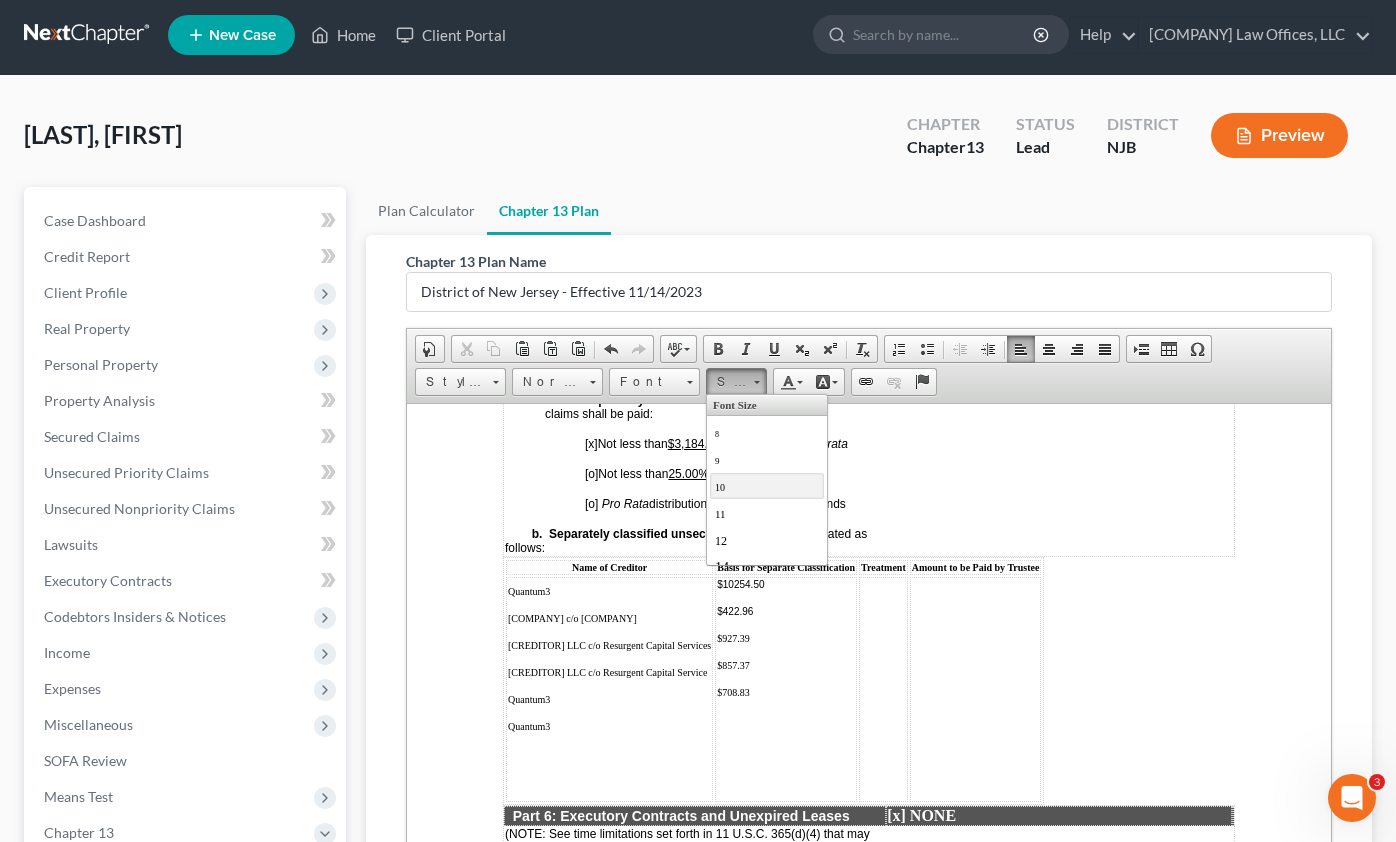 click on "10" at bounding box center [767, 485] 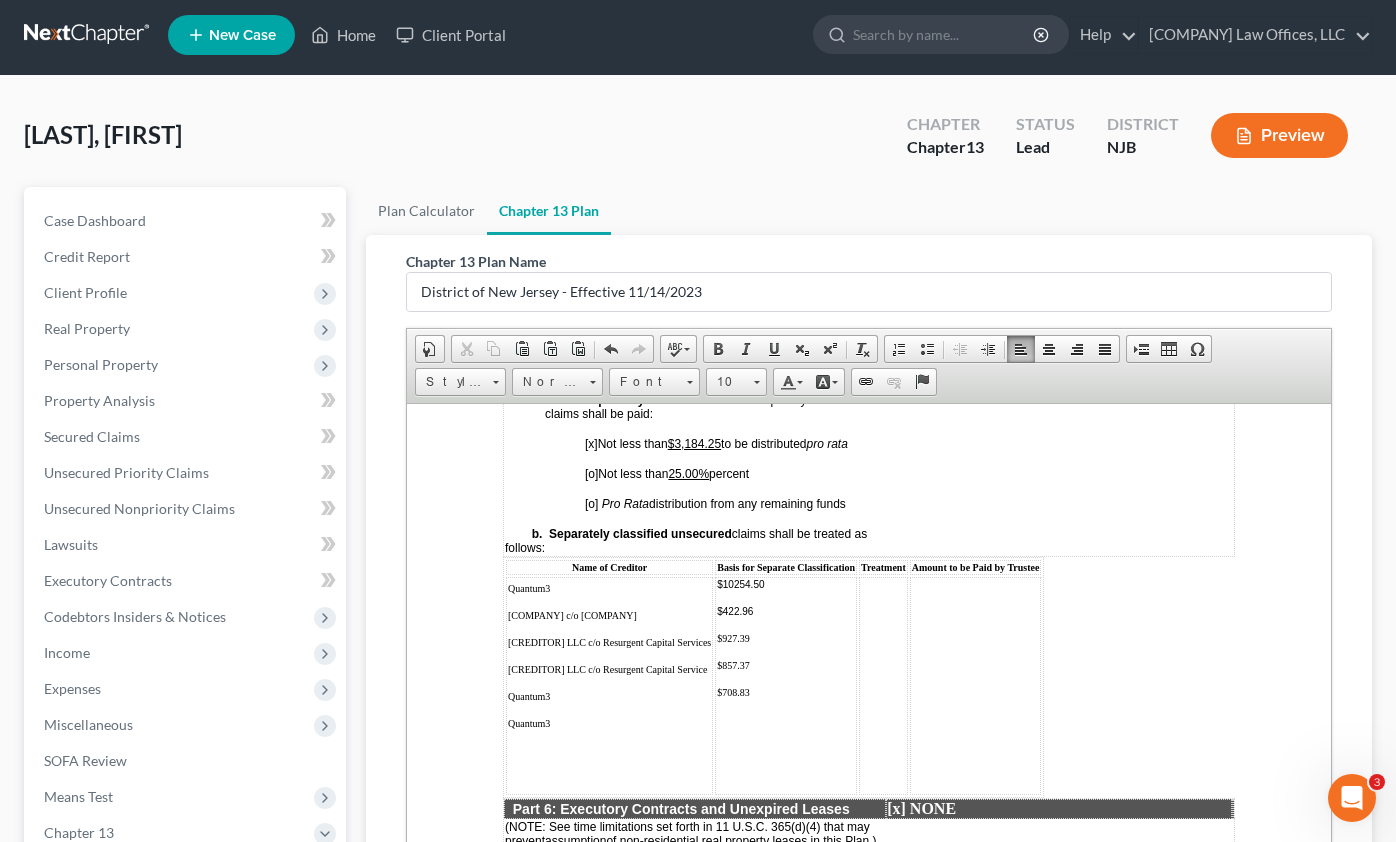 drag, startPoint x: 583, startPoint y: 756, endPoint x: 512, endPoint y: 758, distance: 71.02816 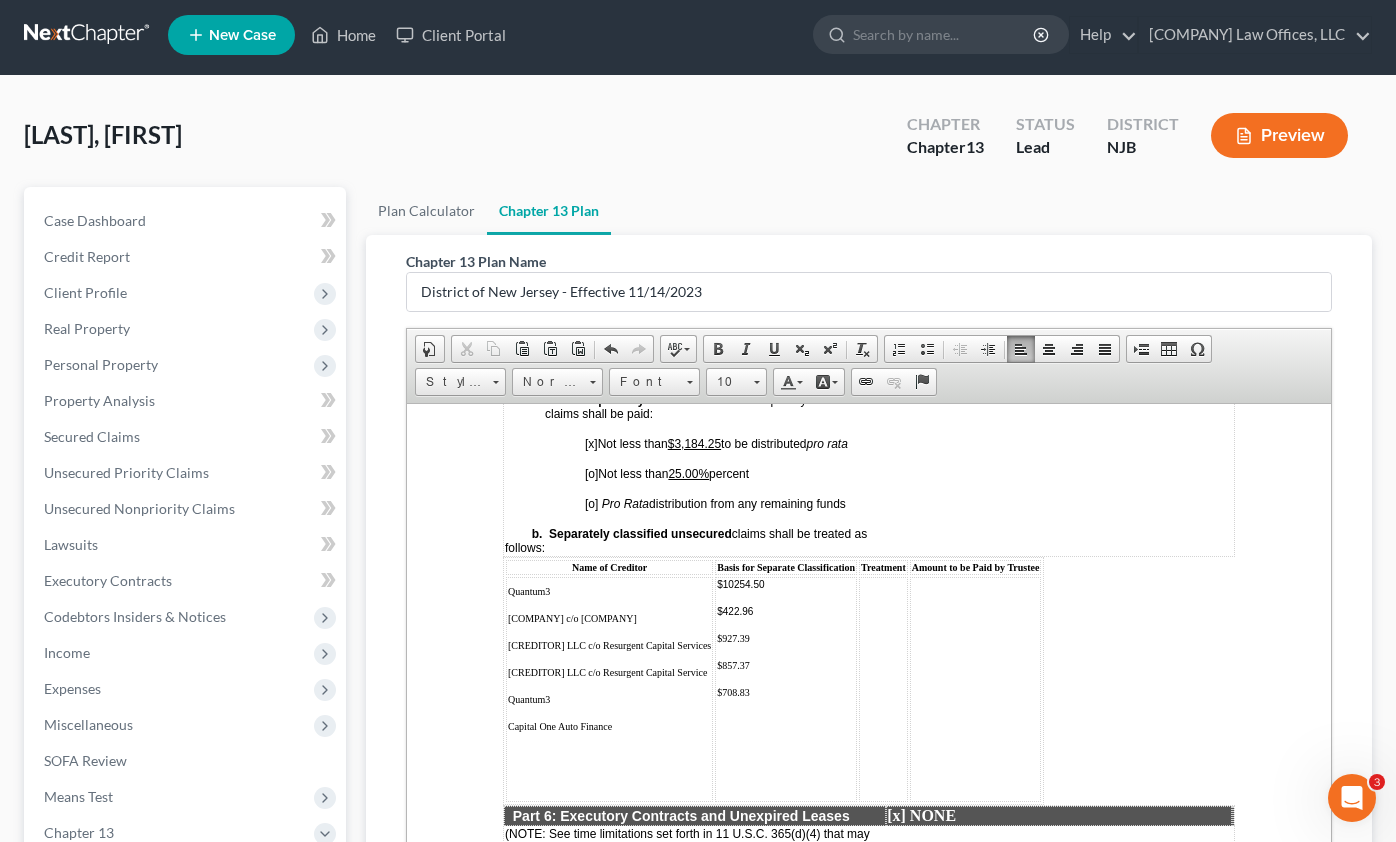 click at bounding box center (786, 722) 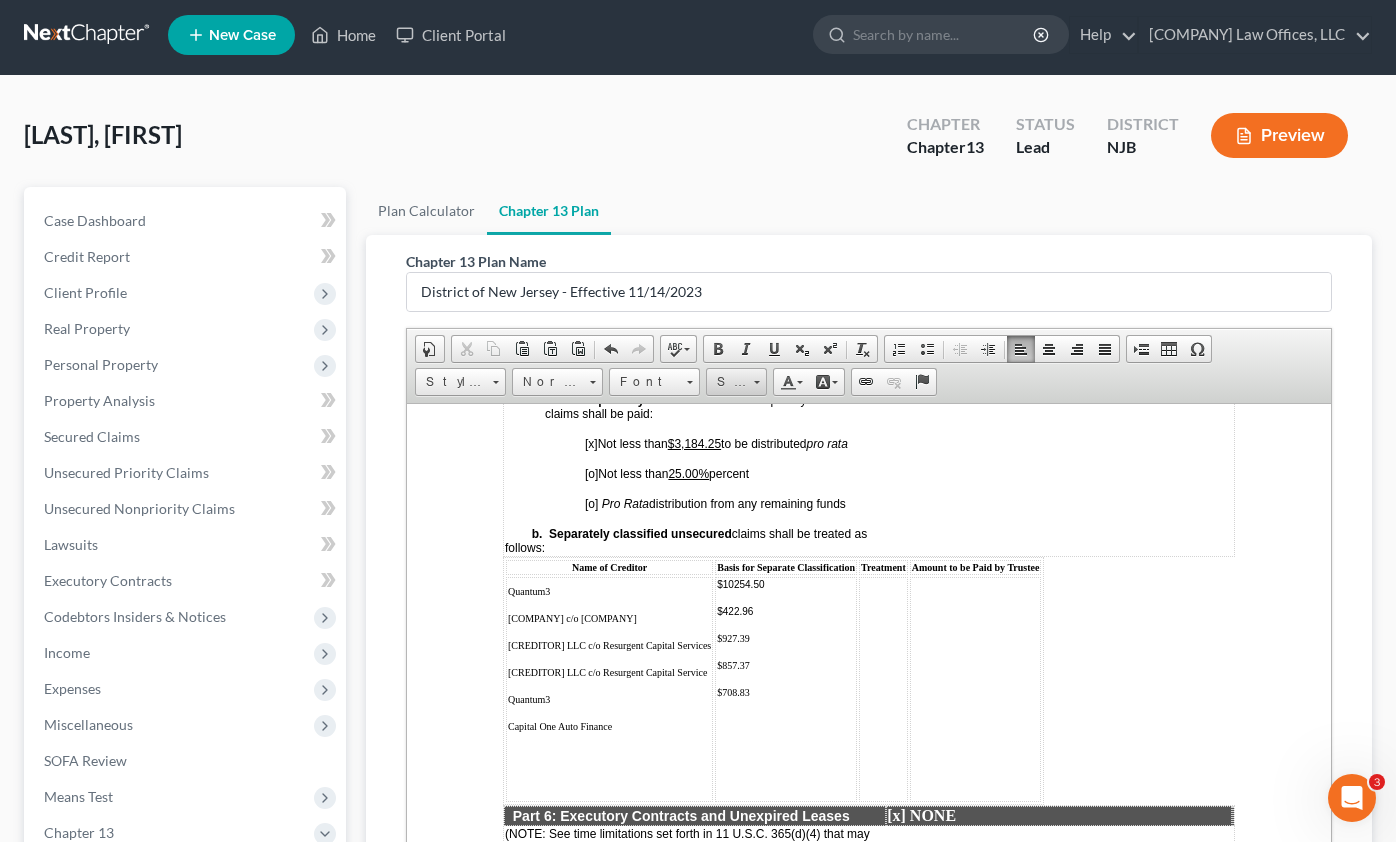 click on "Size" at bounding box center (727, 382) 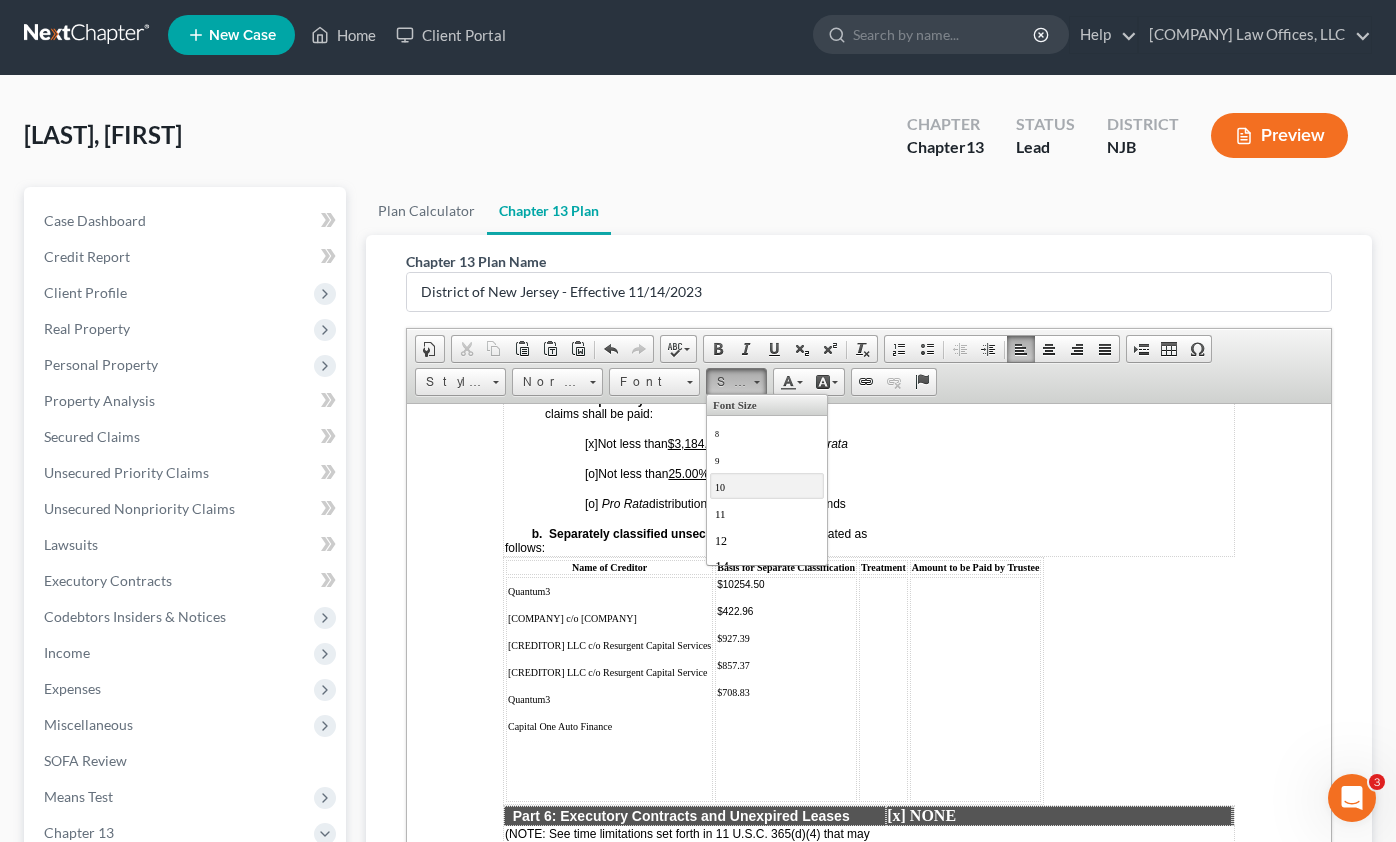 click on "10" at bounding box center [767, 485] 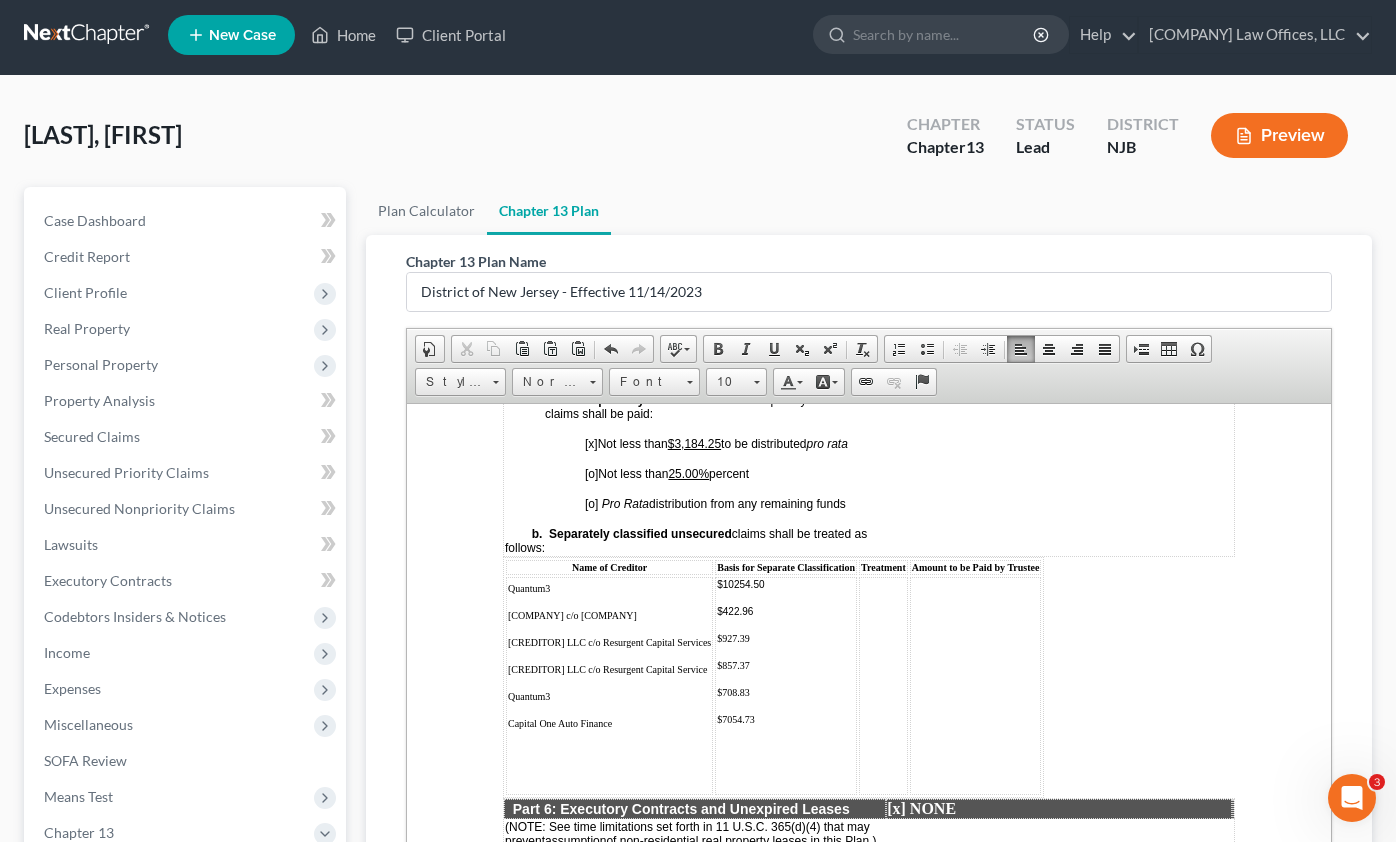 click at bounding box center [609, 753] 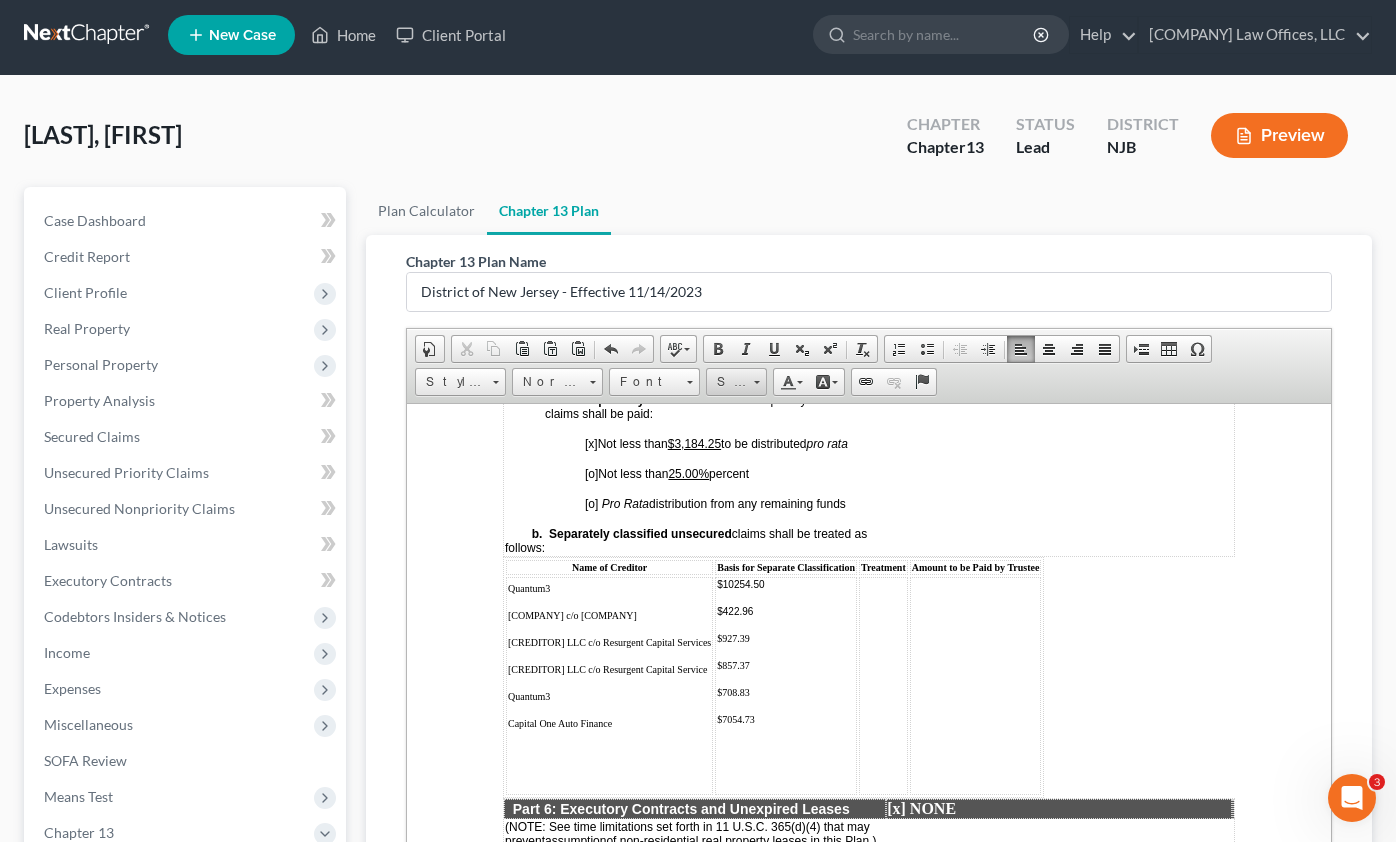click on "Size" at bounding box center [727, 382] 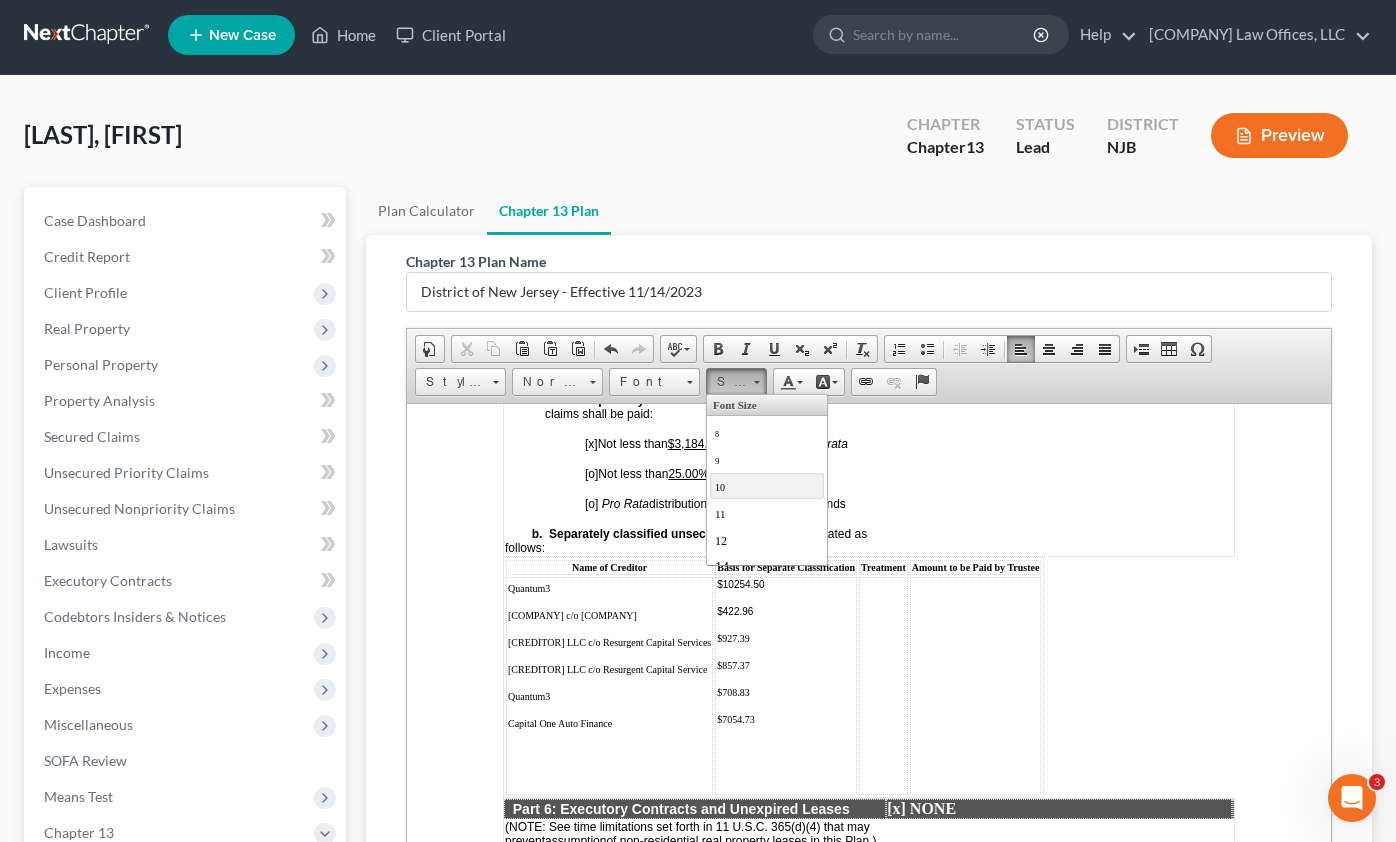 click on "10" at bounding box center (767, 485) 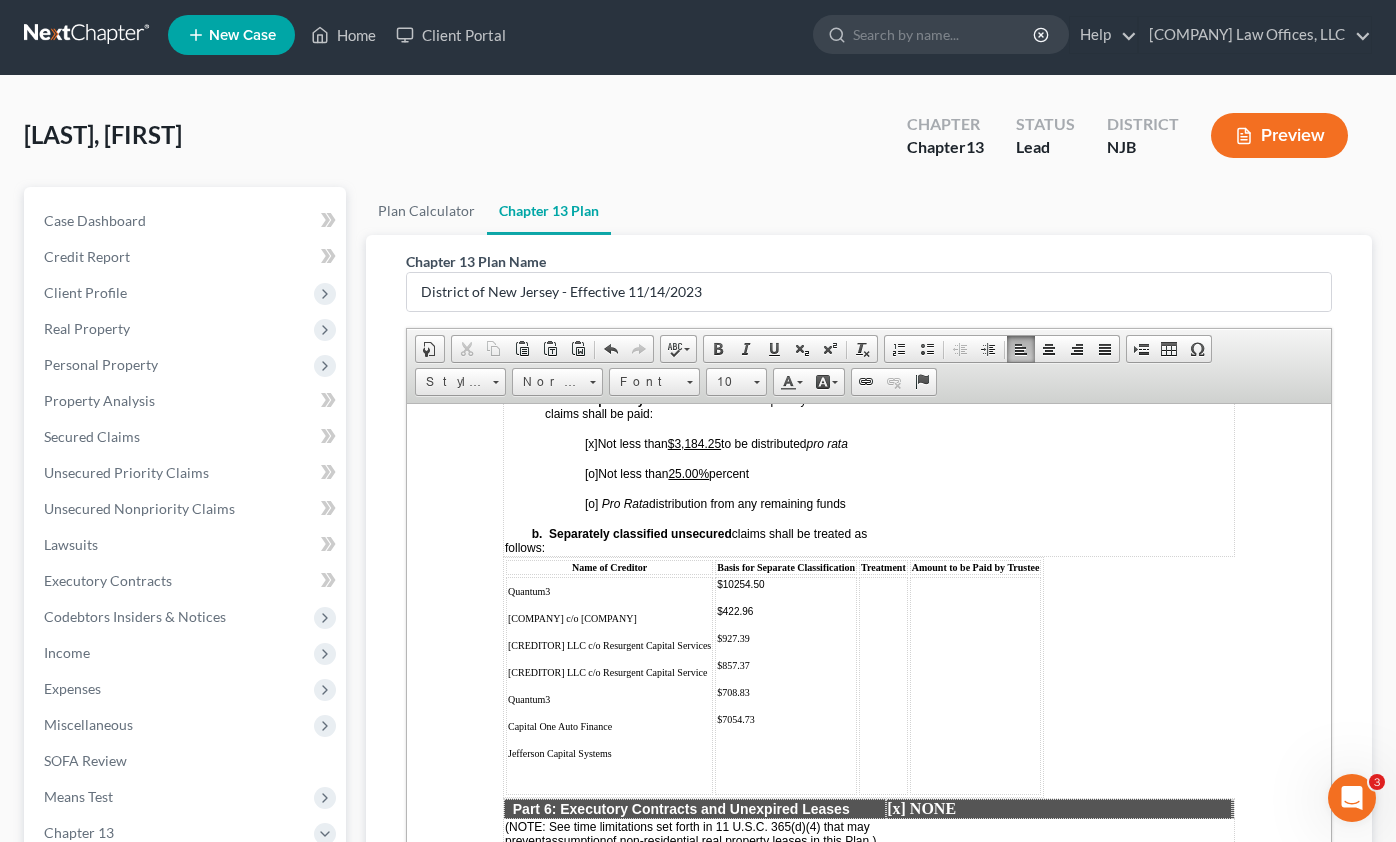 drag, startPoint x: 593, startPoint y: 648, endPoint x: 717, endPoint y: 649, distance: 124.004036 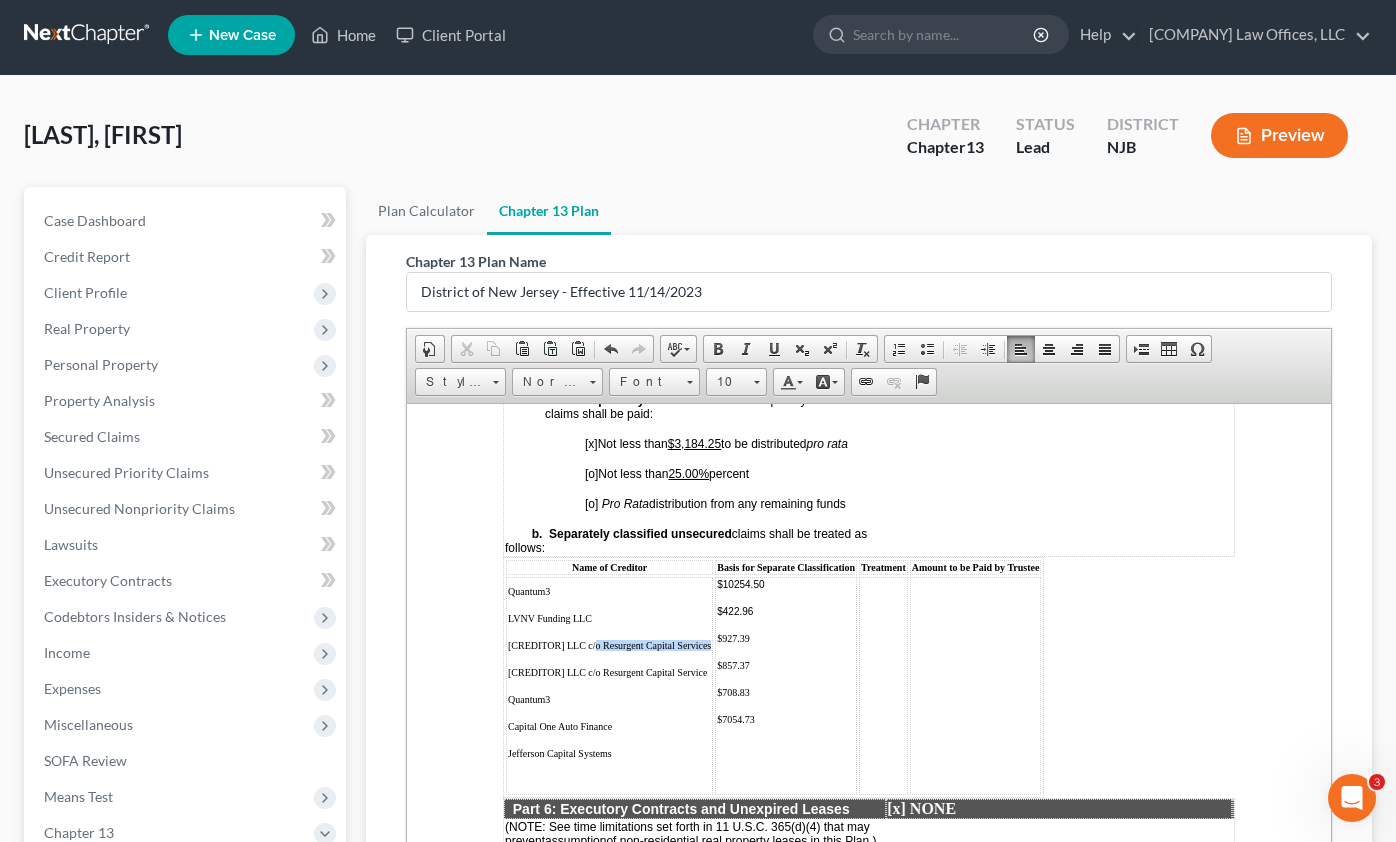 drag, startPoint x: 593, startPoint y: 678, endPoint x: 718, endPoint y: 680, distance: 125.016 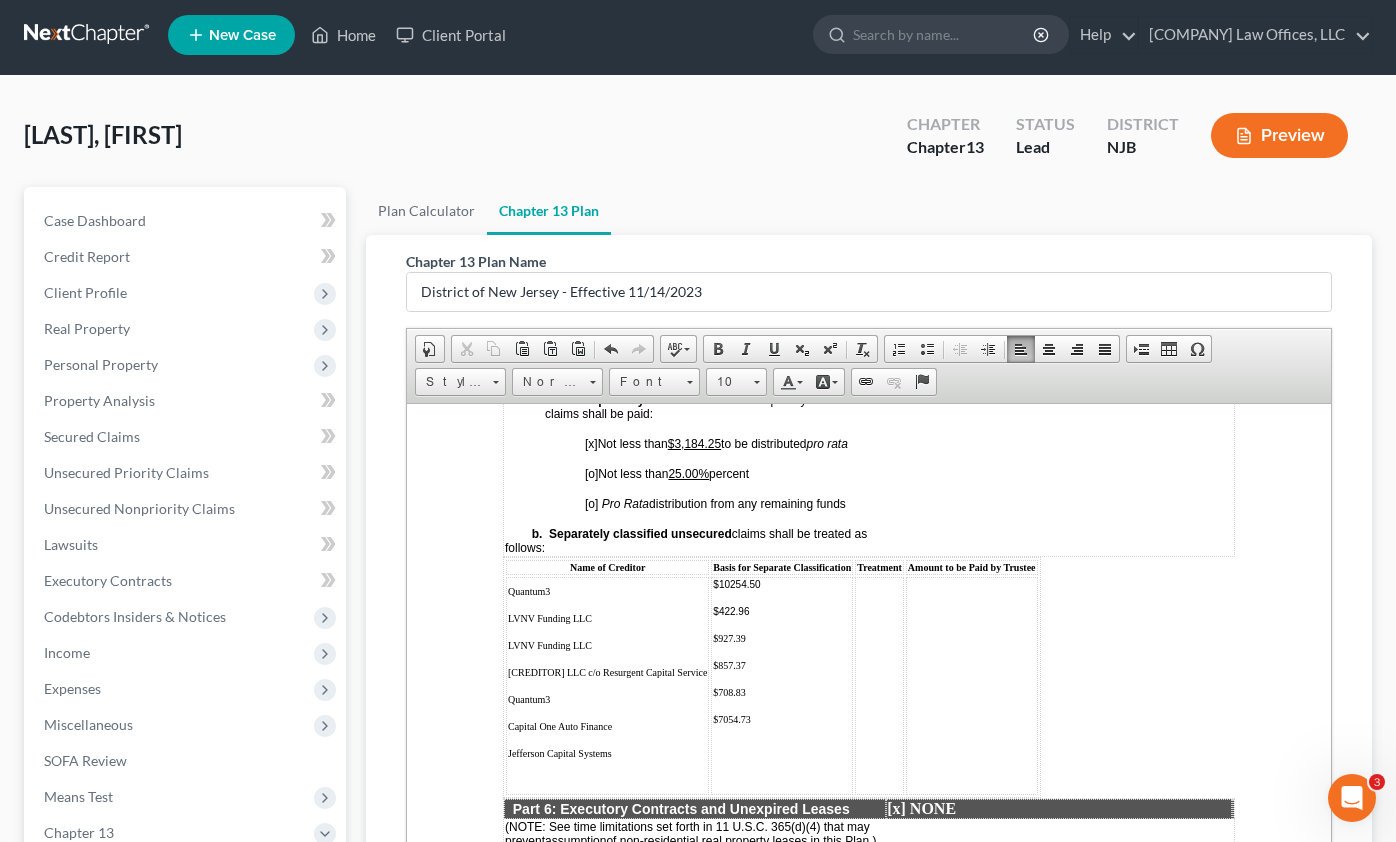 drag, startPoint x: 595, startPoint y: 704, endPoint x: 713, endPoint y: 705, distance: 118.004234 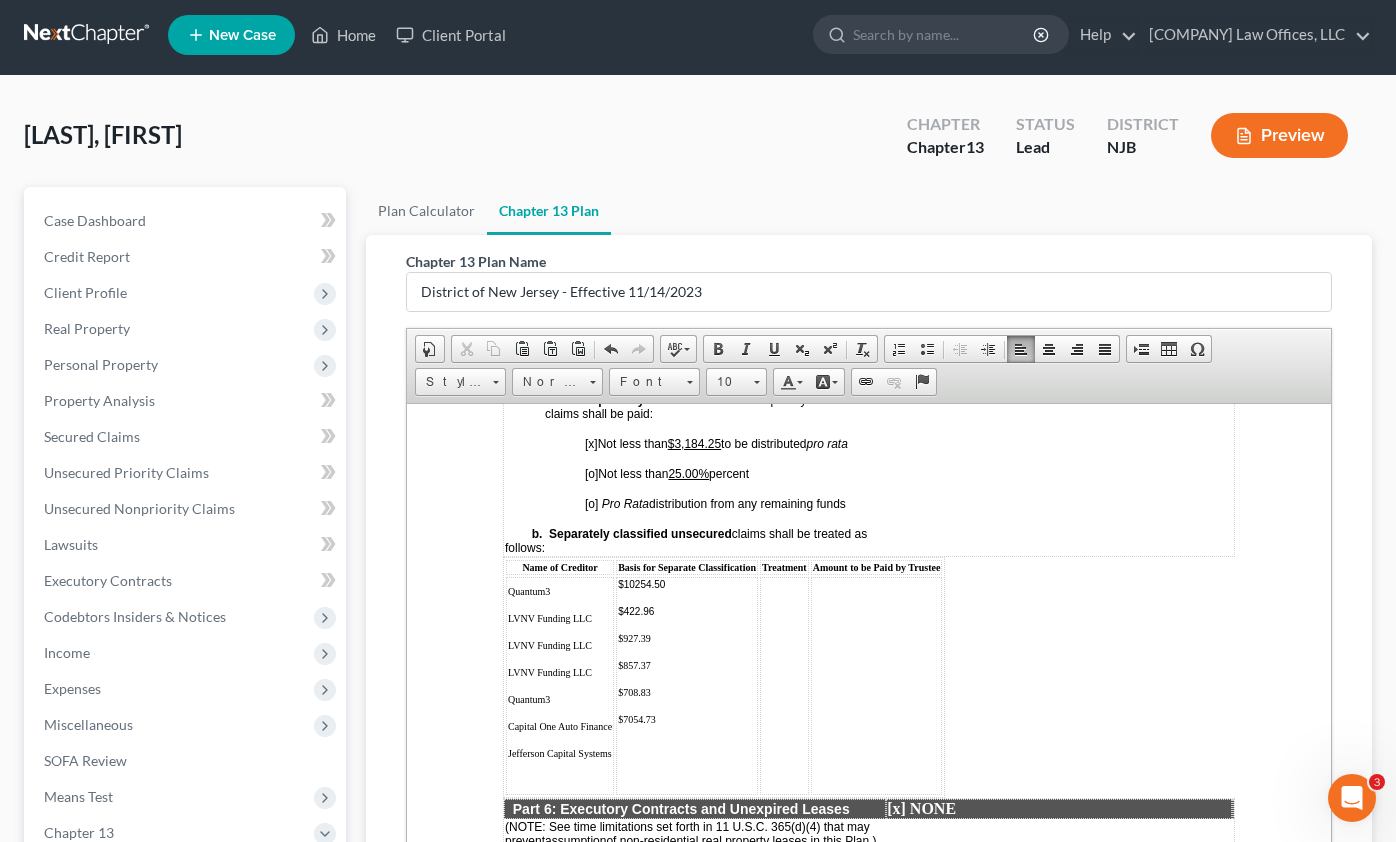 click on "Jefferson Capital Systems" at bounding box center (560, 752) 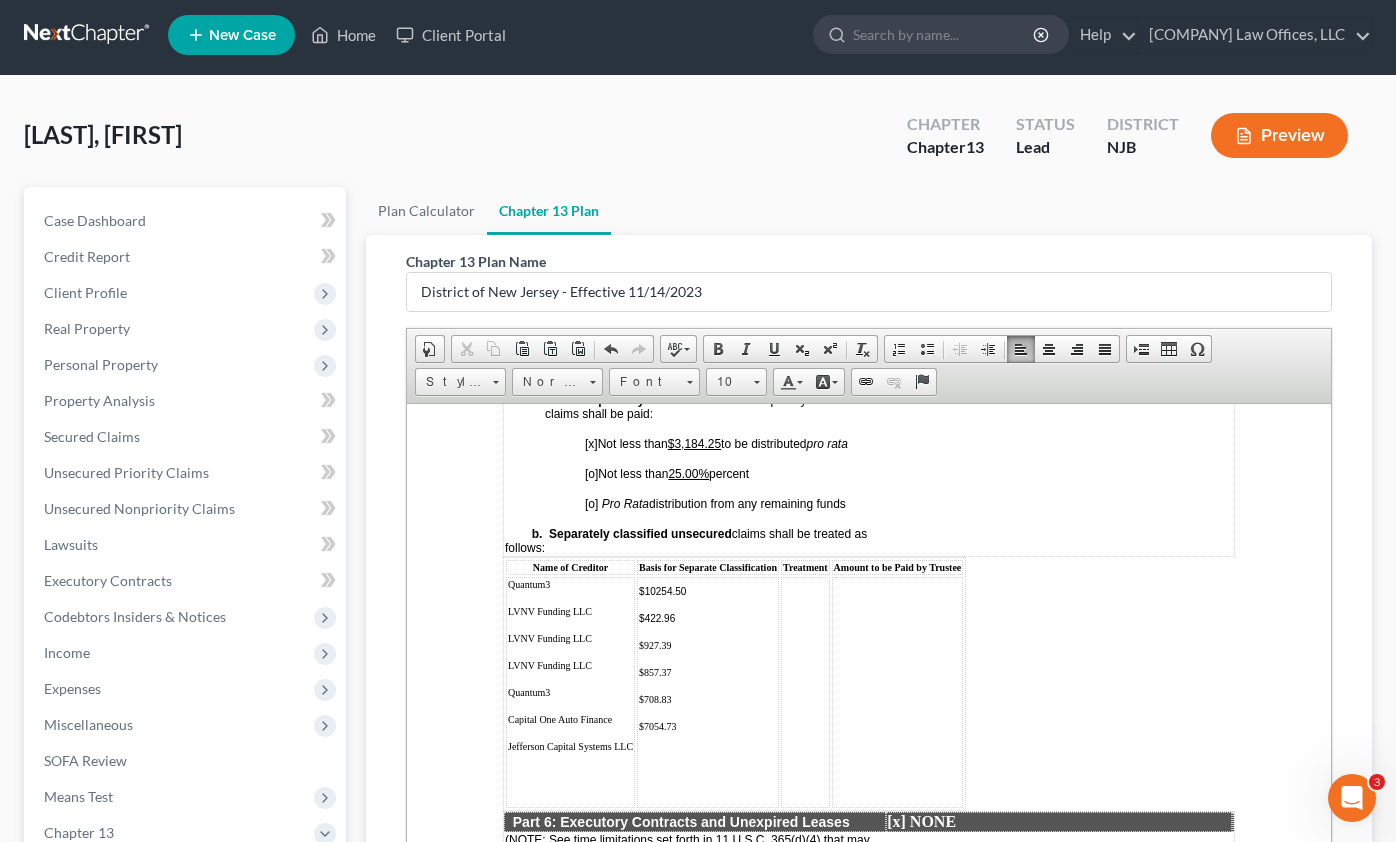click at bounding box center [708, 756] 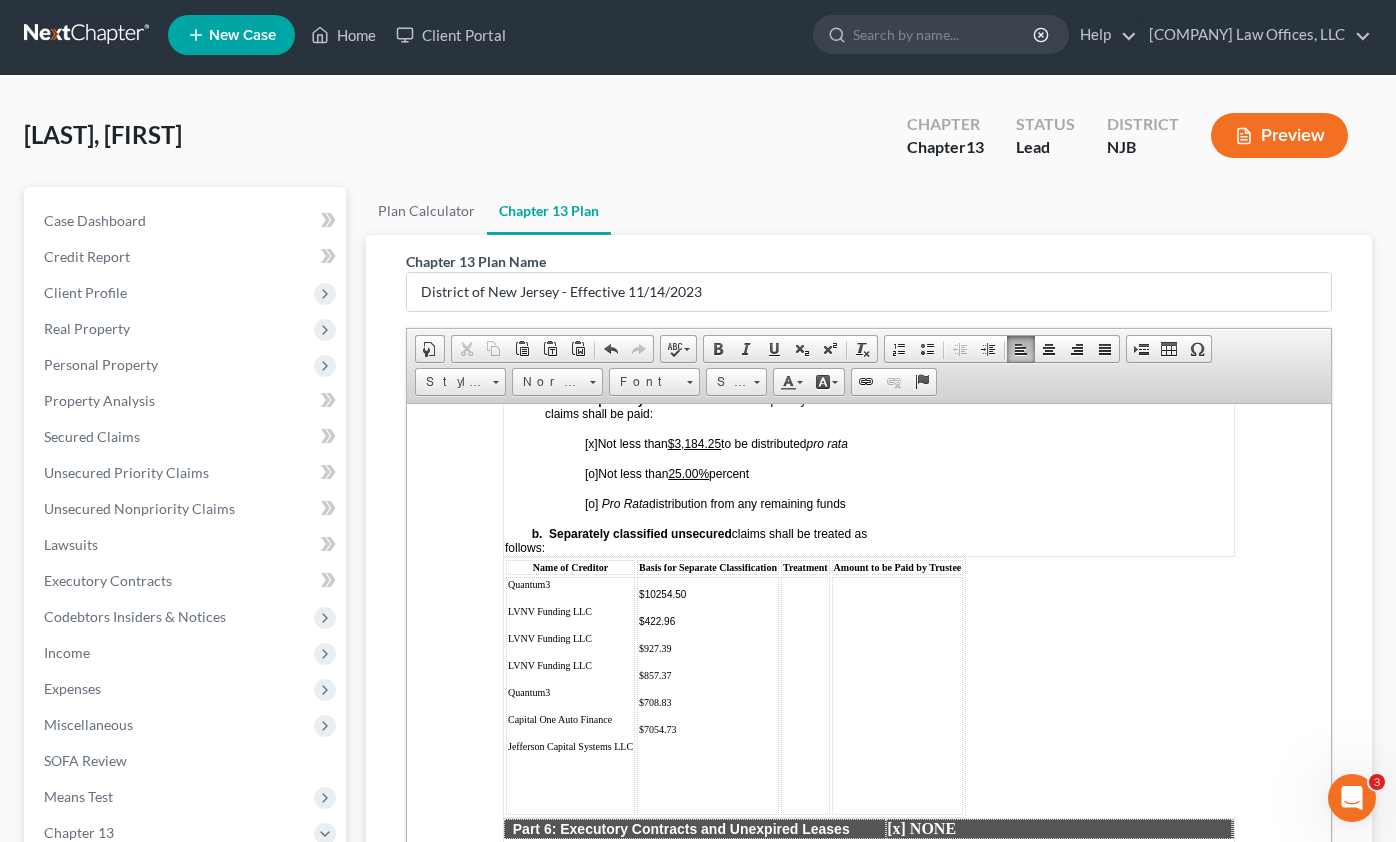 click on "$7054.73" at bounding box center (708, 728) 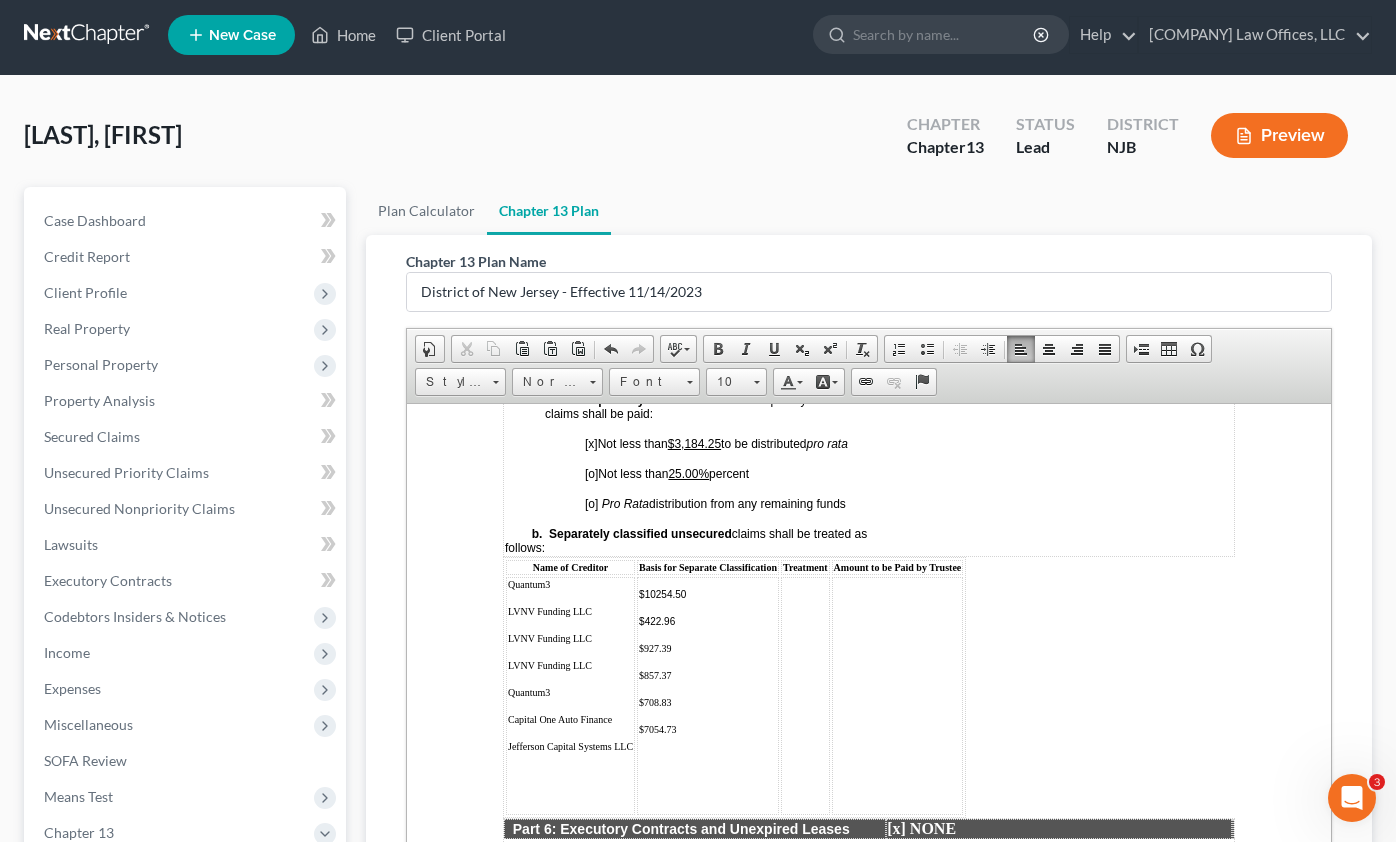click on "Quantum3 LVNV Funding LLC LVNV Funding LLC LVNV Funding LLC Quantum3 Capital One Auto Finance Jefferson Capital Systems LLC" at bounding box center (570, 695) 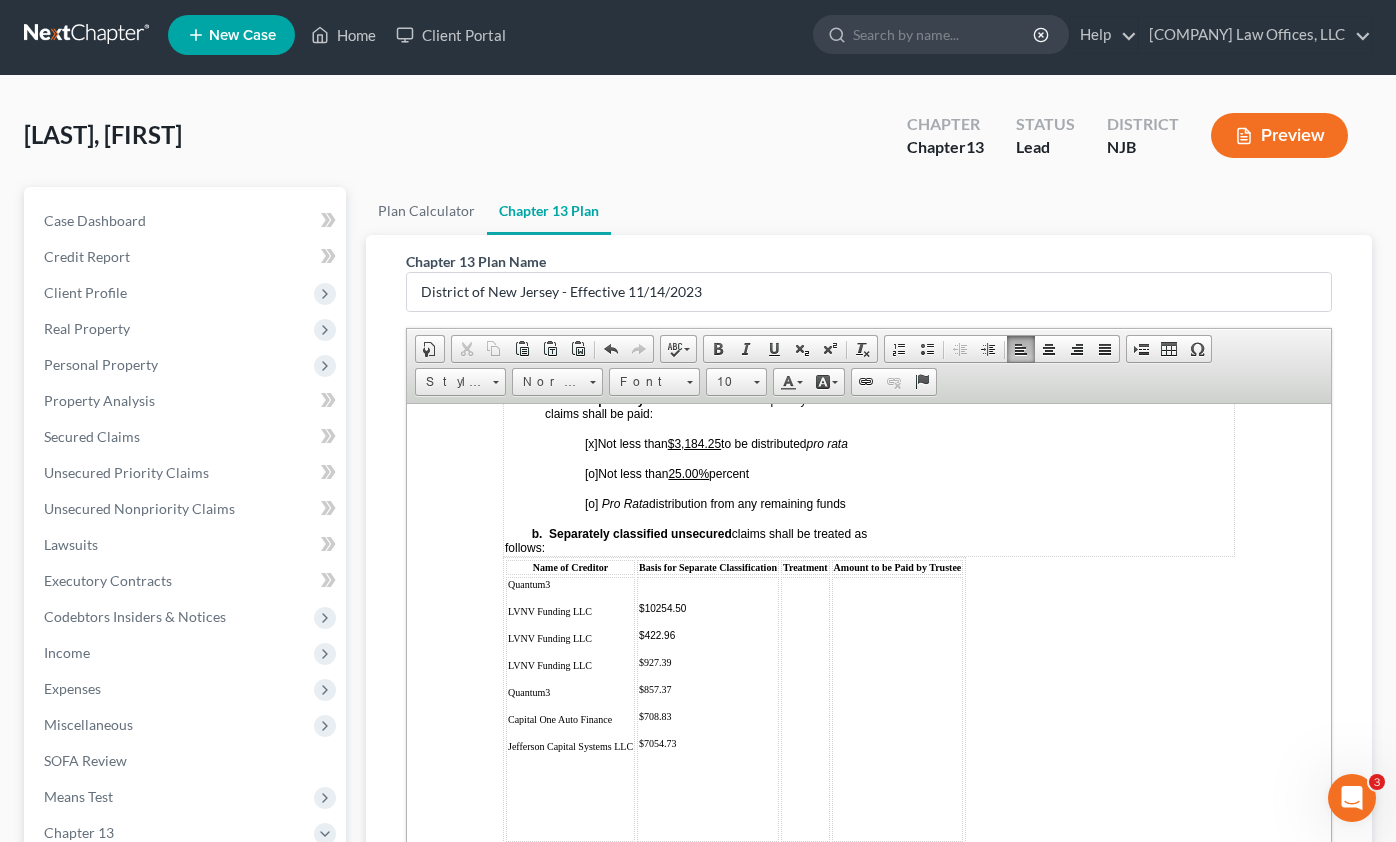 click at bounding box center [708, 773] 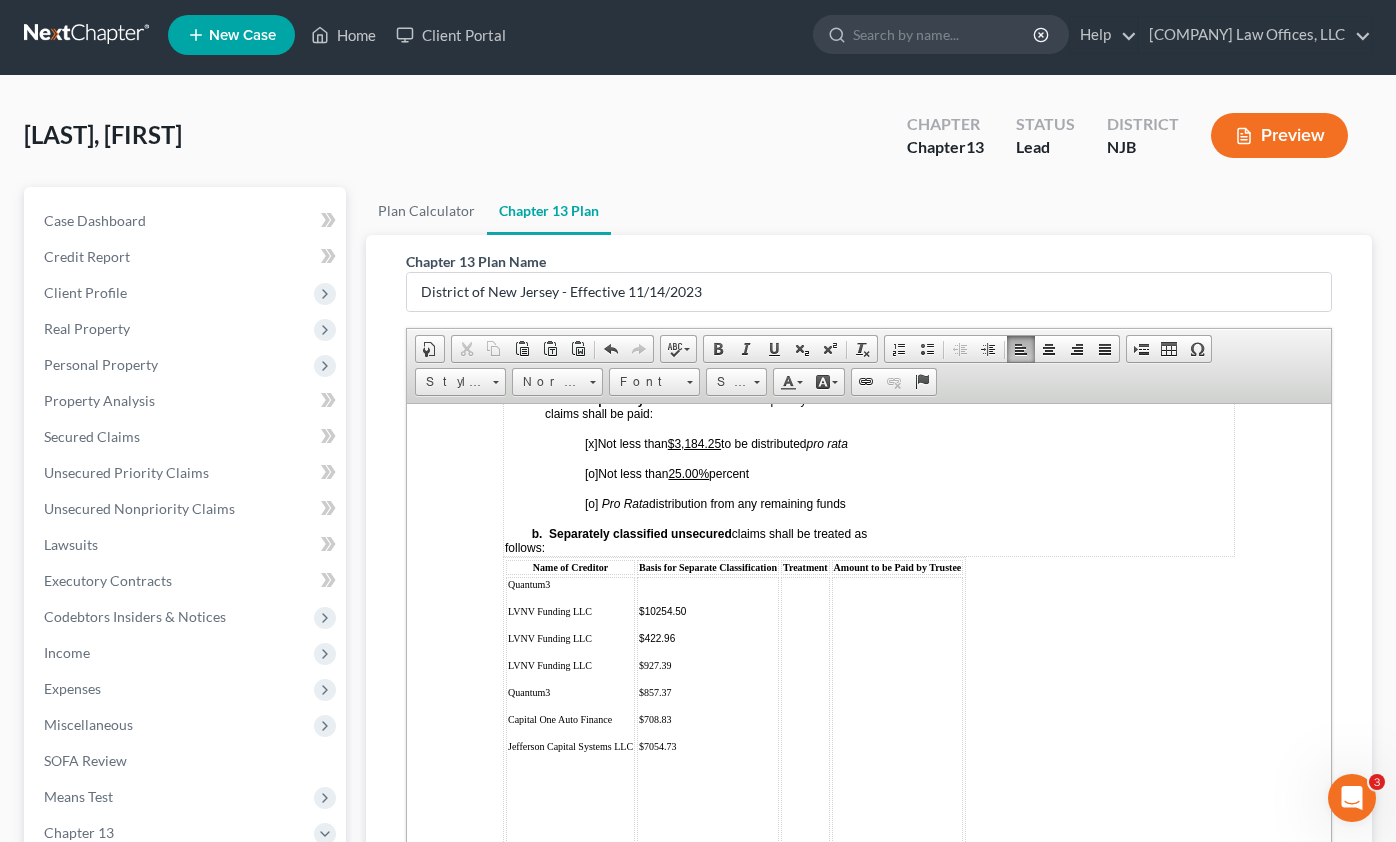 click at bounding box center [570, 776] 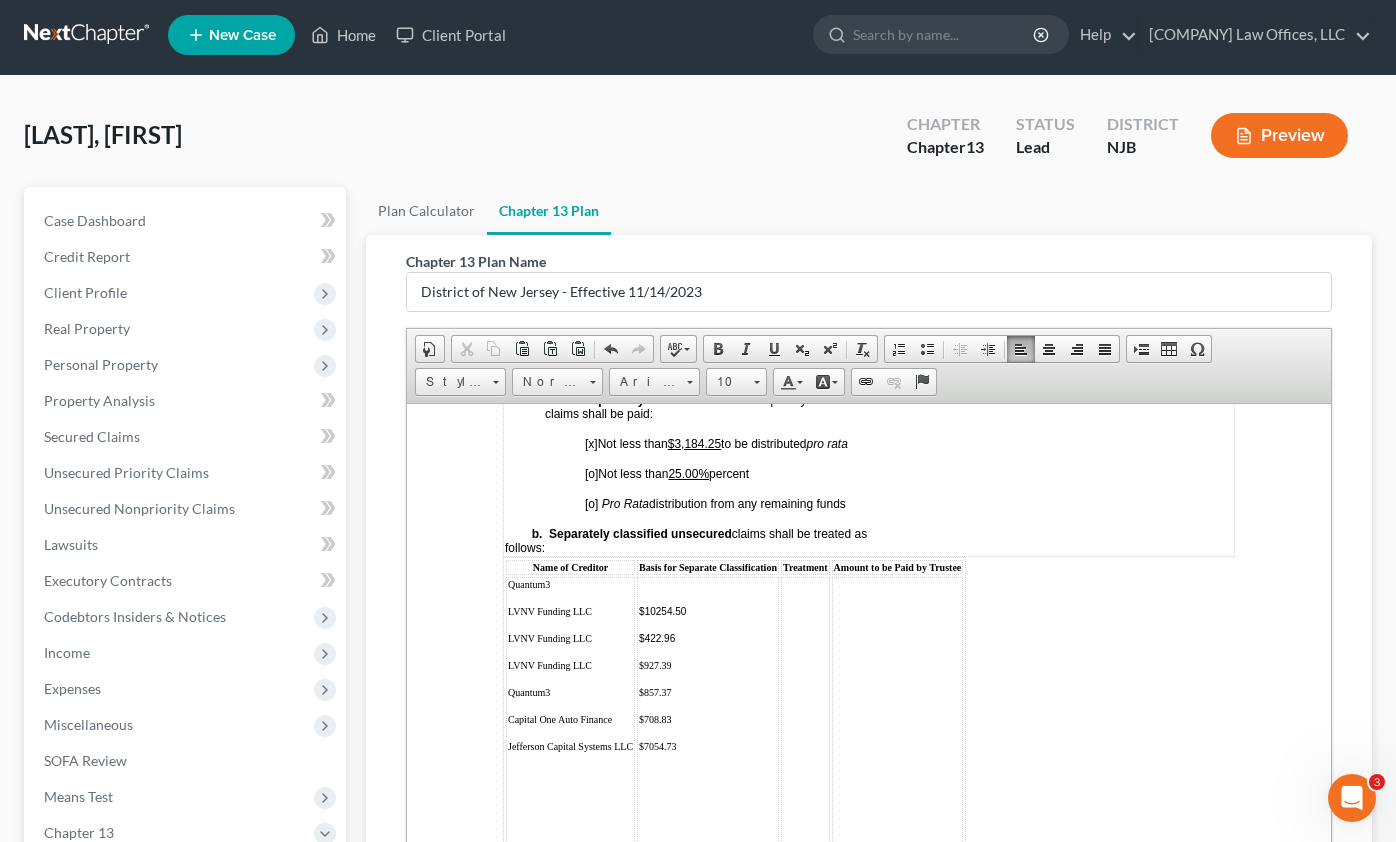 click on "$10254.50 $422.96 $927.39 $857.37 $708.83 $7054.73" at bounding box center (708, 712) 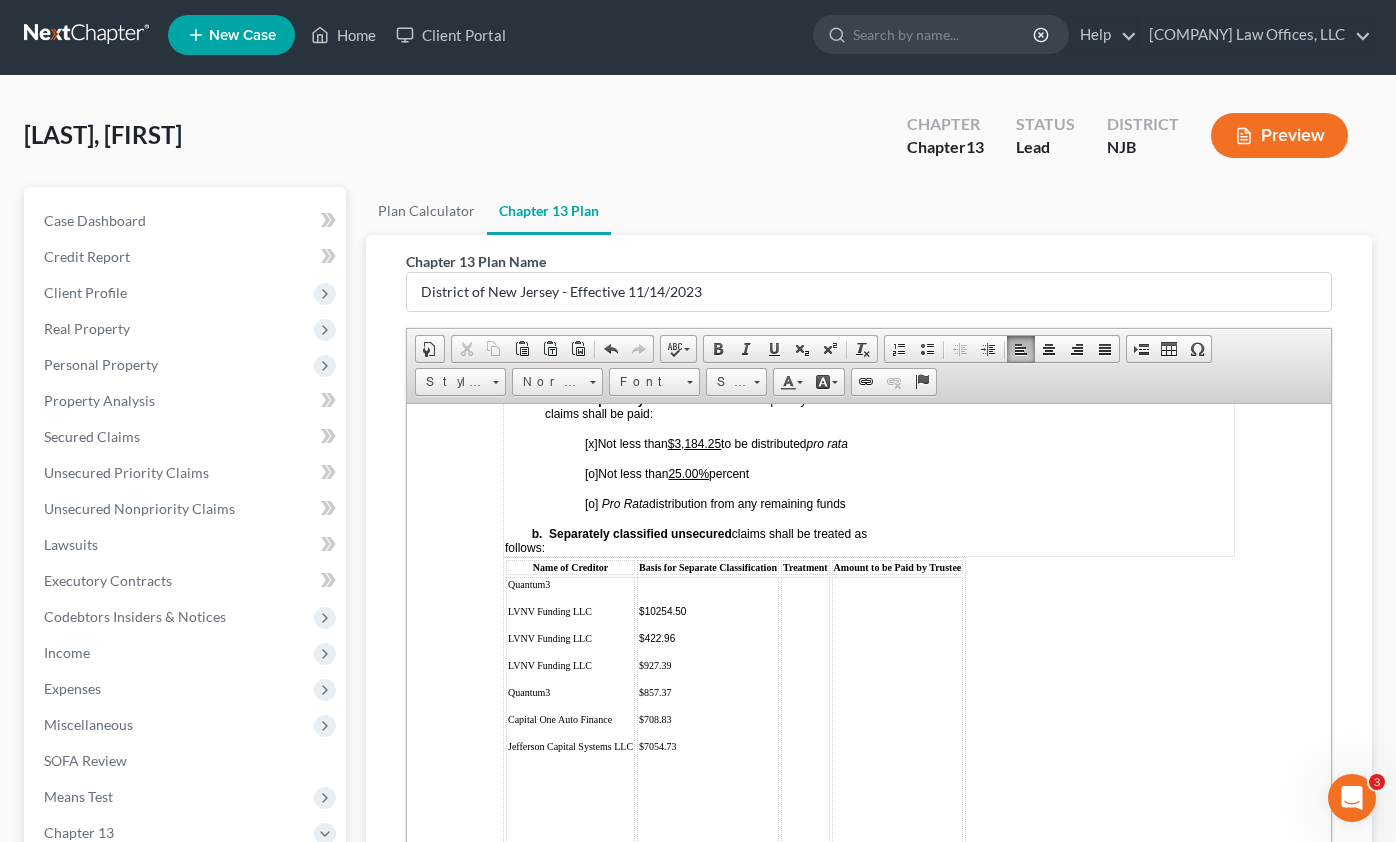 click on "$7054.73" at bounding box center [708, 745] 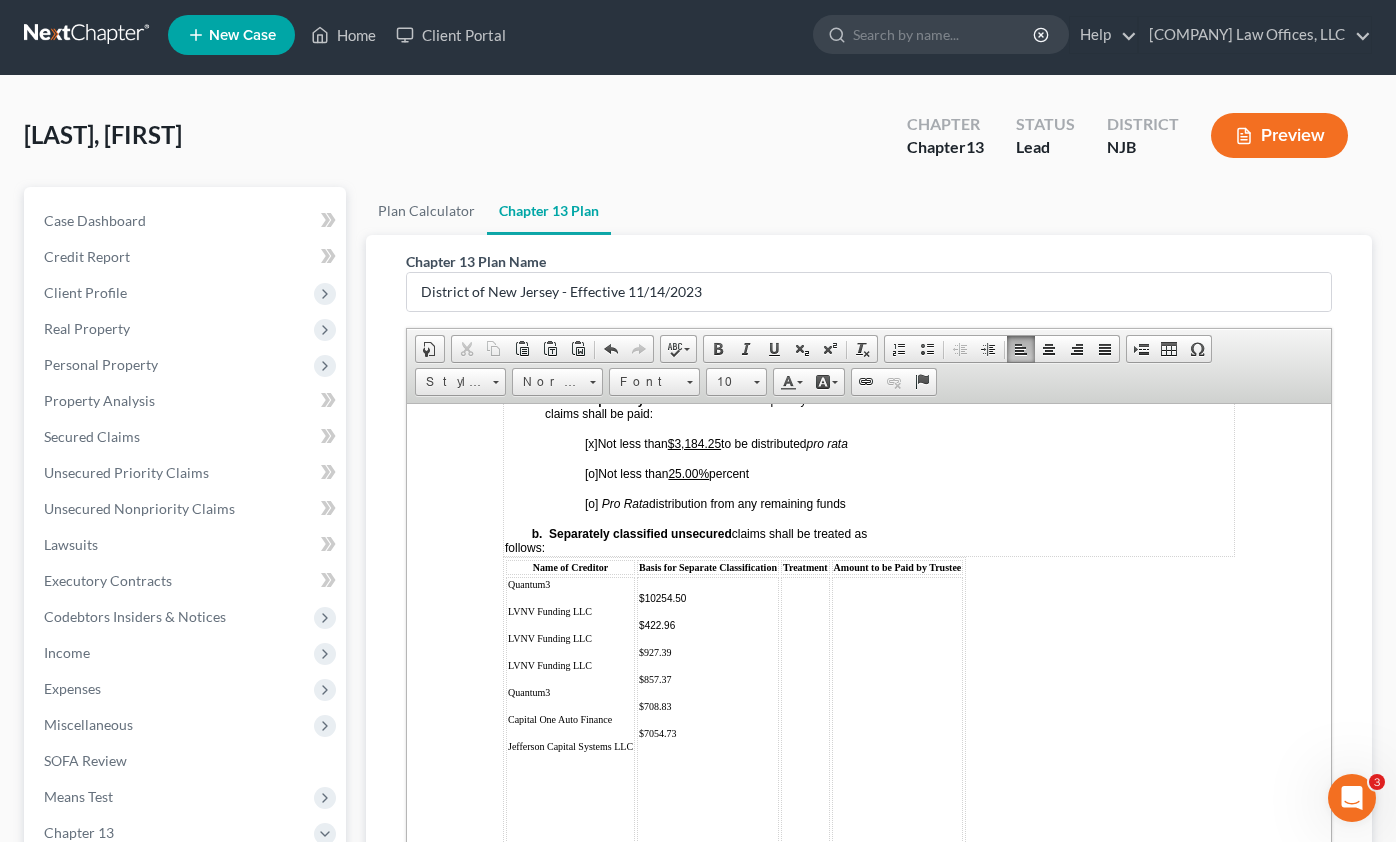 click on "Quantum3 LVNV Funding LLC LVNV Funding LLC LVNV Funding LLC Quantum3 Capital One Auto Finance Jefferson Capital Systems LLC" at bounding box center [570, 712] 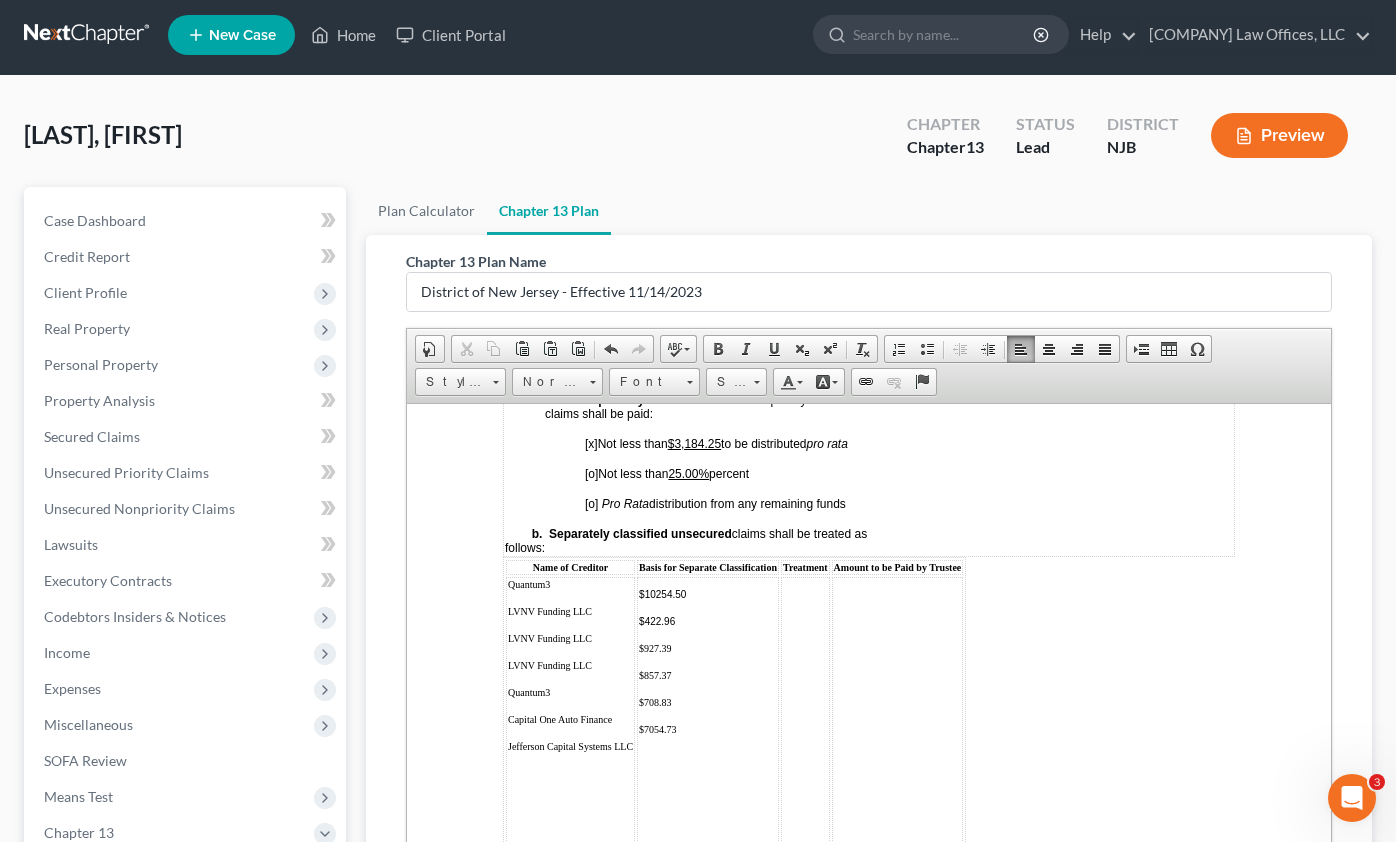 click on "Jefferson Capital Systems LLC" at bounding box center (570, 745) 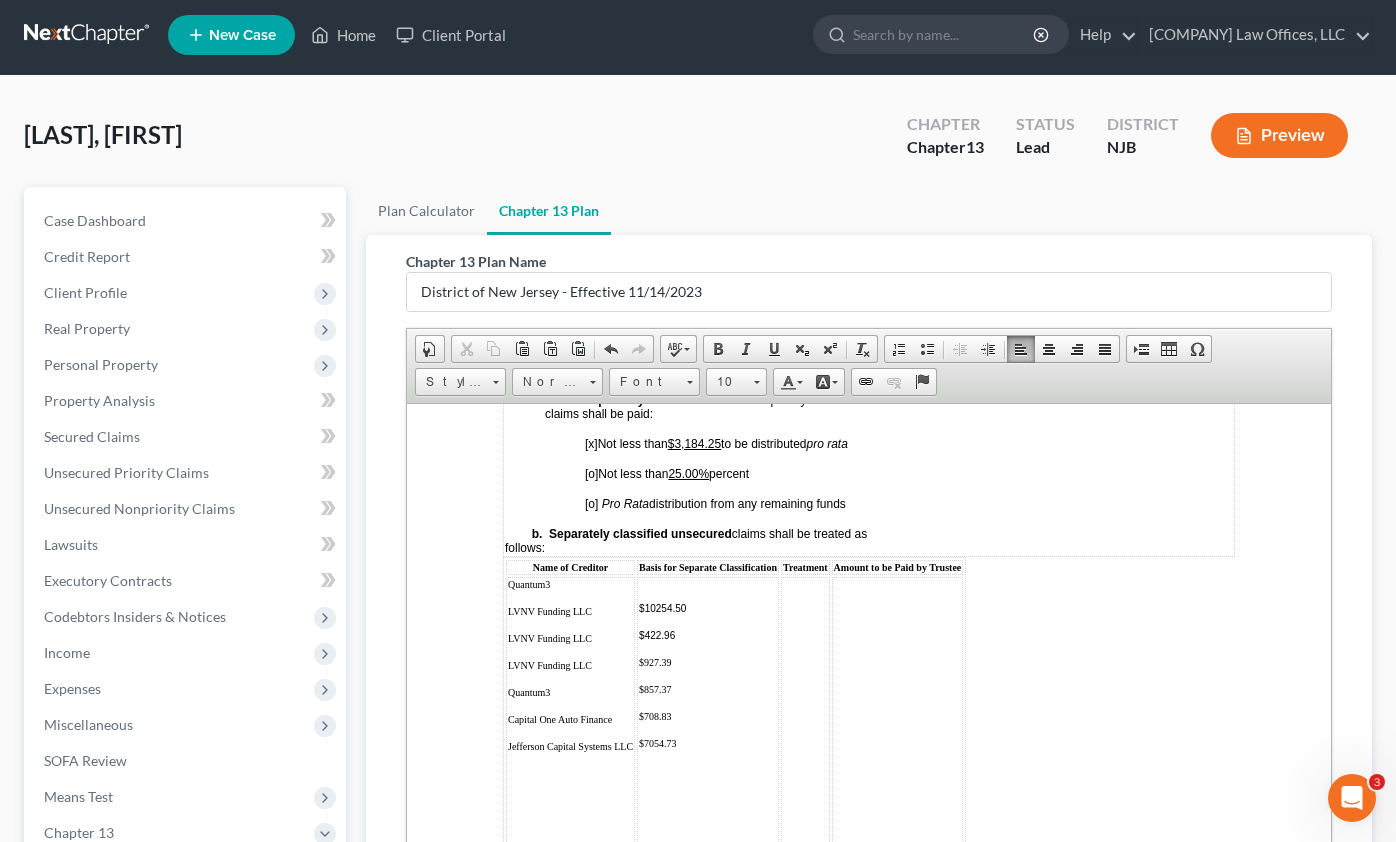 click on "$10254.50 $422.96 $927.39 $857.37 $708.83 $7054.73" at bounding box center (708, 725) 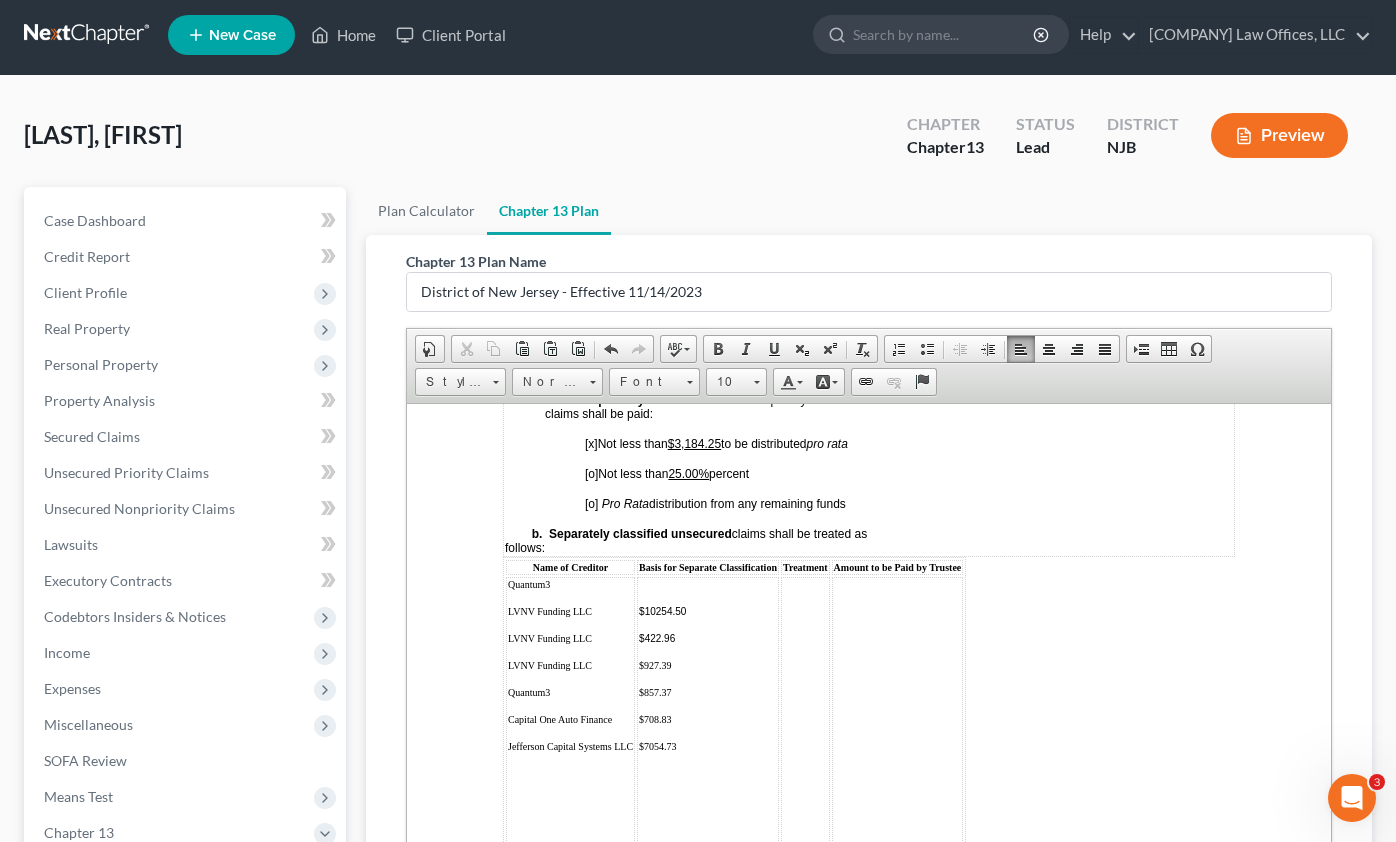 click on "$7054.73" at bounding box center (708, 745) 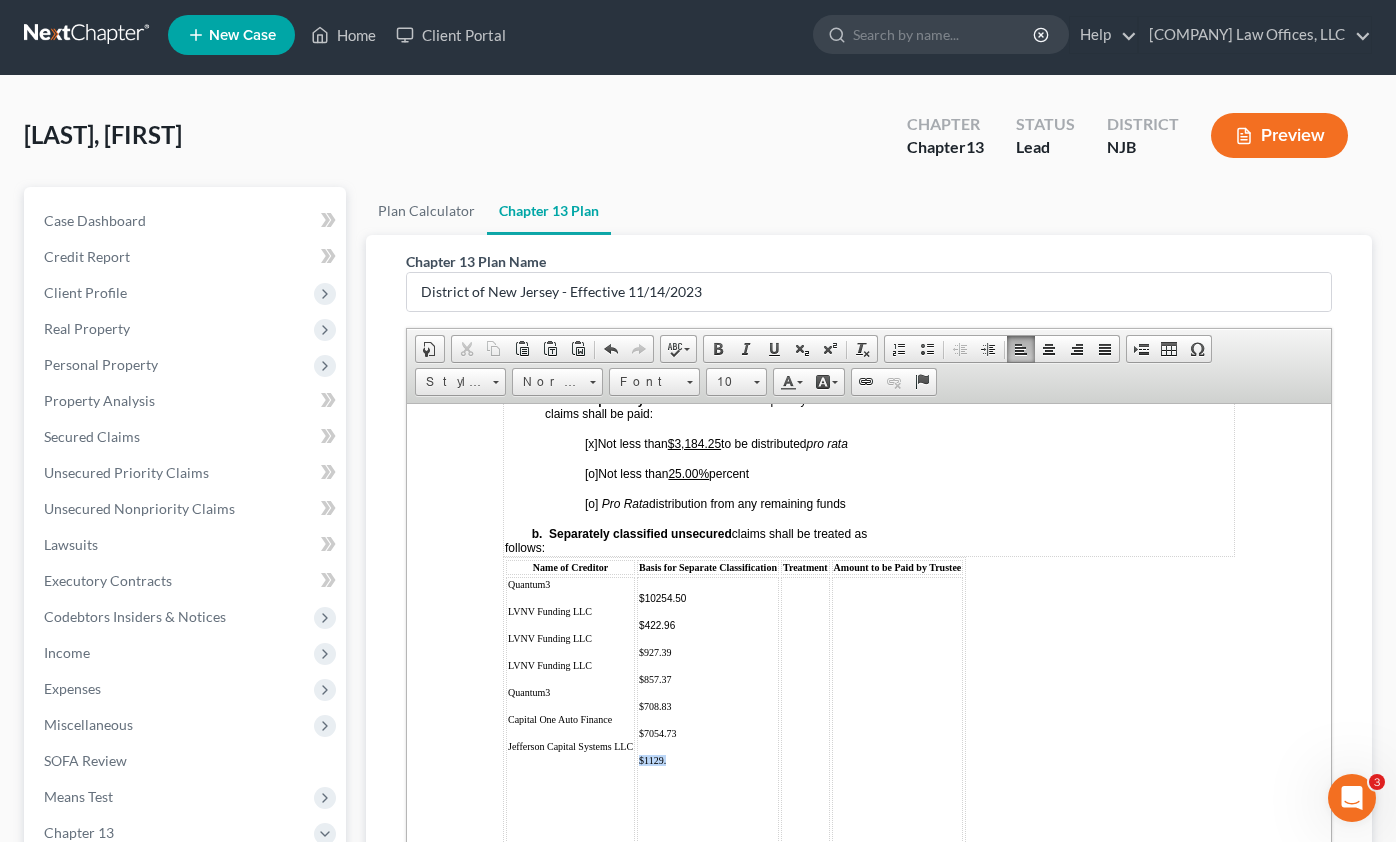 drag, startPoint x: 724, startPoint y: 796, endPoint x: 636, endPoint y: 793, distance: 88.051125 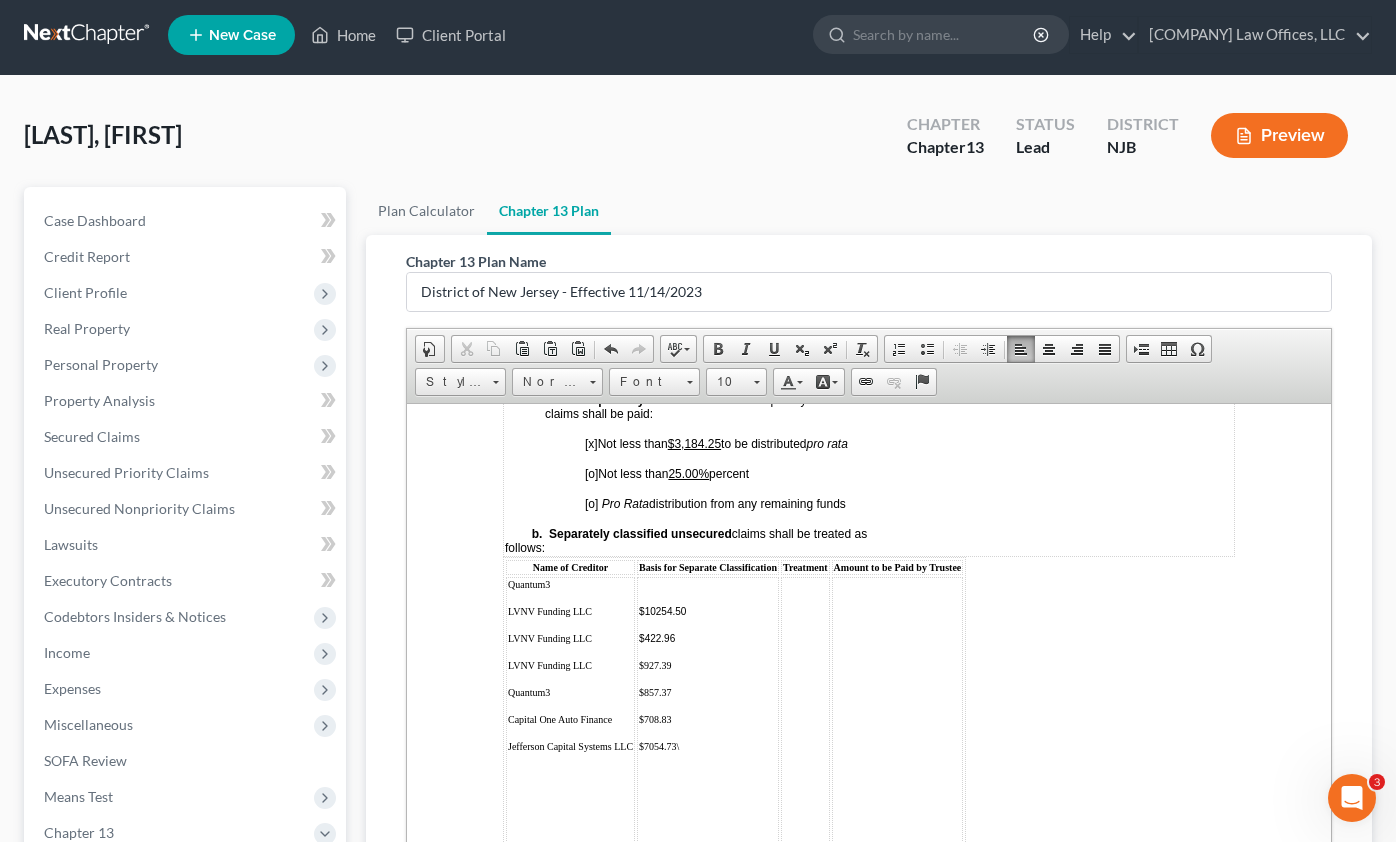 click on "$7054.73 \" at bounding box center (708, 745) 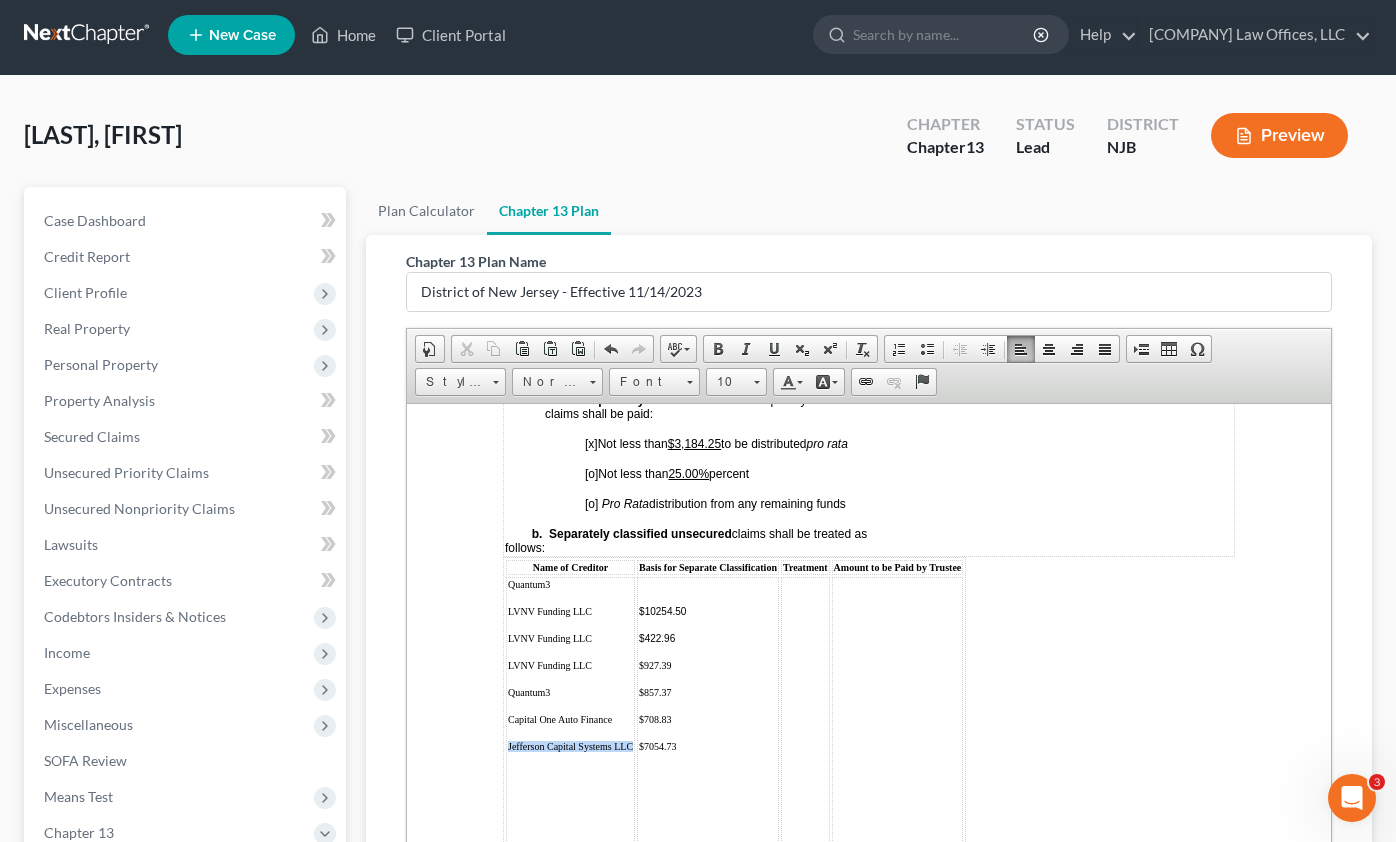 drag, startPoint x: 634, startPoint y: 783, endPoint x: 508, endPoint y: 782, distance: 126.00397 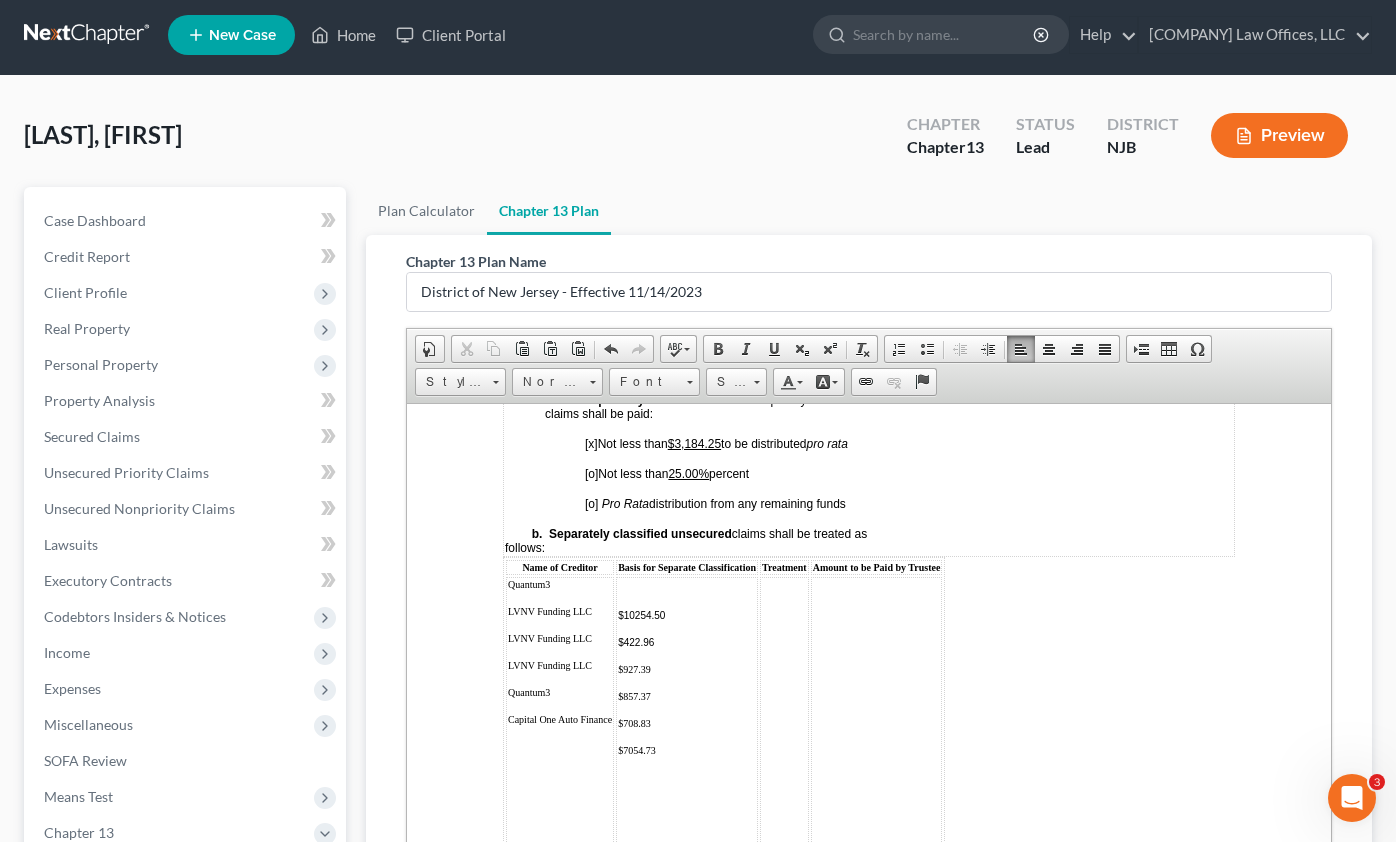click on "Name of Creditor Basis for Separate Classification Treatment Amount to be Paid by Trustee Quantum3 [CREDITOR] LLC ​ [CREDITOR] LLC [CREDITOR] LLC ​ Quantum3 Capital One Auto Finance $10254.50 $422.96 $927.39 $857.37 $708.83 $7054.73" at bounding box center (724, 724) 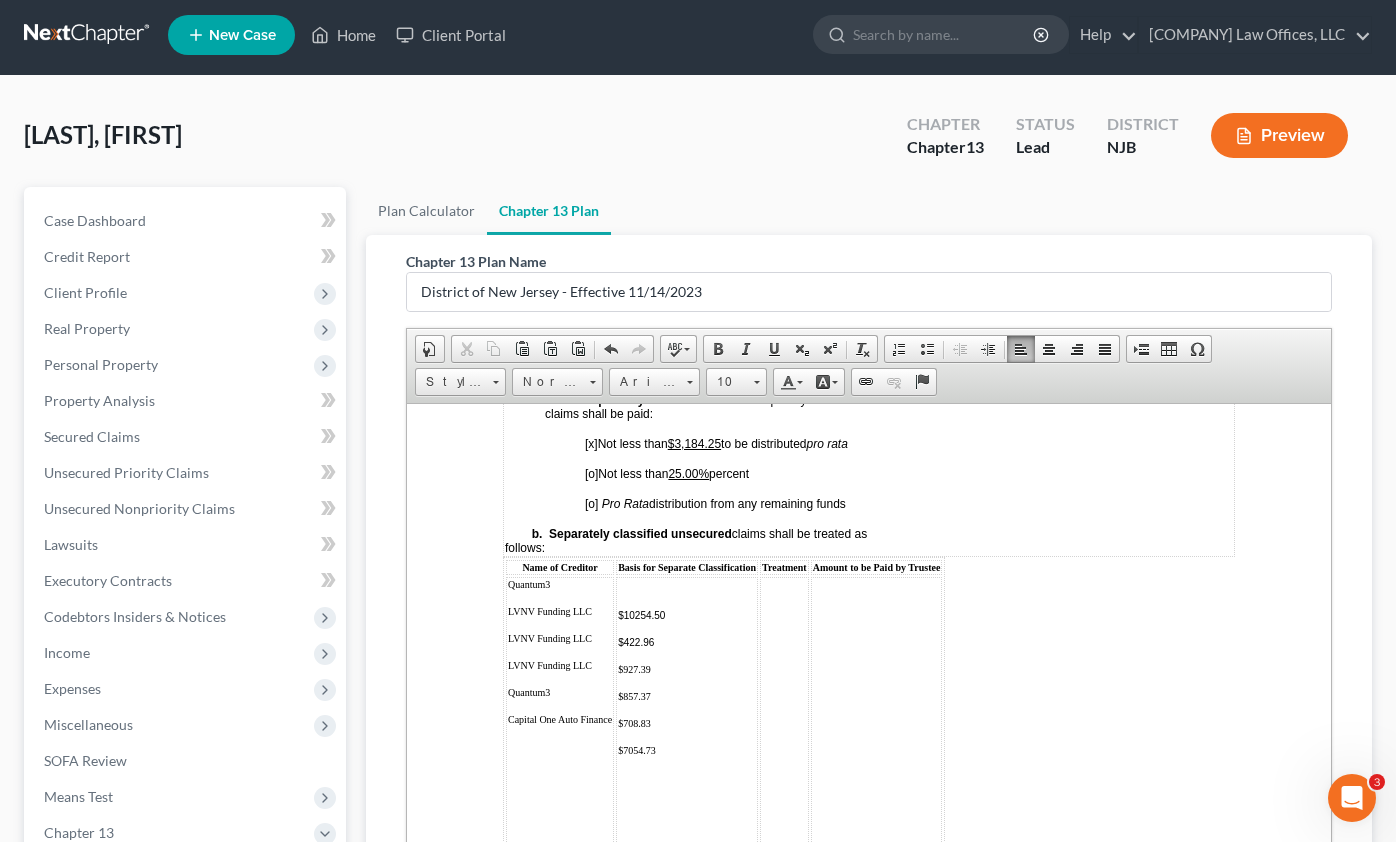 click on "$7054.73" at bounding box center [687, 749] 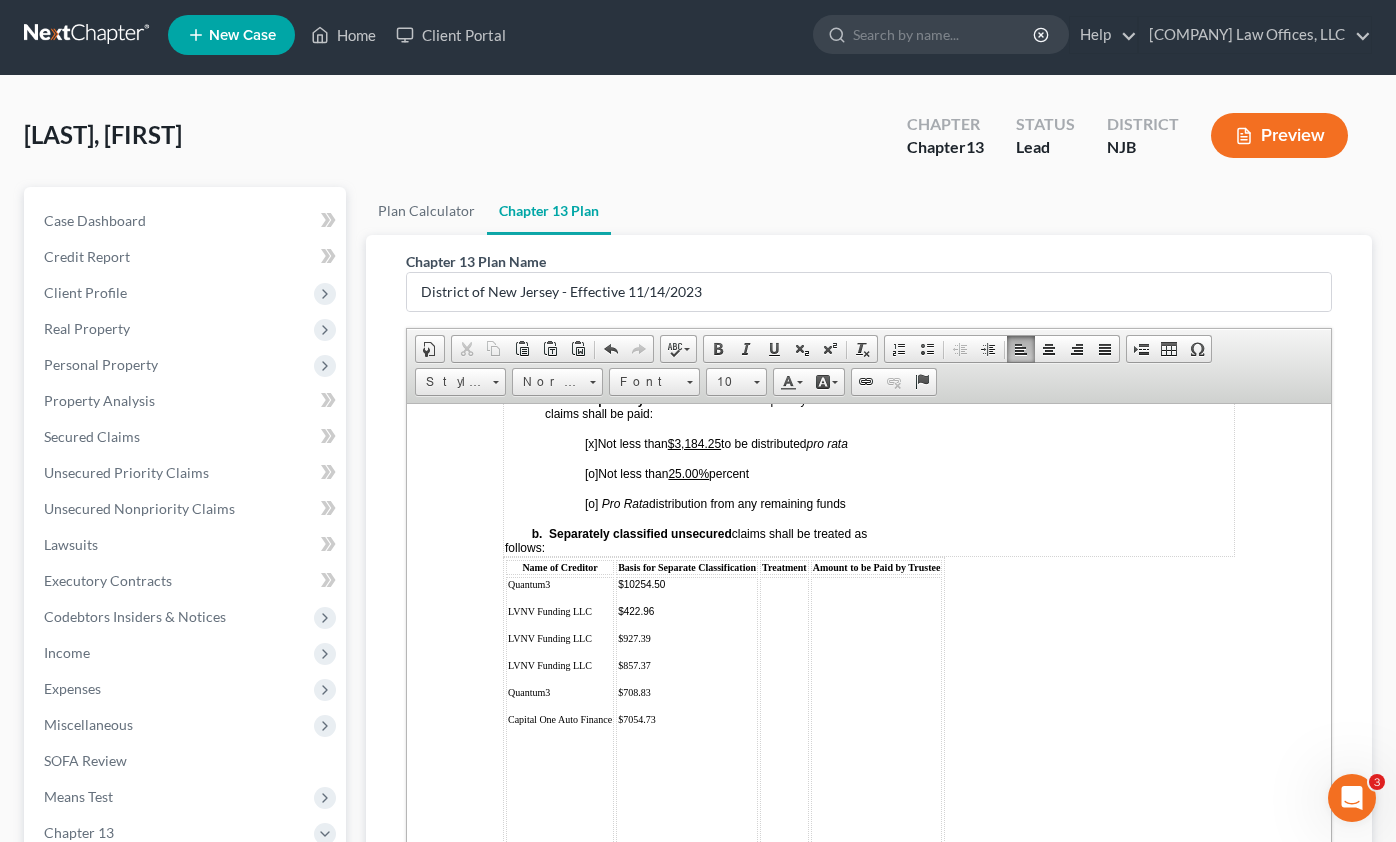 click on "Quantum3 LVNV Funding LLC LVNV Funding LLC LVNV Funding LLC Quantum3 Capital One Auto Finance" at bounding box center [560, 732] 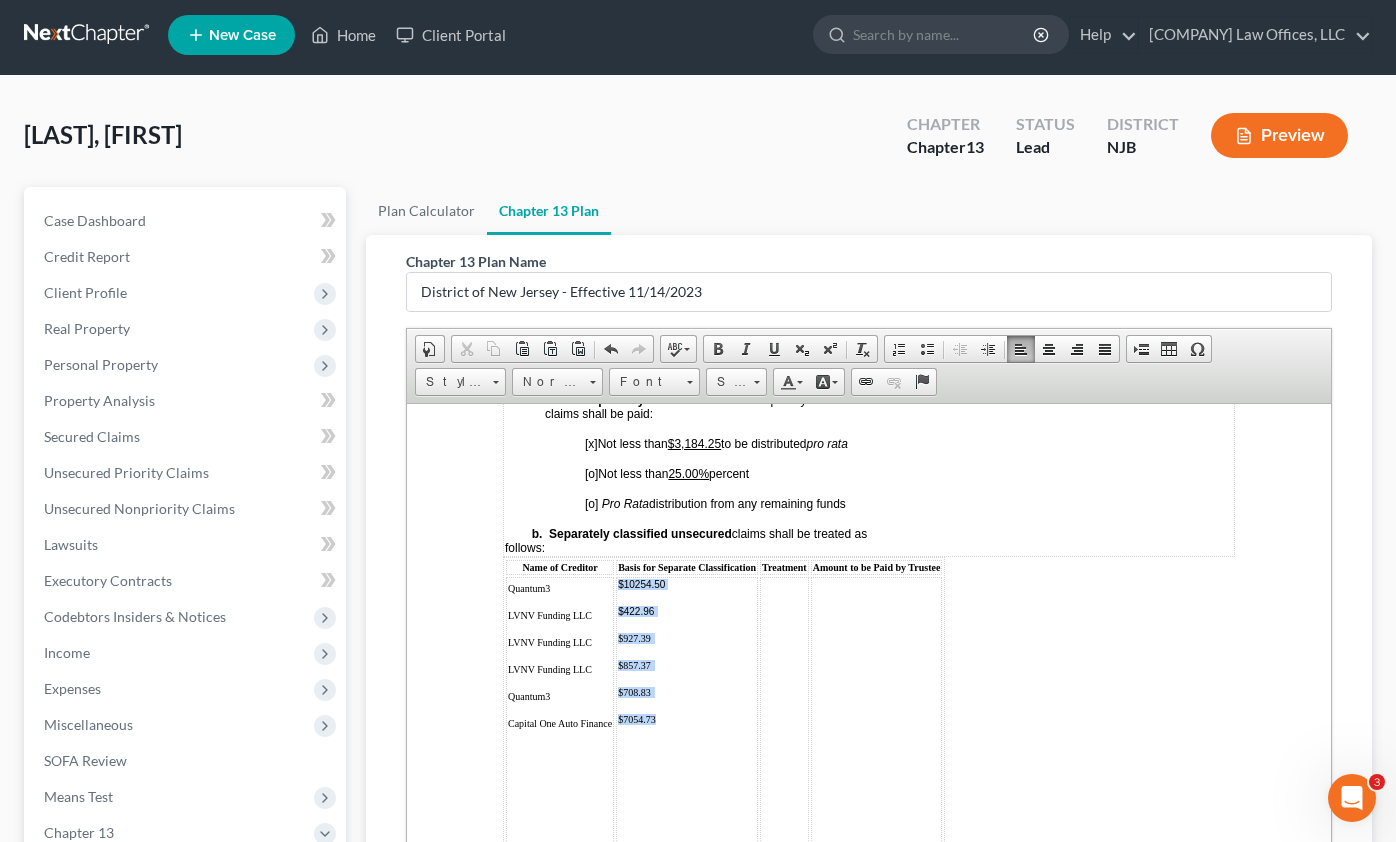 drag, startPoint x: 683, startPoint y: 771, endPoint x: 617, endPoint y: 612, distance: 172.154 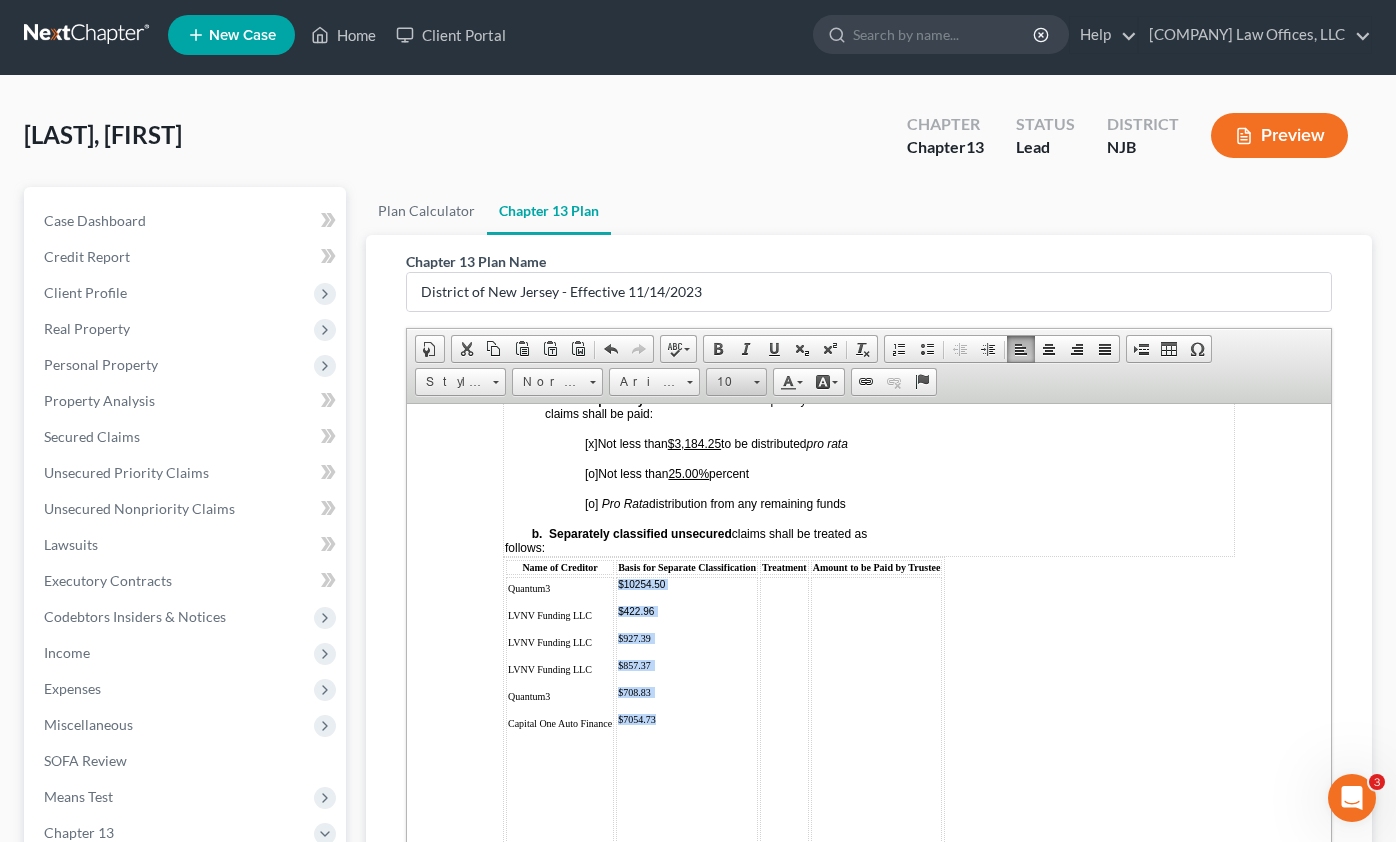 click on "10" at bounding box center [727, 382] 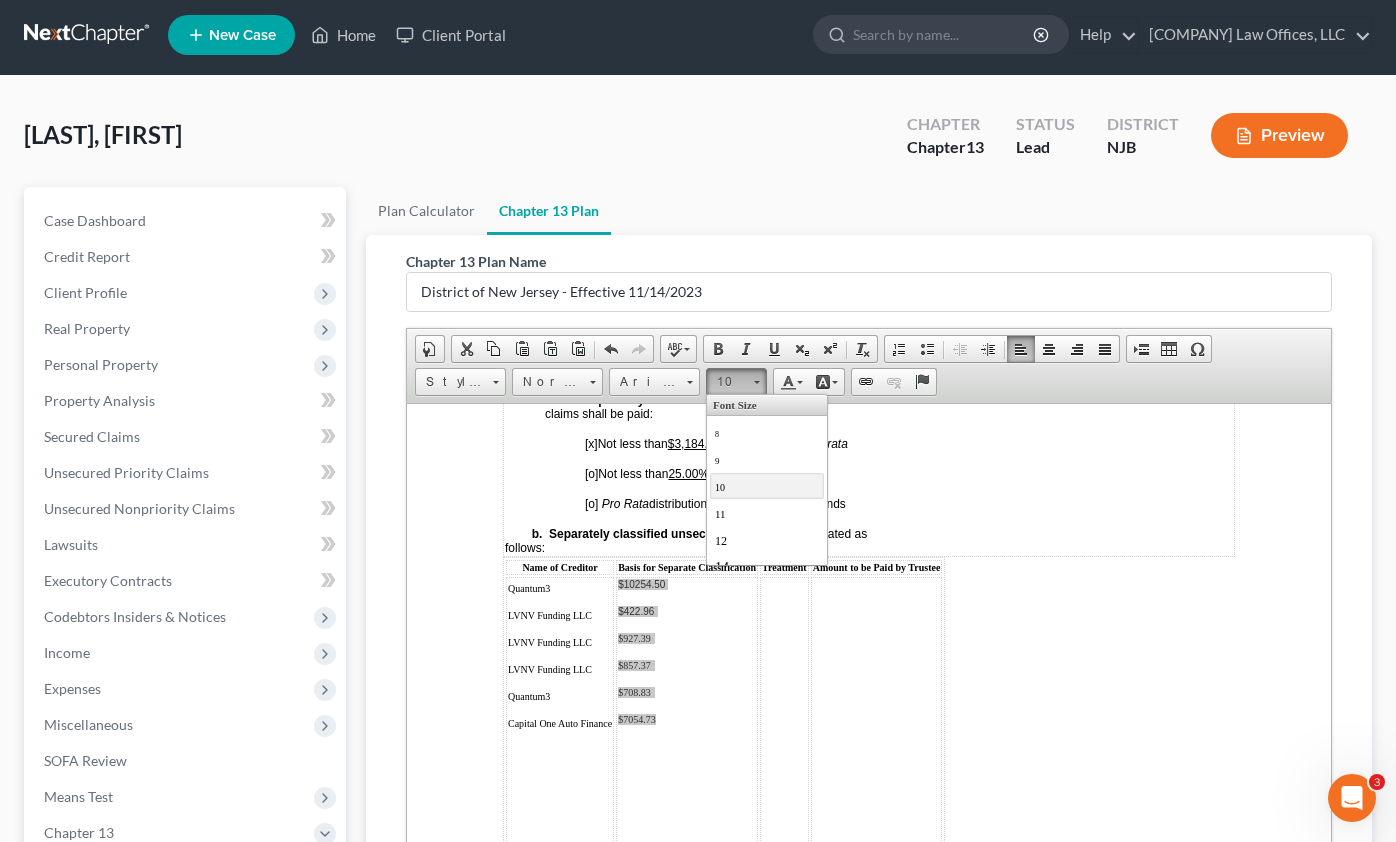 click on "10" at bounding box center [767, 485] 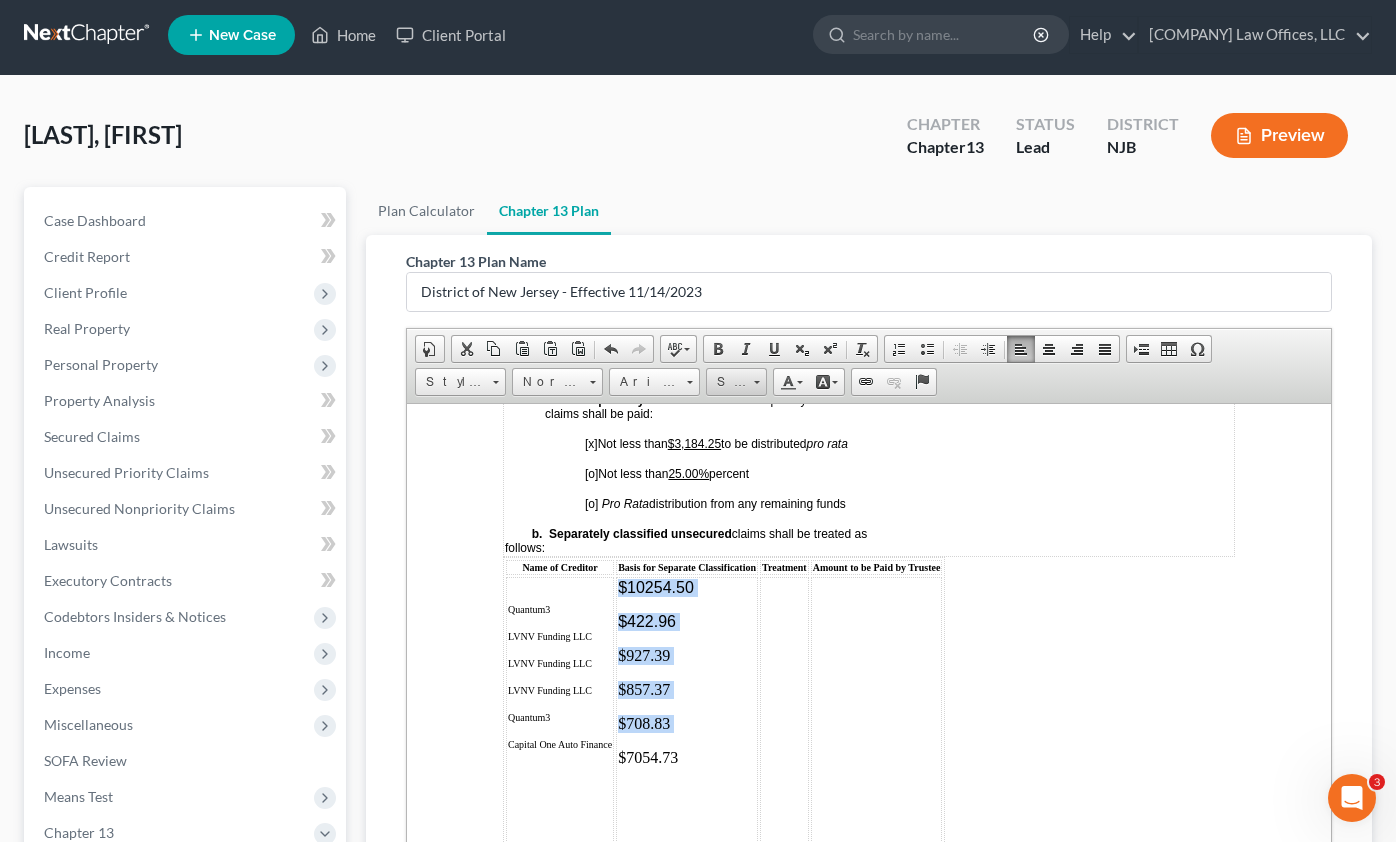 click at bounding box center [756, 379] 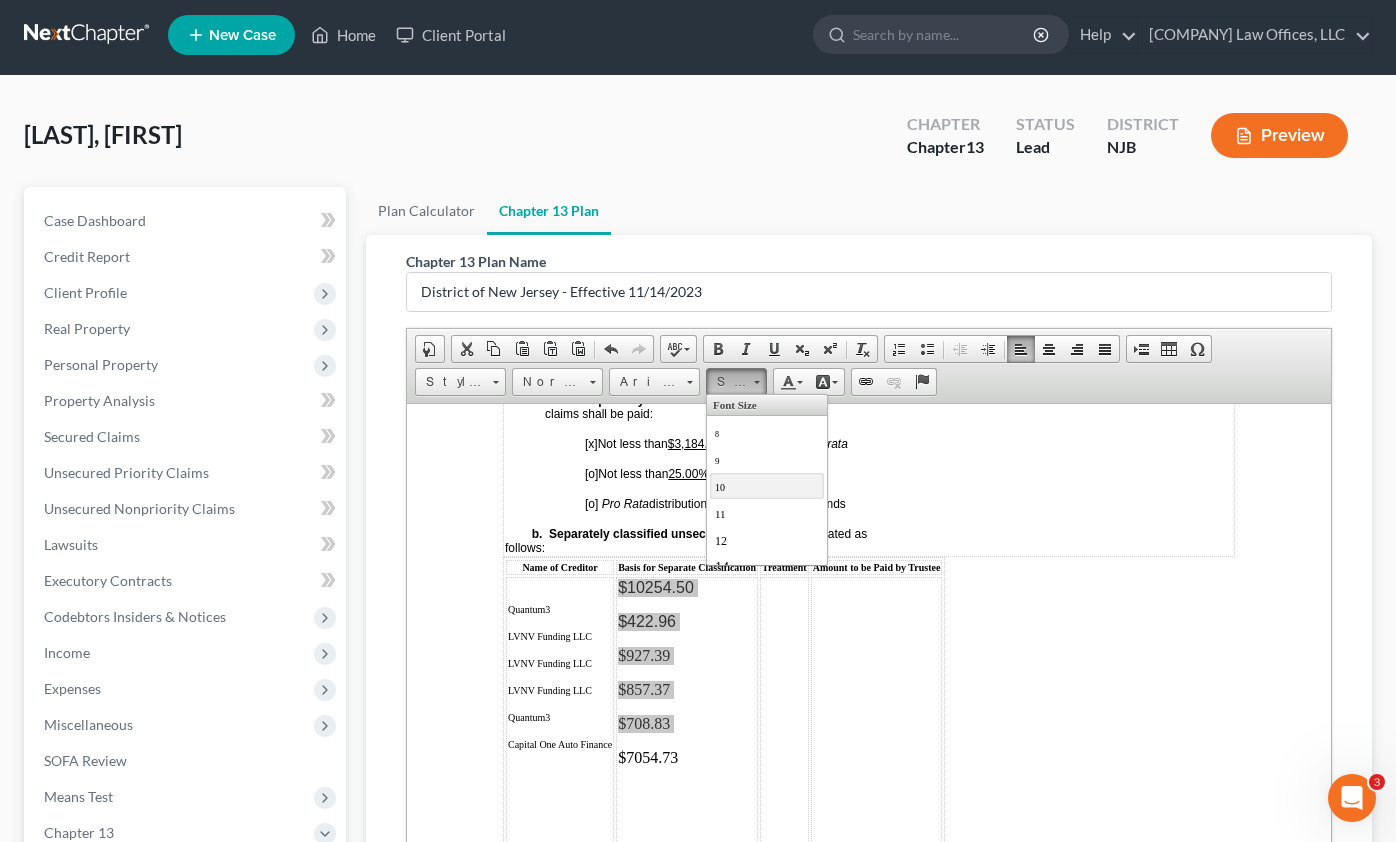 click on "10" at bounding box center [767, 485] 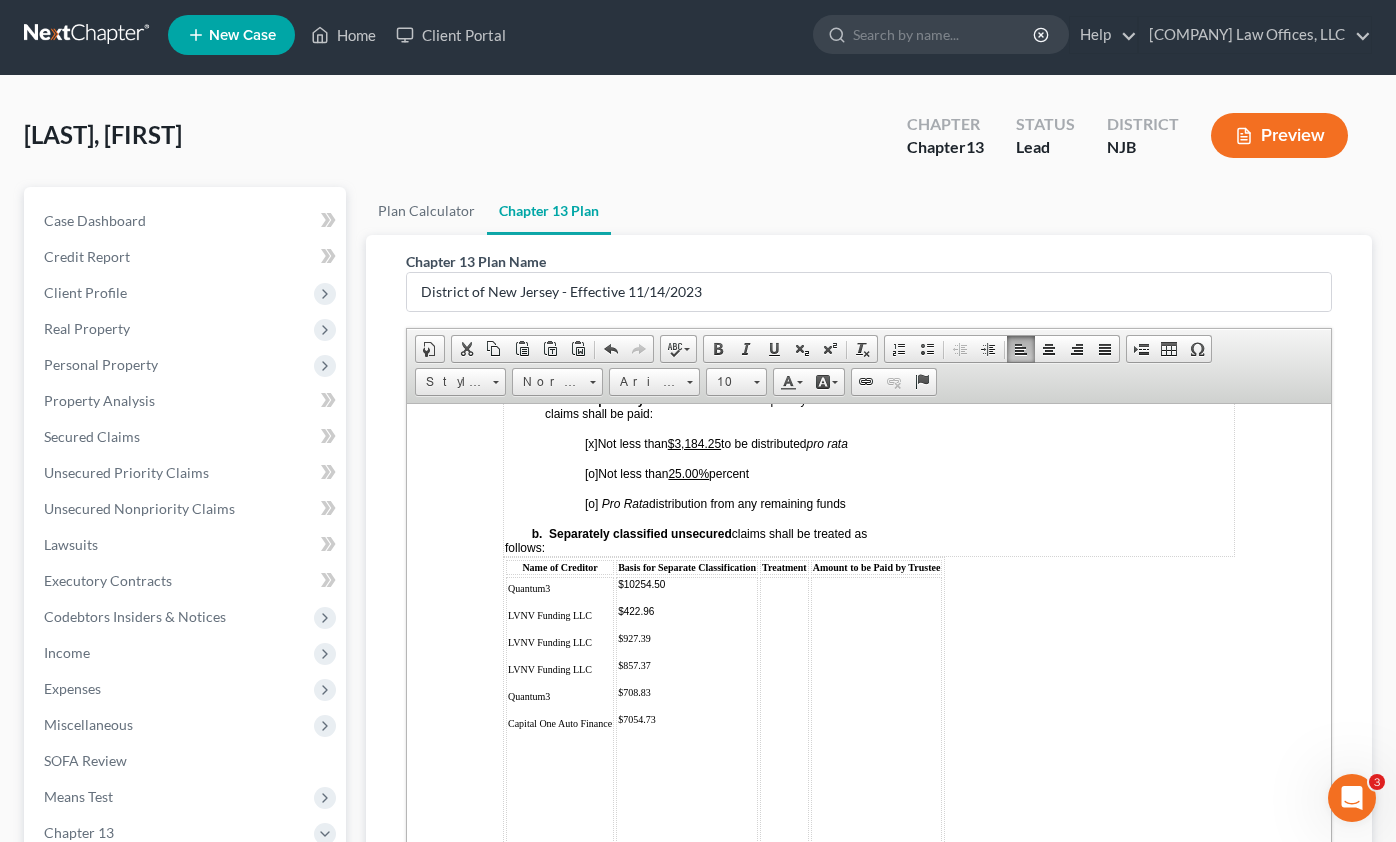 click at bounding box center (560, 753) 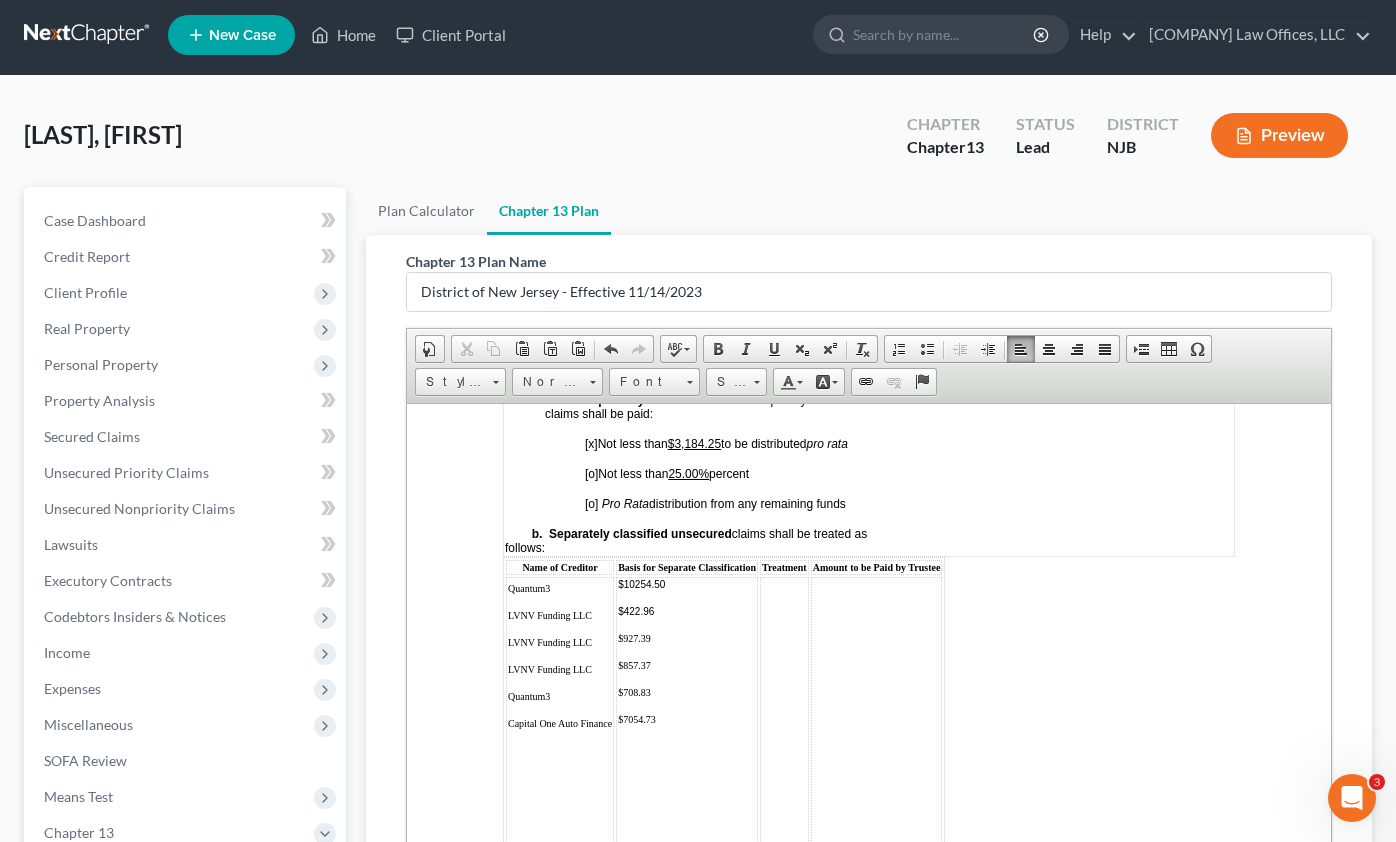 click at bounding box center [877, 736] 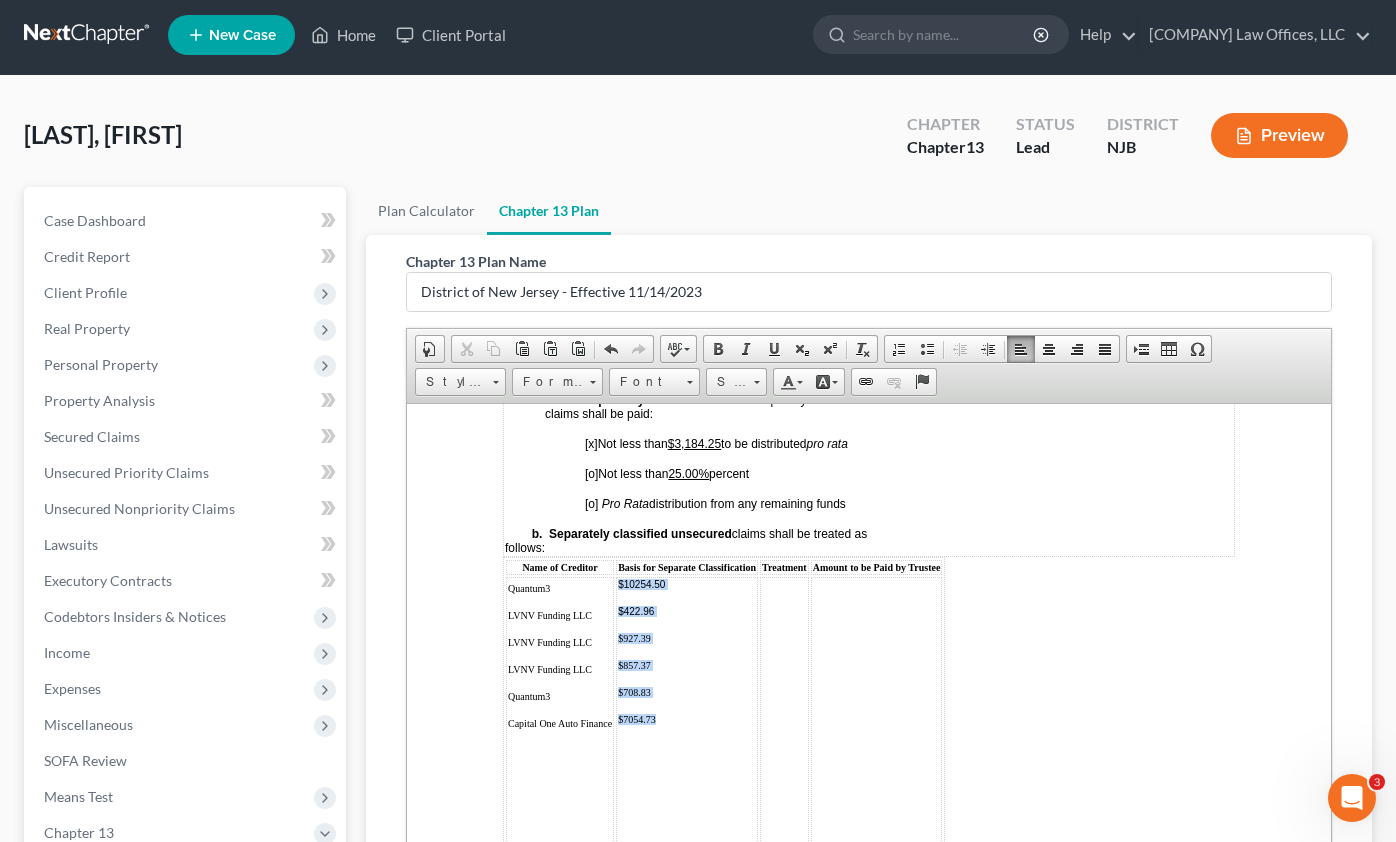 drag, startPoint x: 703, startPoint y: 754, endPoint x: 617, endPoint y: 614, distance: 164.3046 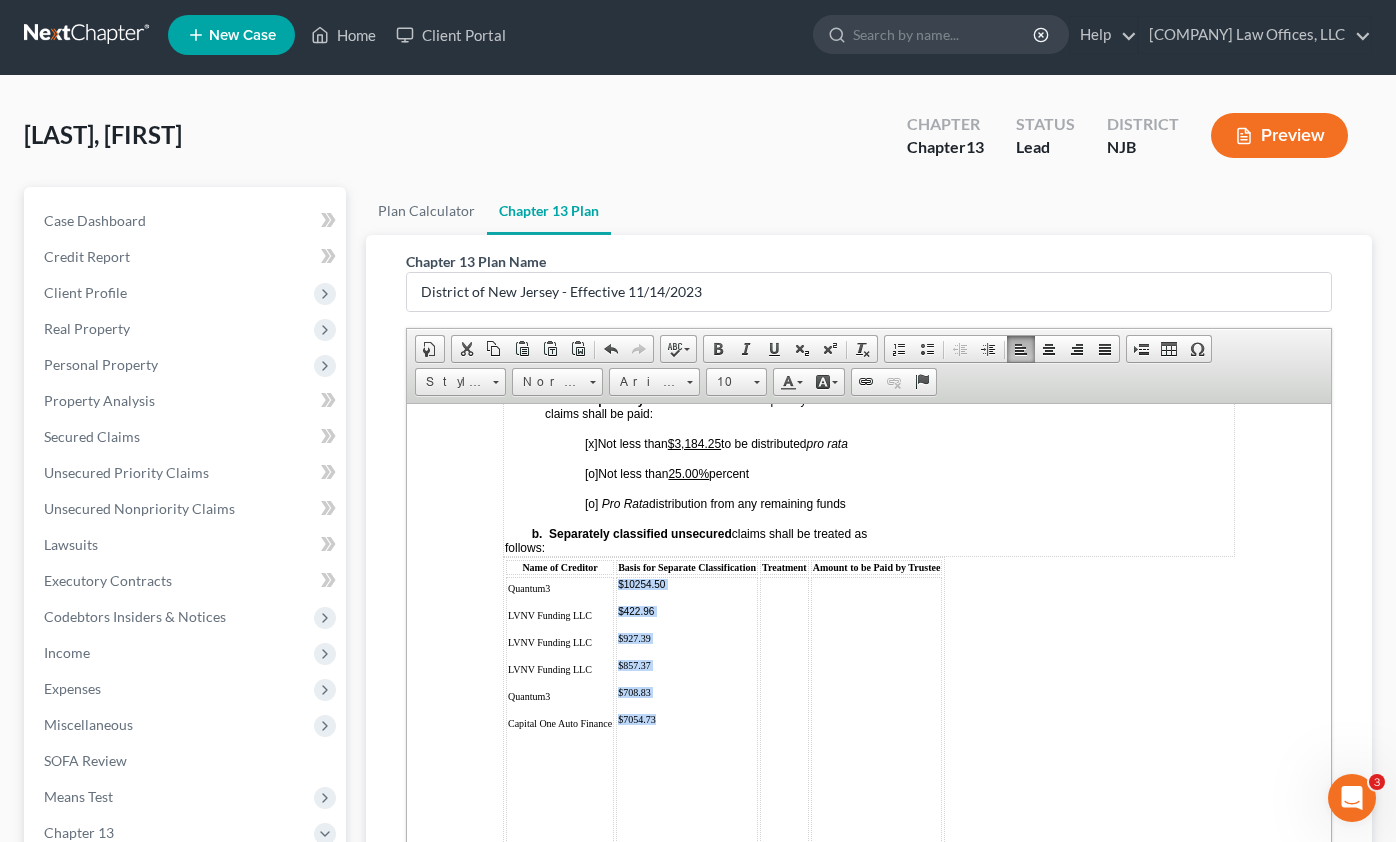 copy on "$10254.50 $422.96 $927.39 $857.37 $708.83 $7054.73" 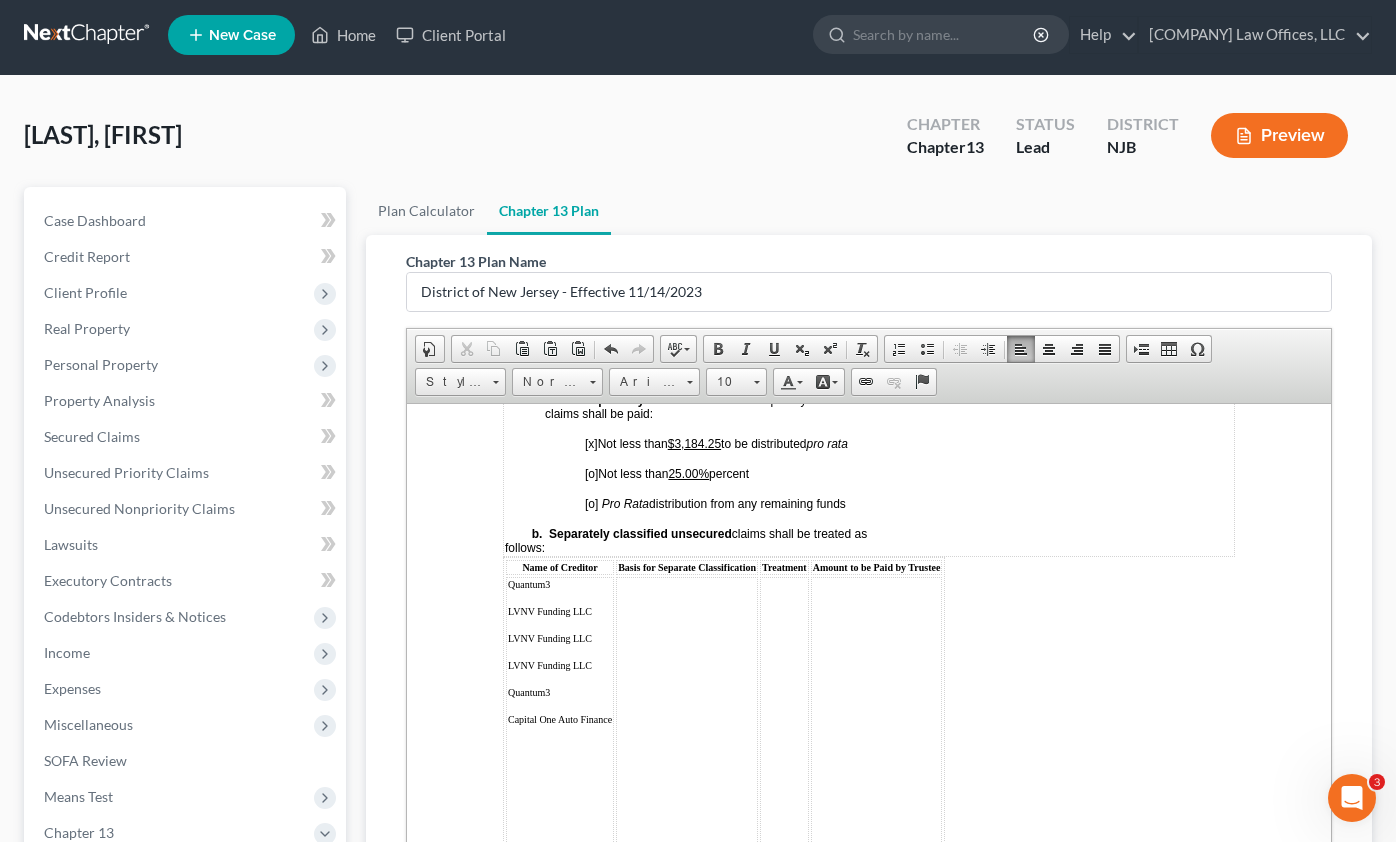 click at bounding box center (877, 732) 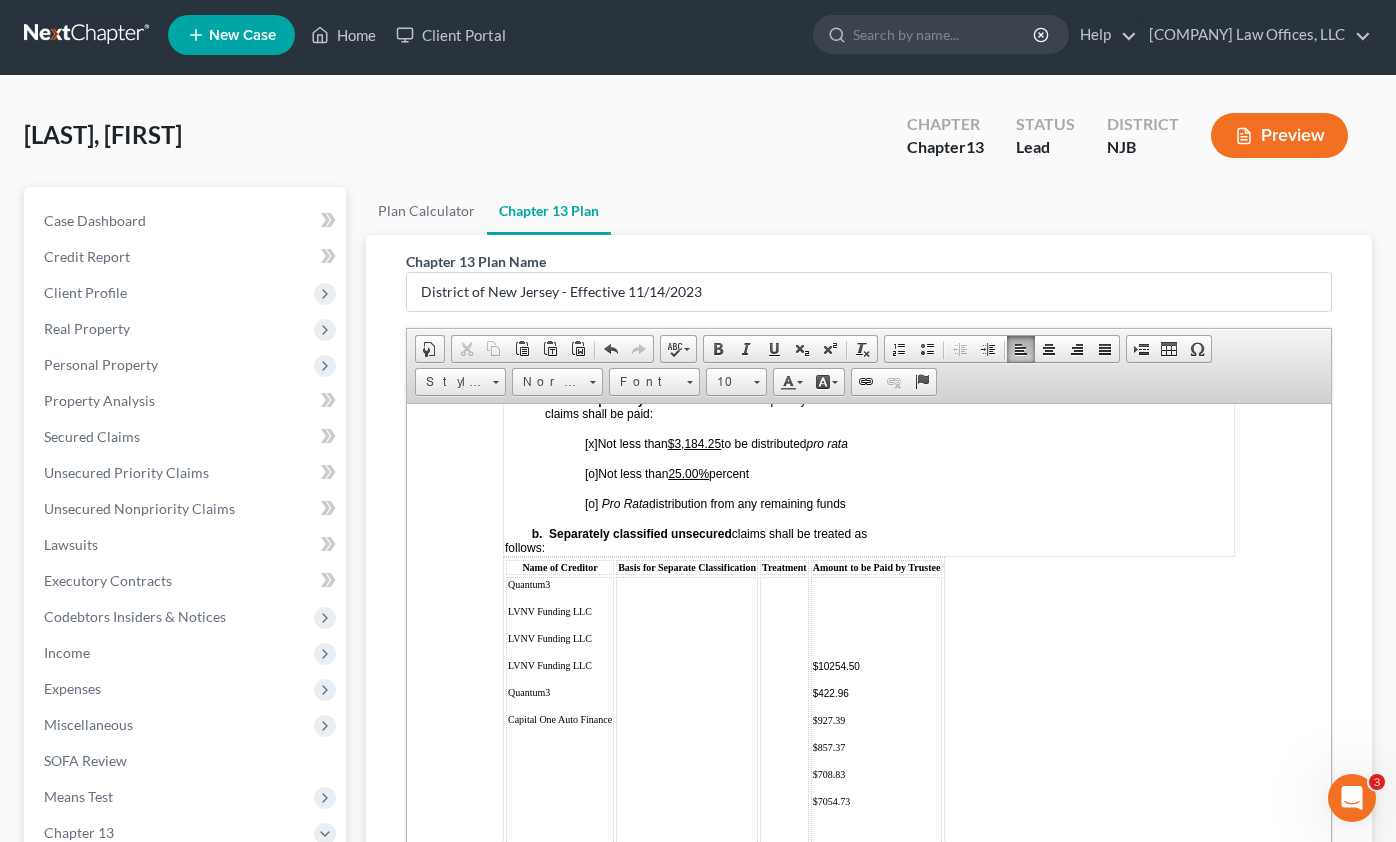 click on "$10254.50" at bounding box center (836, 665) 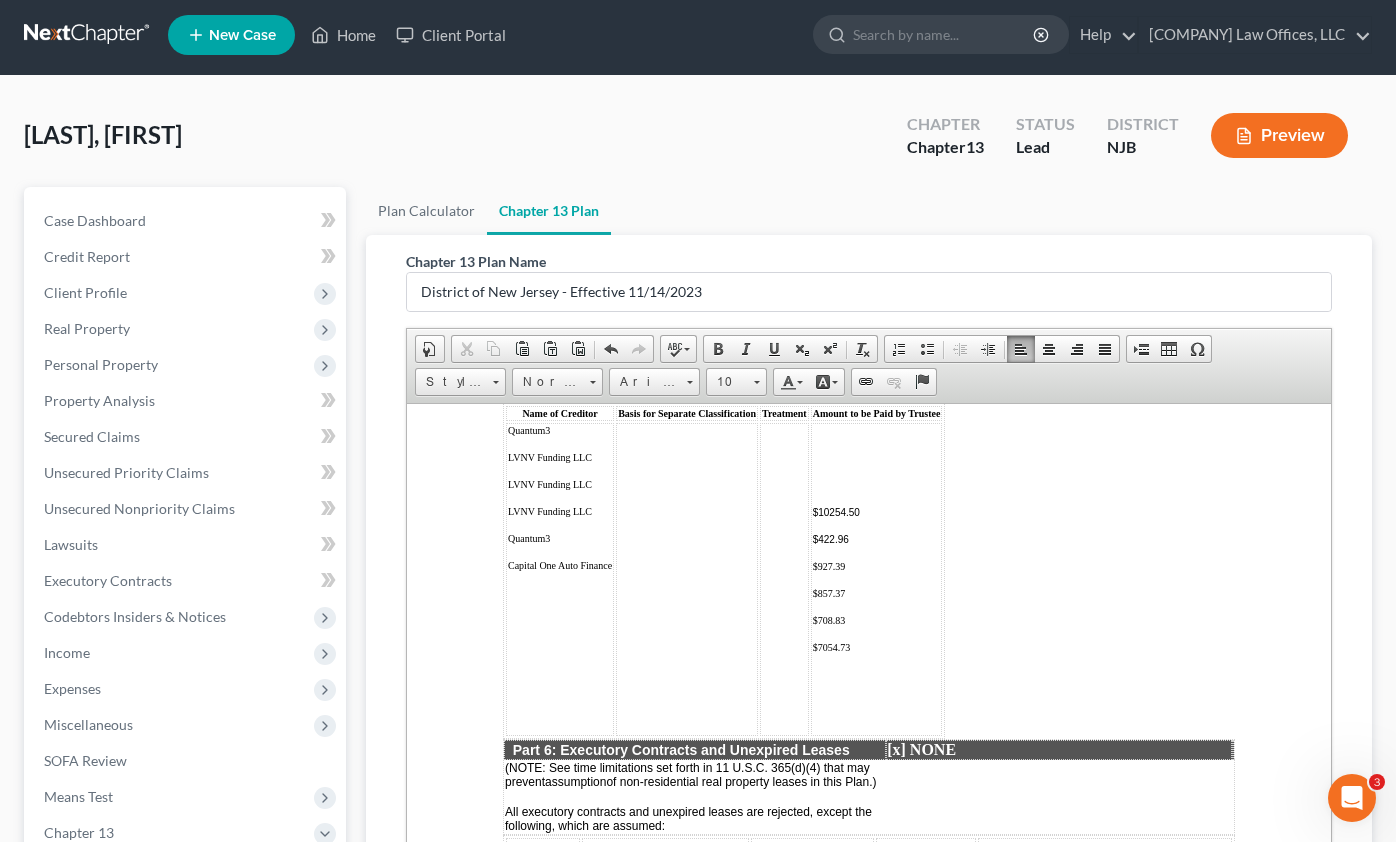 scroll, scrollTop: 4038, scrollLeft: 0, axis: vertical 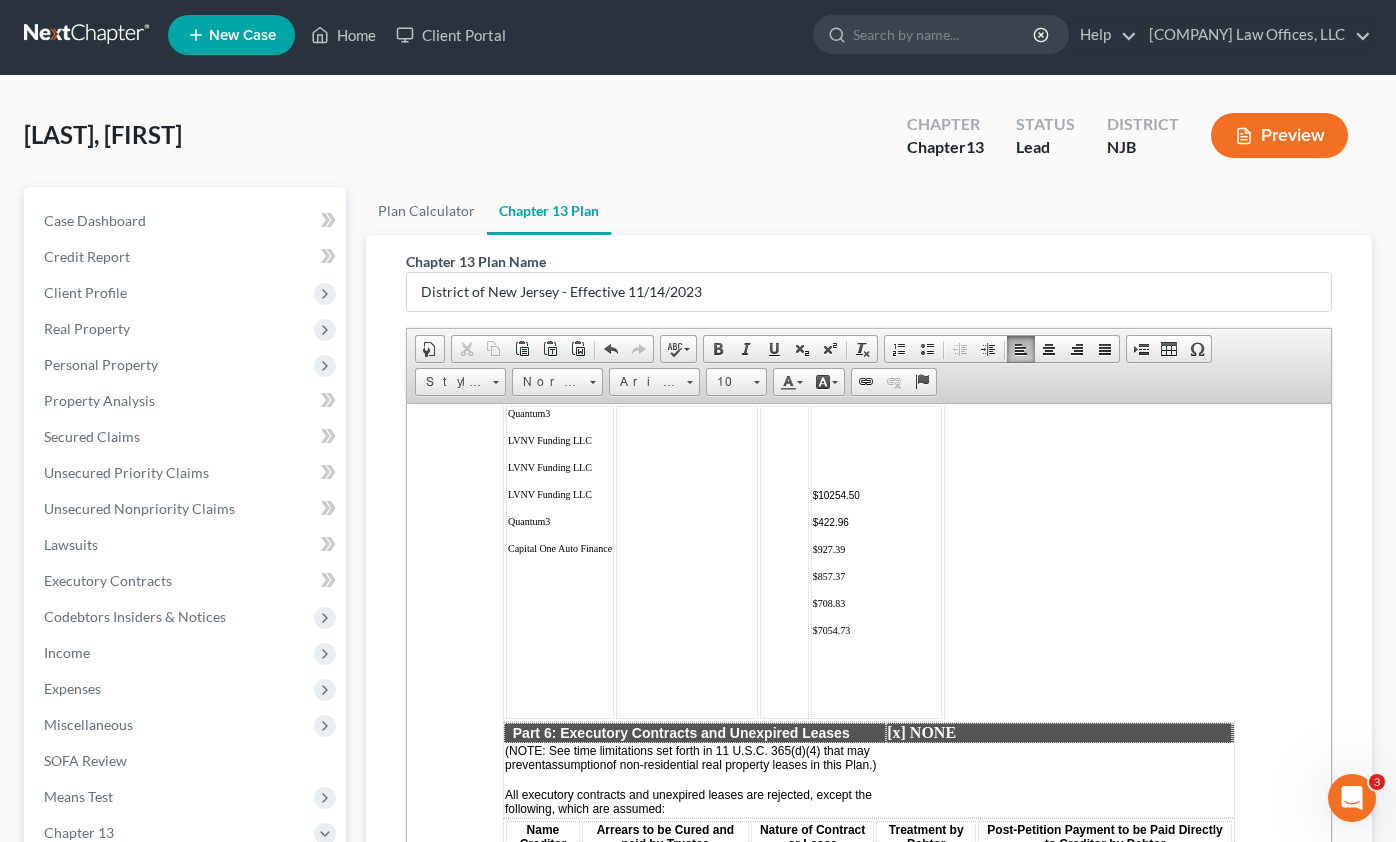 click on "$7054.73" at bounding box center [877, 629] 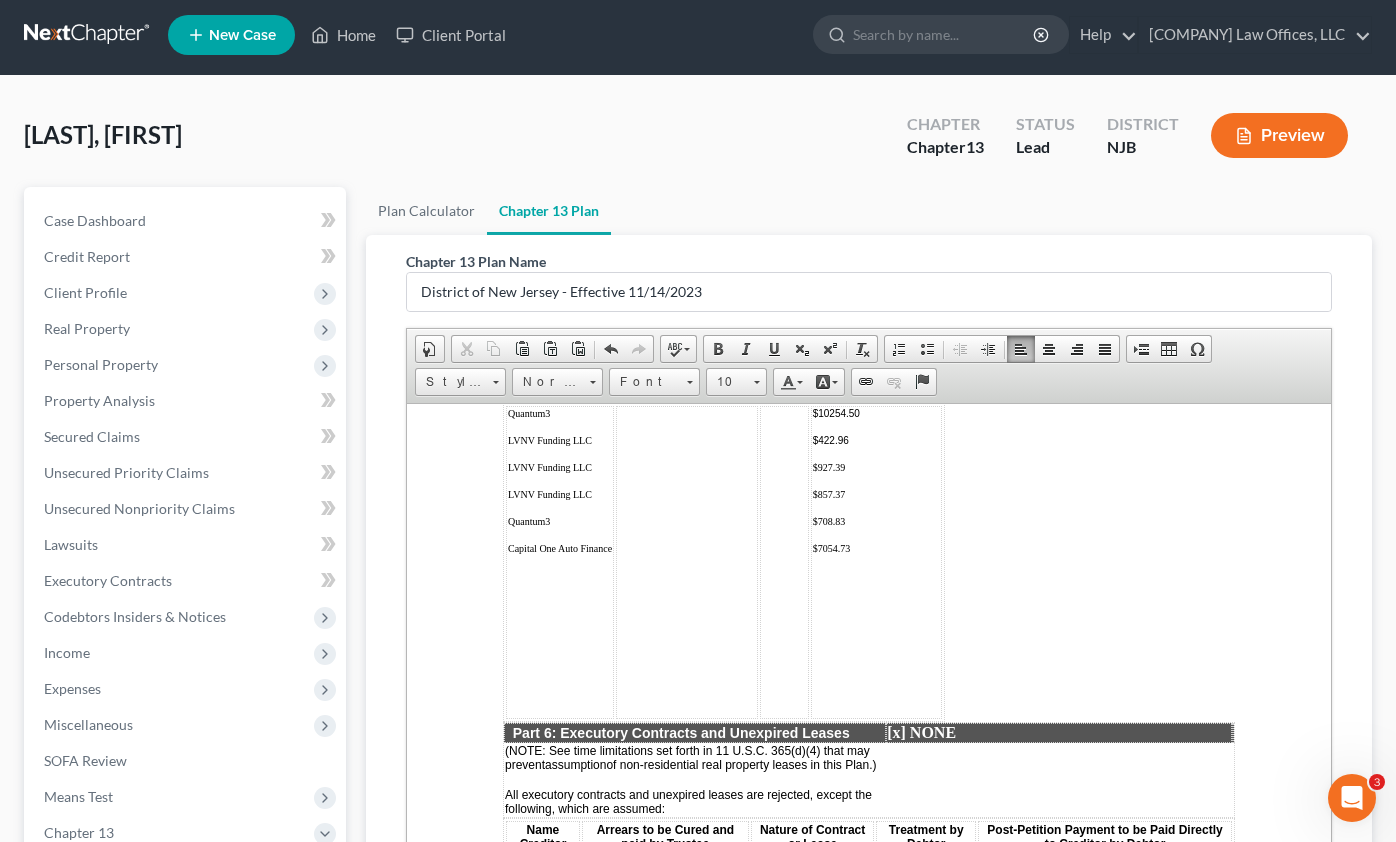 click at bounding box center (560, 612) 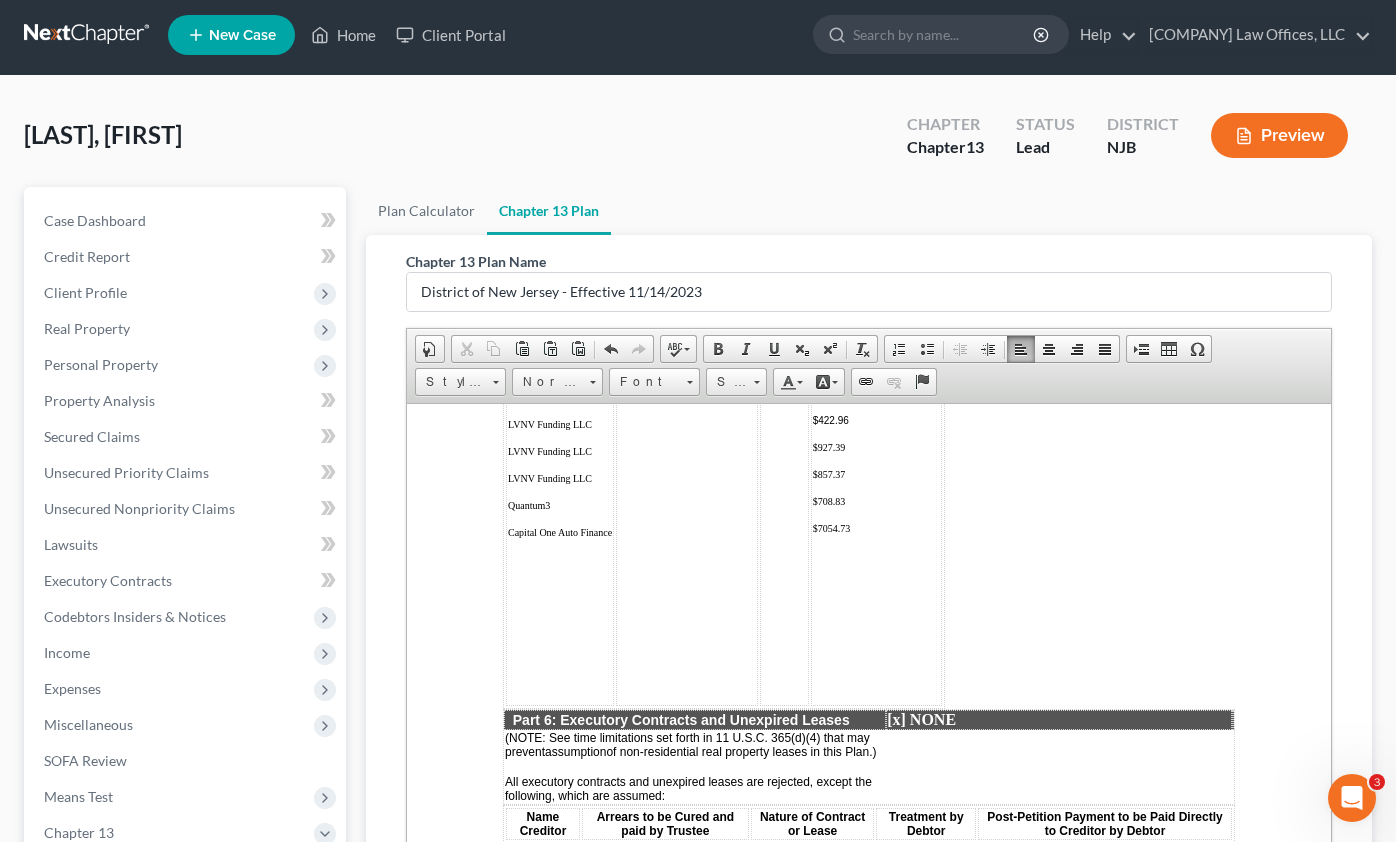 scroll, scrollTop: 4067, scrollLeft: 0, axis: vertical 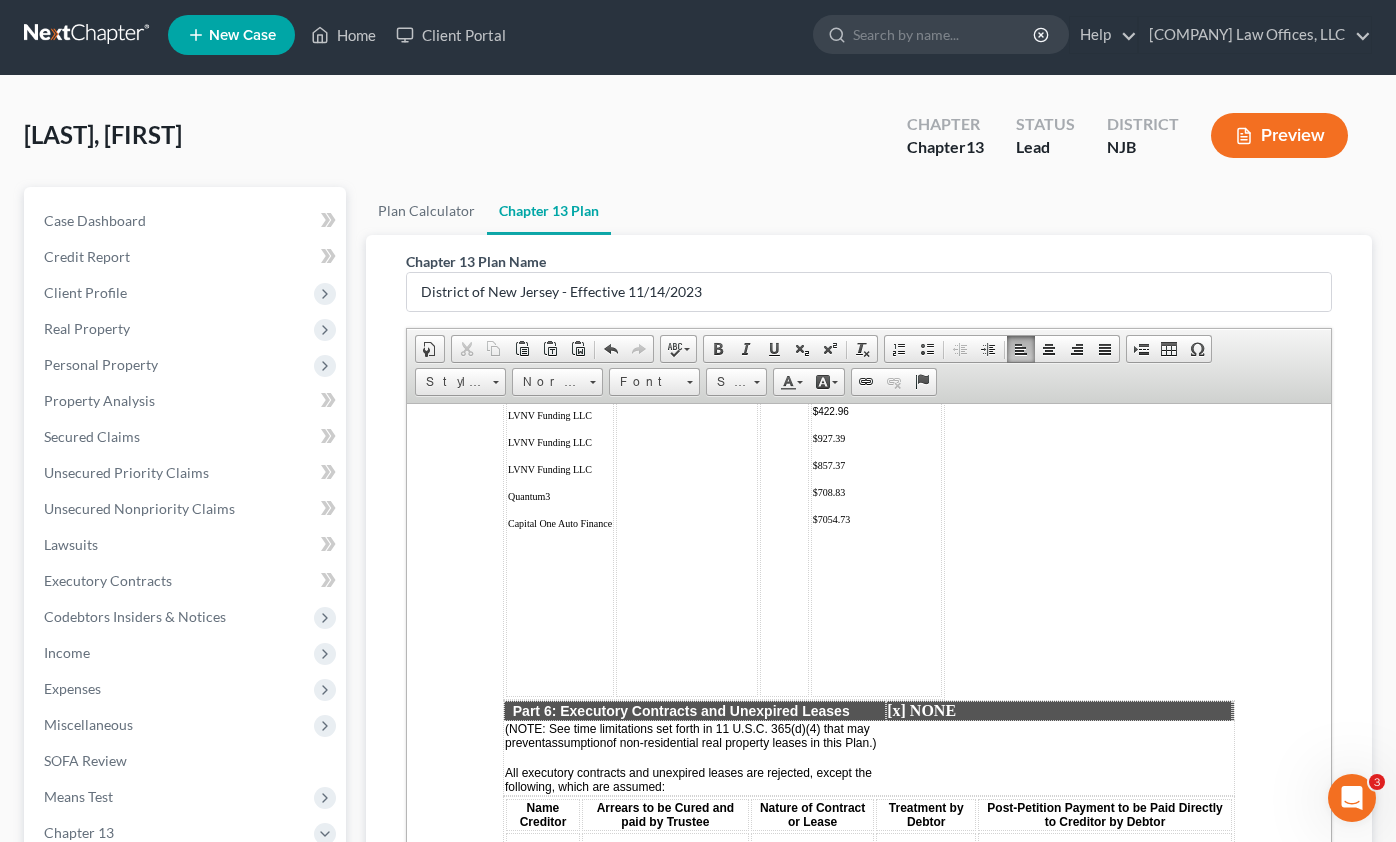 click at bounding box center [560, 685] 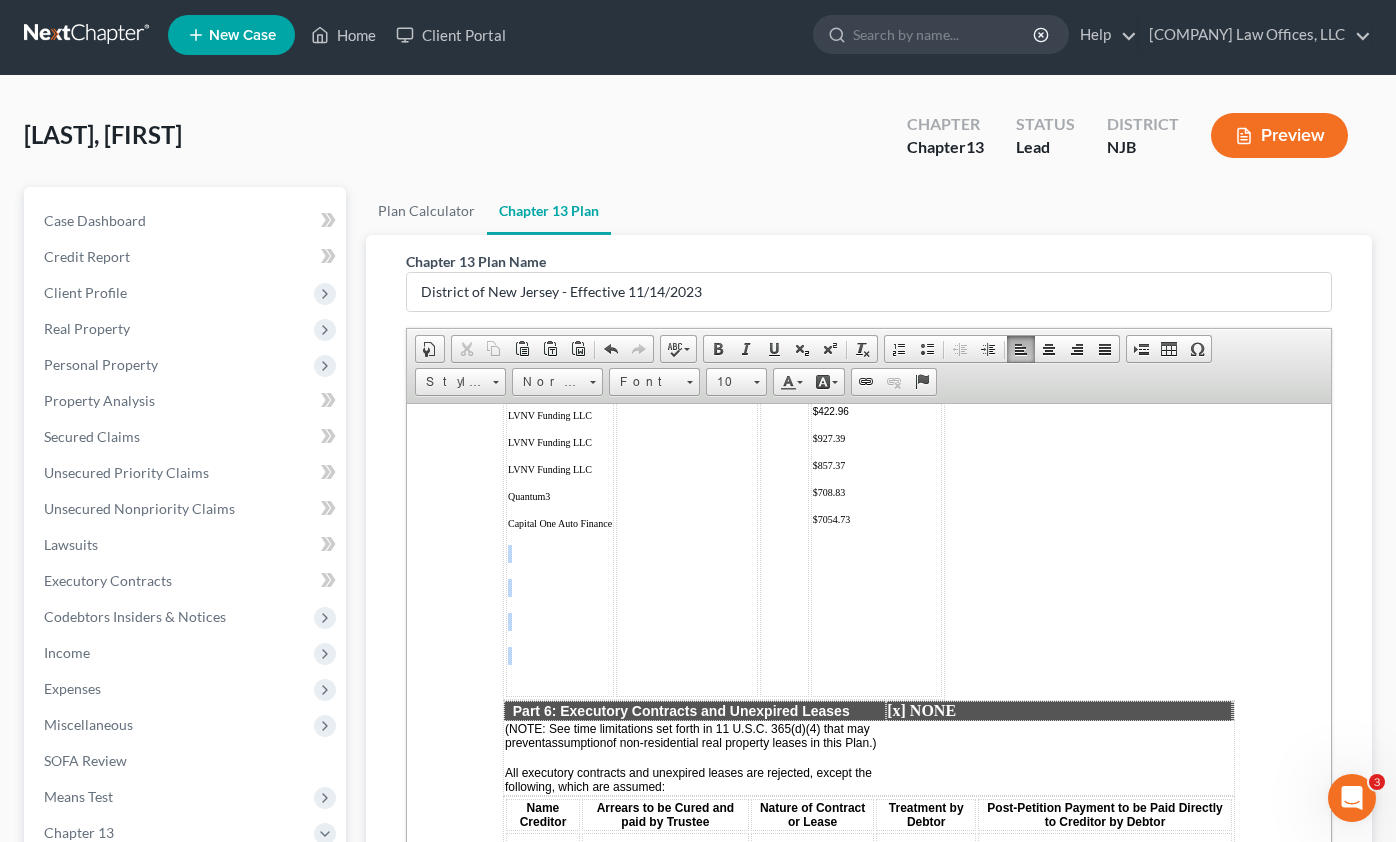 drag, startPoint x: 580, startPoint y: 723, endPoint x: 510, endPoint y: 585, distance: 154.7385 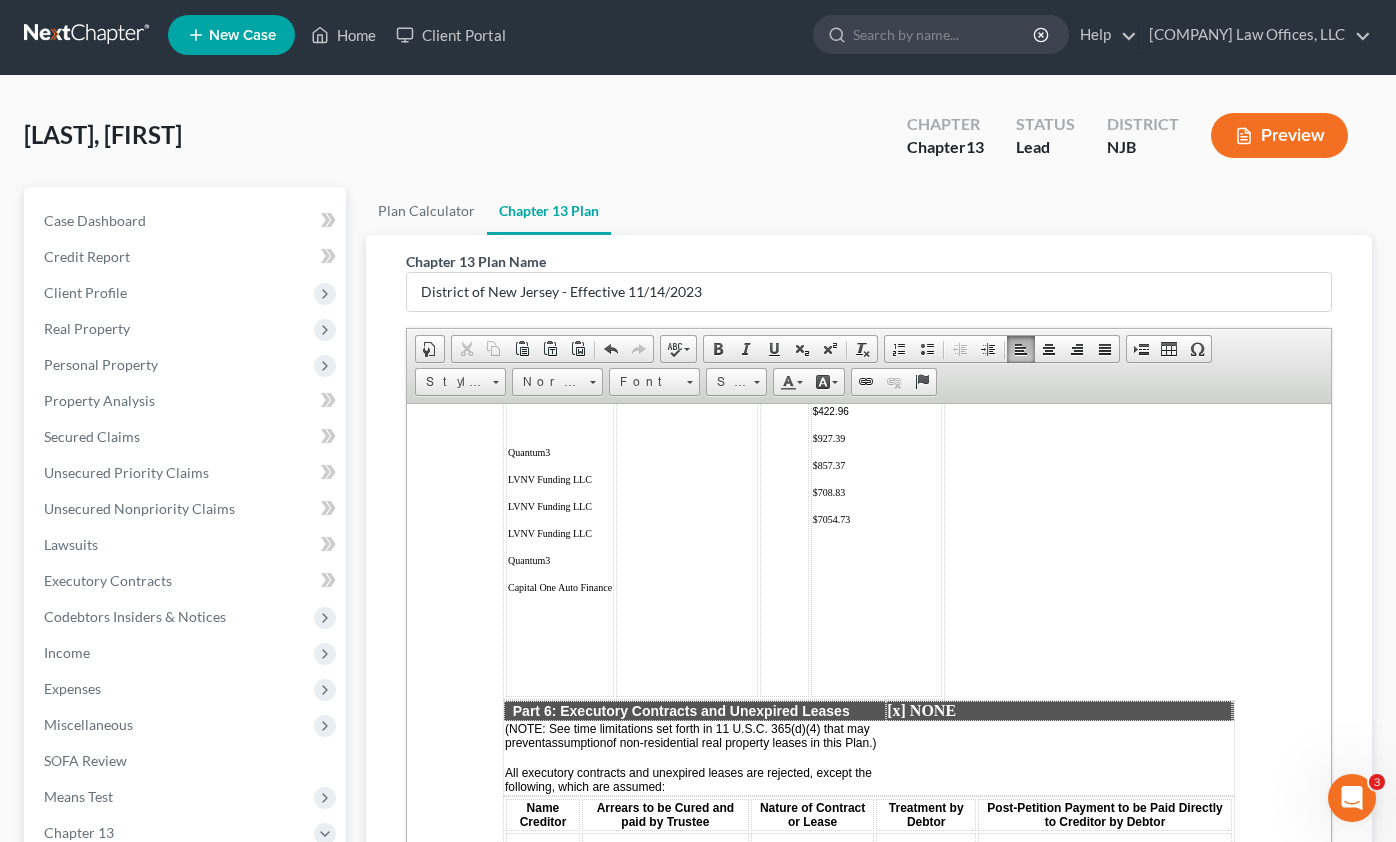 drag, startPoint x: 567, startPoint y: 713, endPoint x: 518, endPoint y: 665, distance: 68.593 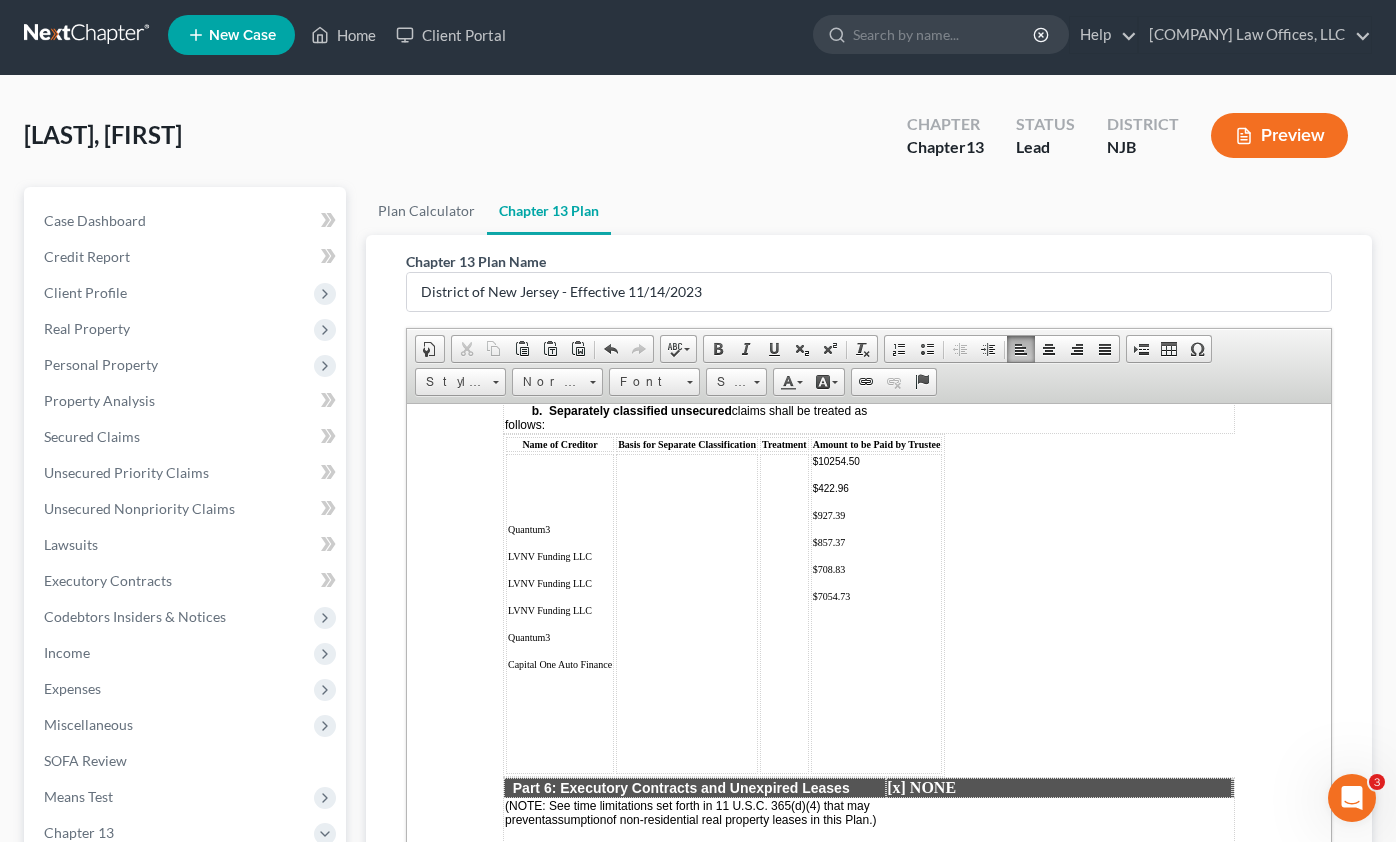scroll, scrollTop: 3987, scrollLeft: 0, axis: vertical 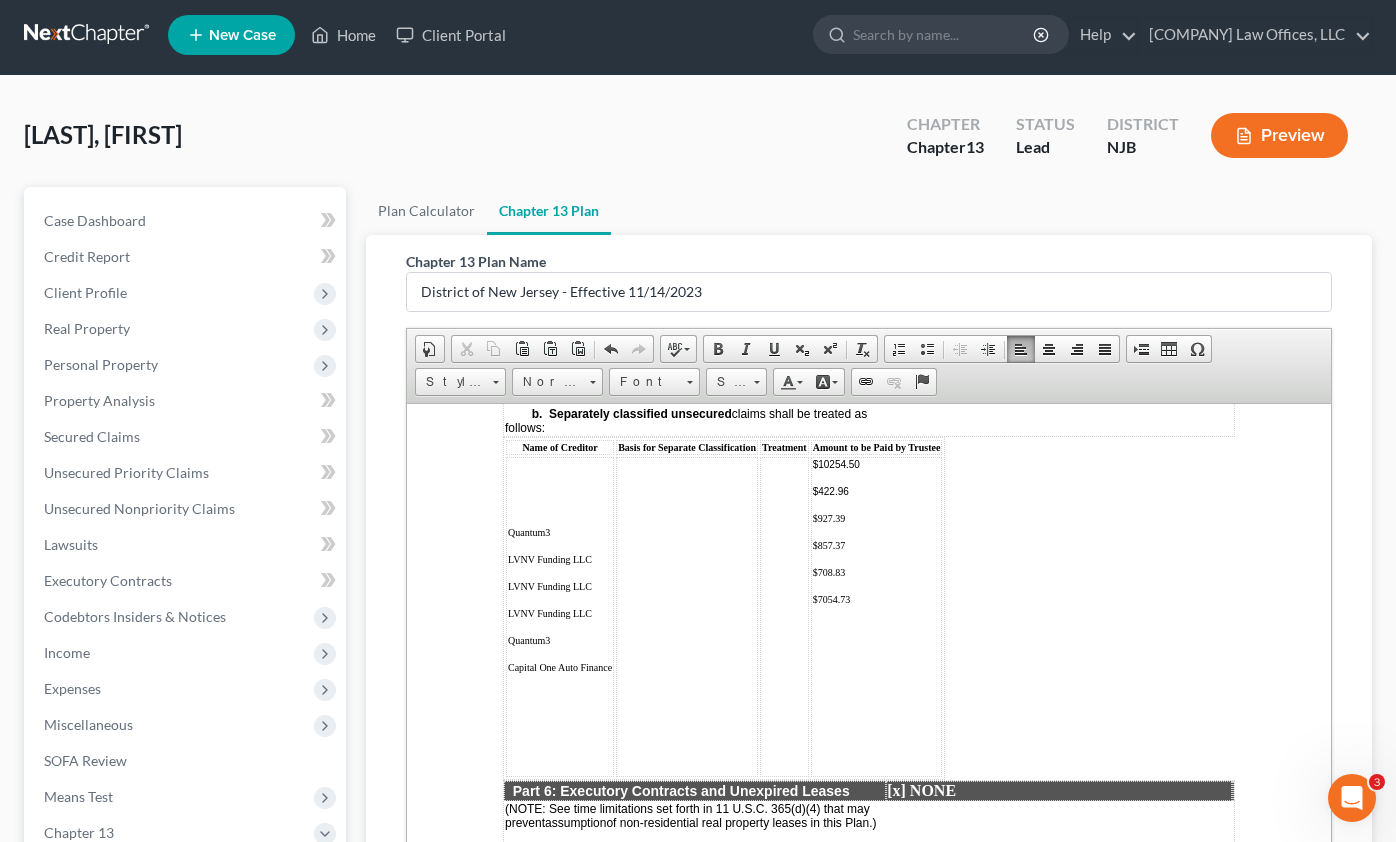 click on "Quantum3" at bounding box center (529, 531) 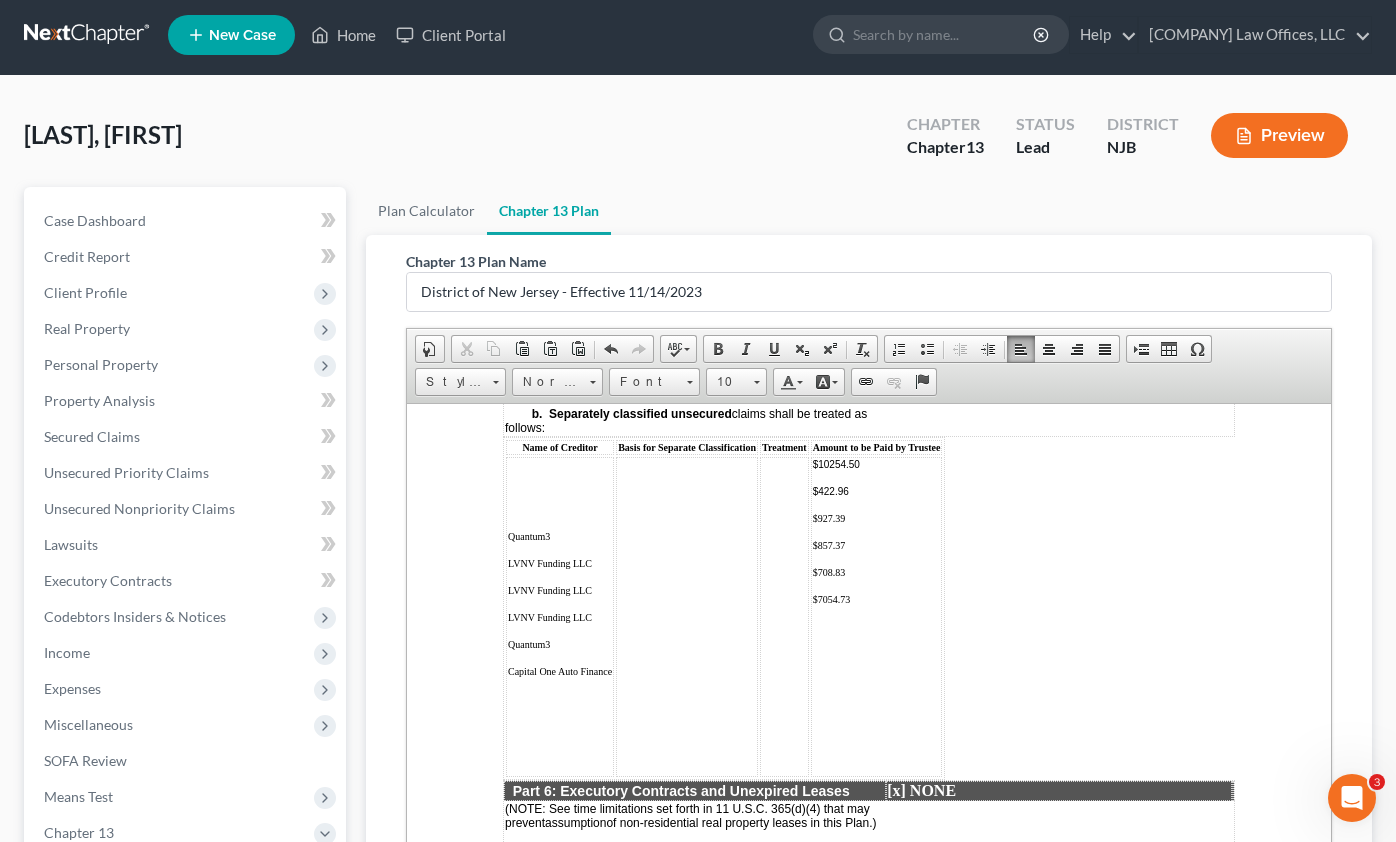 click at bounding box center [560, 697] 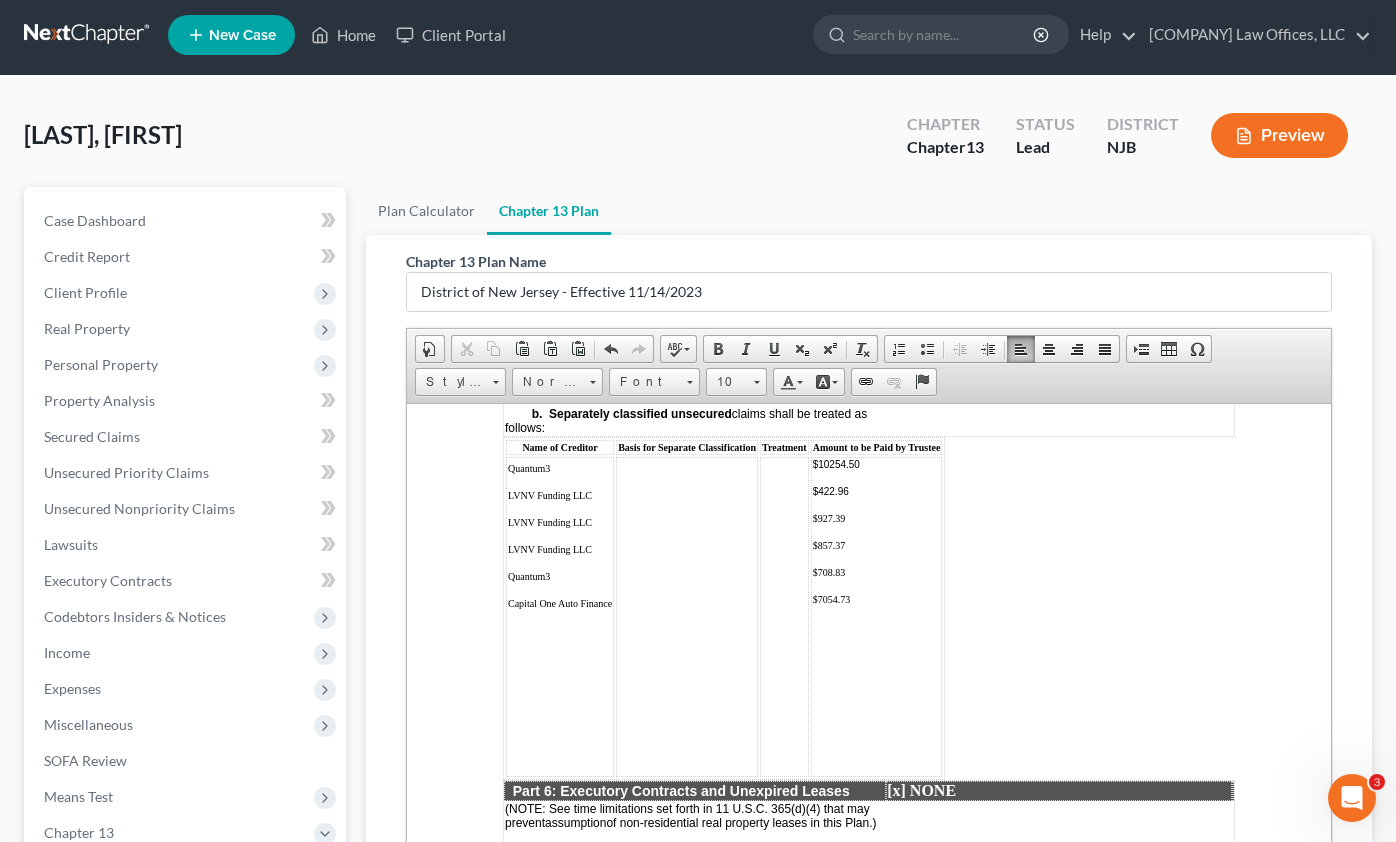 click at bounding box center (687, 650) 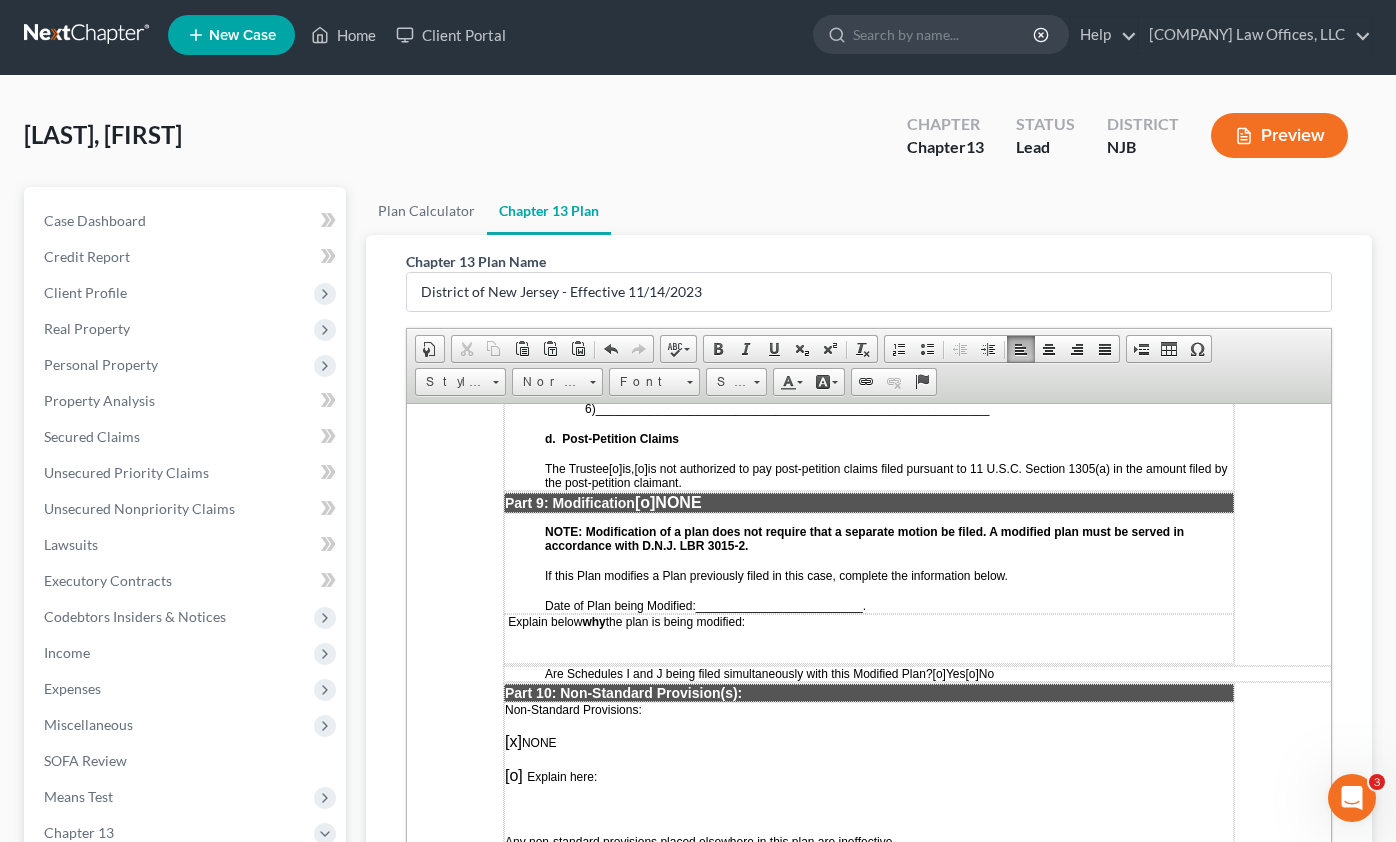 scroll, scrollTop: 5695, scrollLeft: 0, axis: vertical 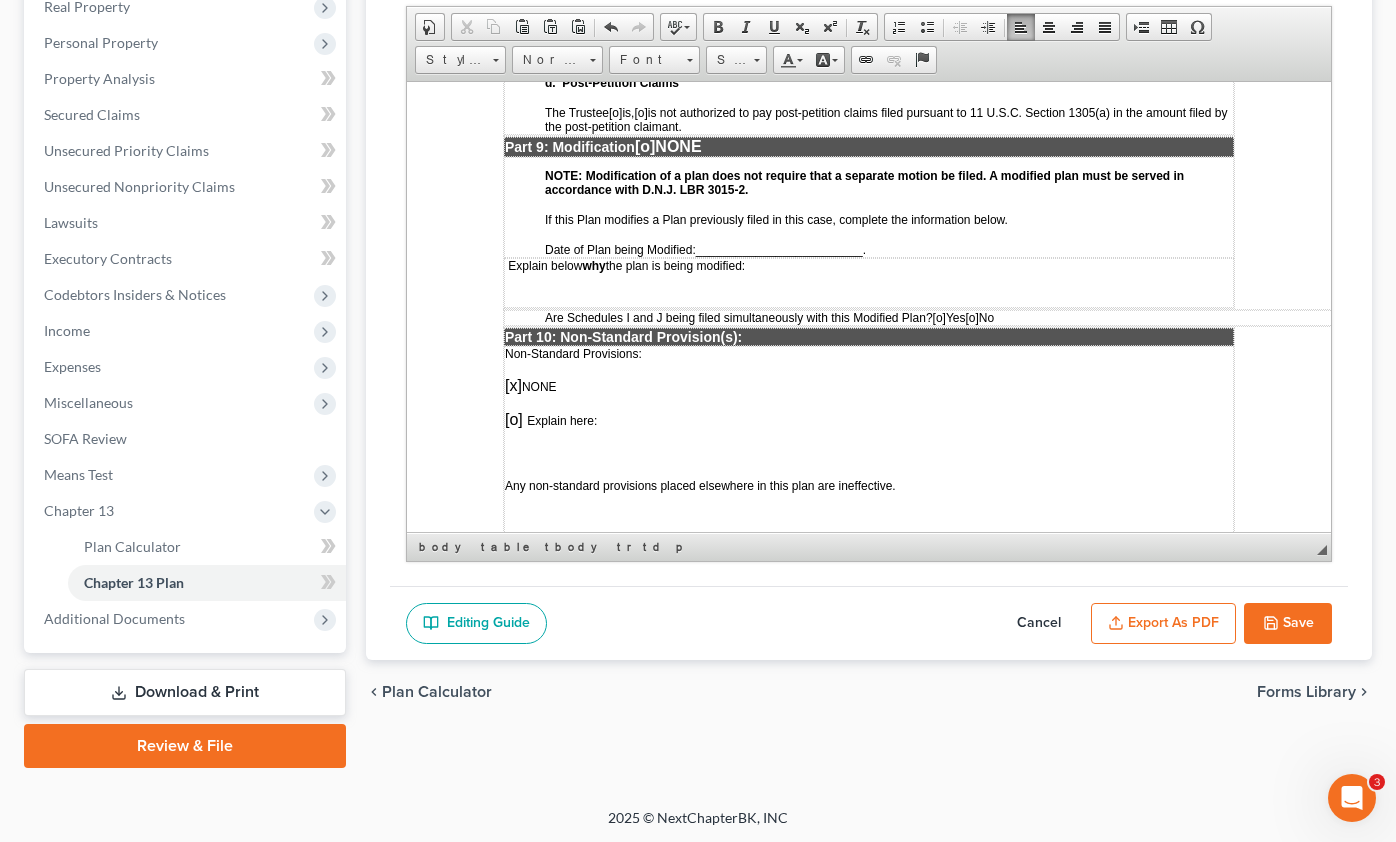 click on "Save" at bounding box center (1288, 624) 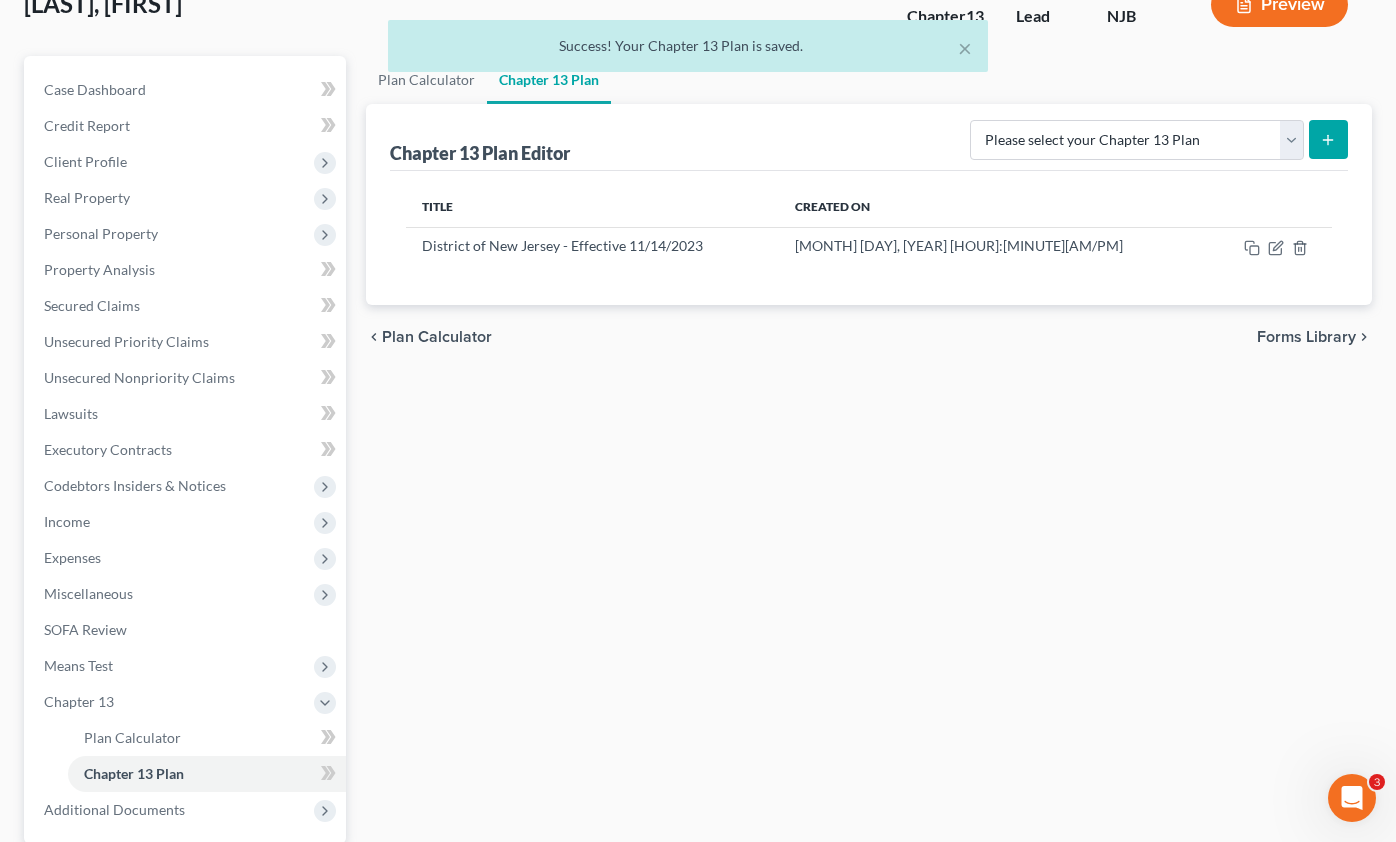 scroll, scrollTop: 0, scrollLeft: 0, axis: both 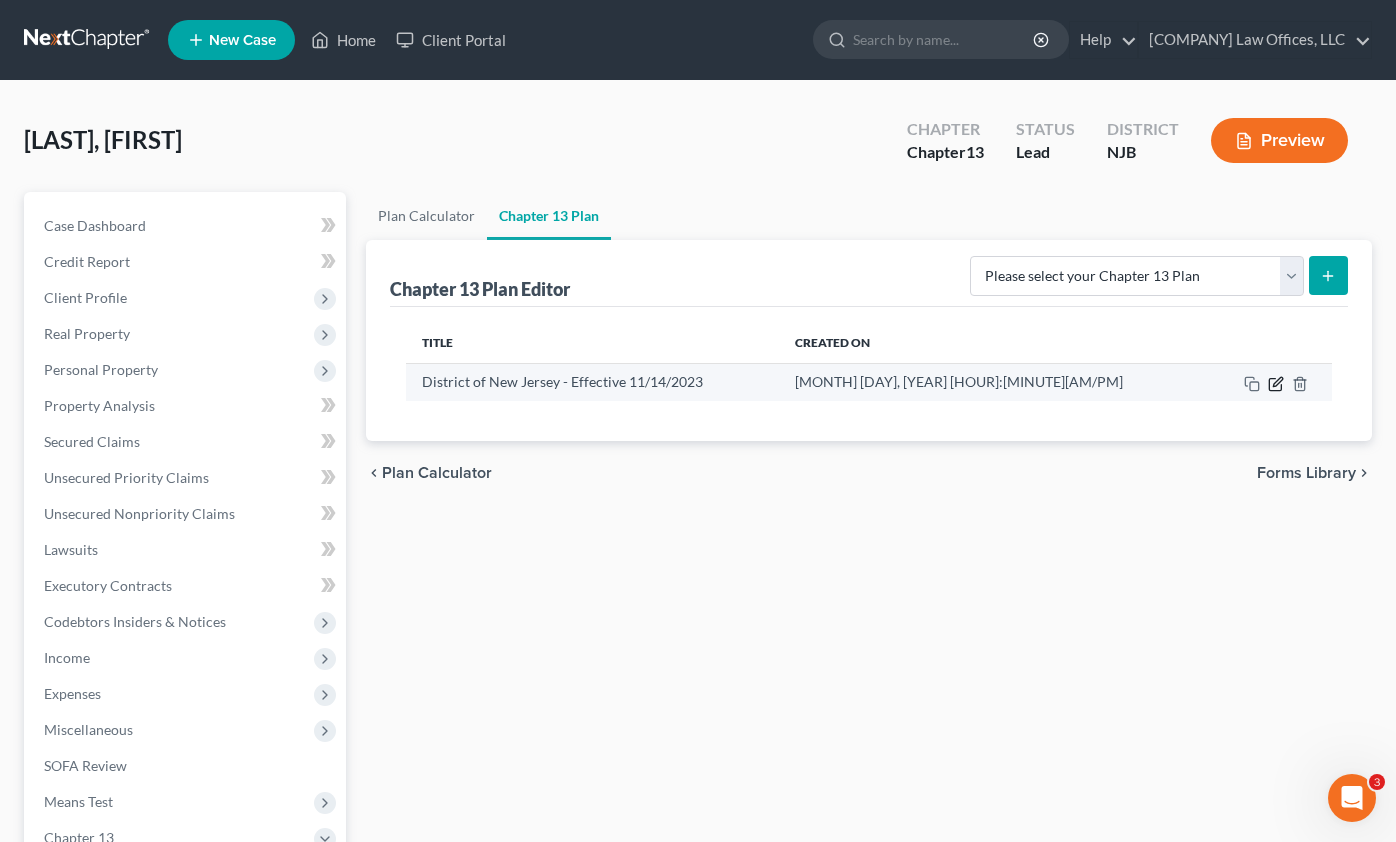 click 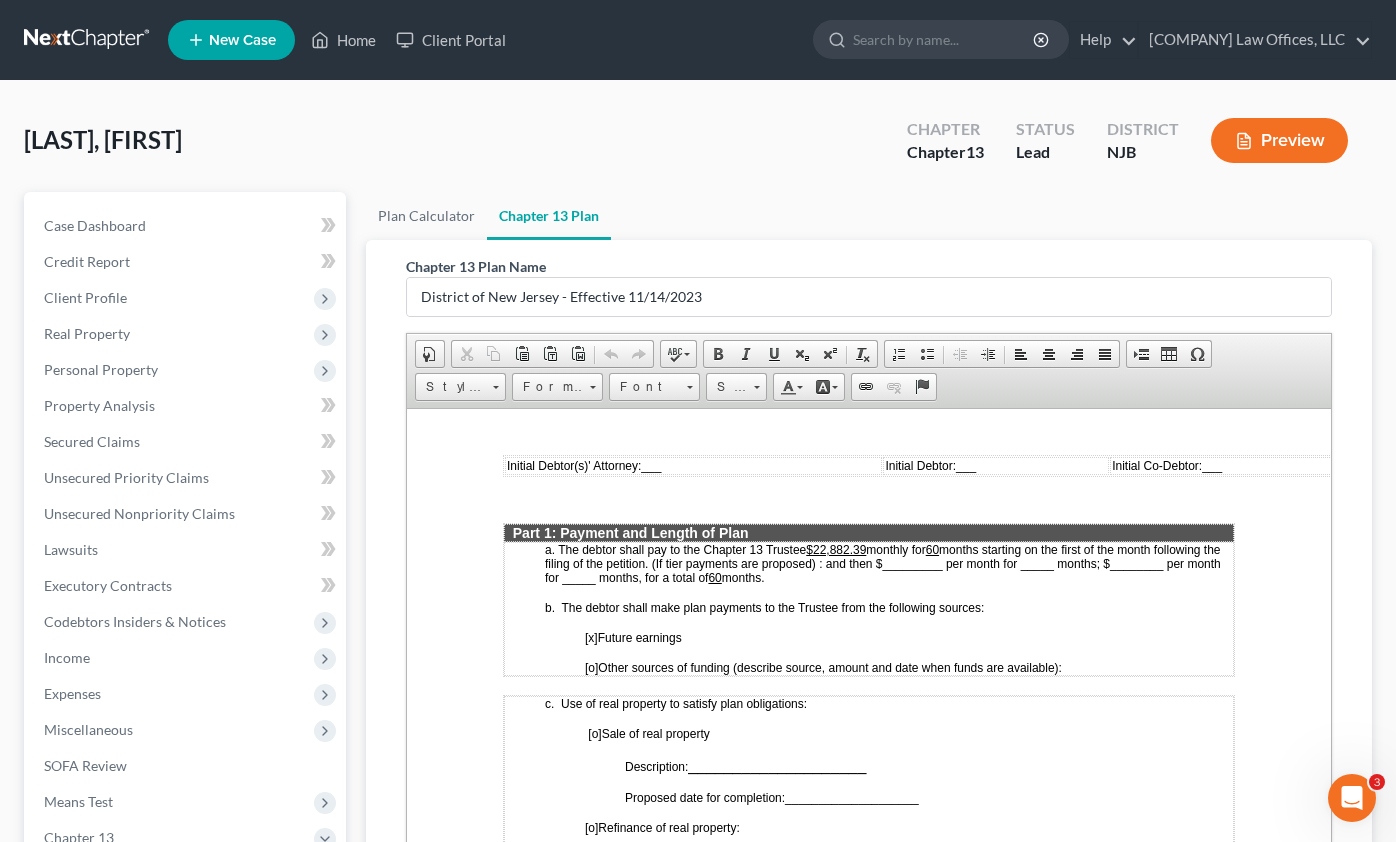 scroll, scrollTop: 950, scrollLeft: 0, axis: vertical 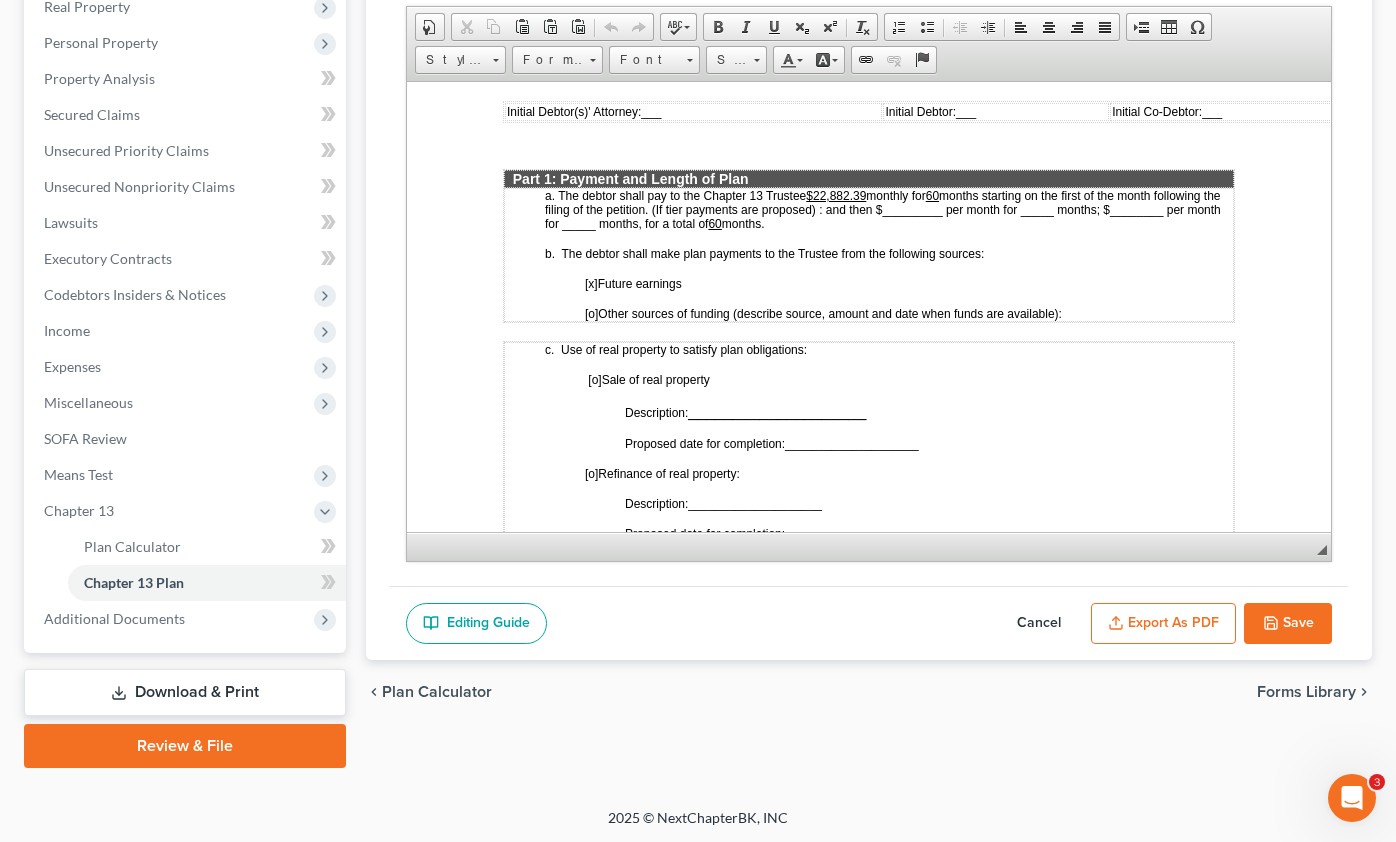 click on "Export as PDF" at bounding box center (1163, 624) 